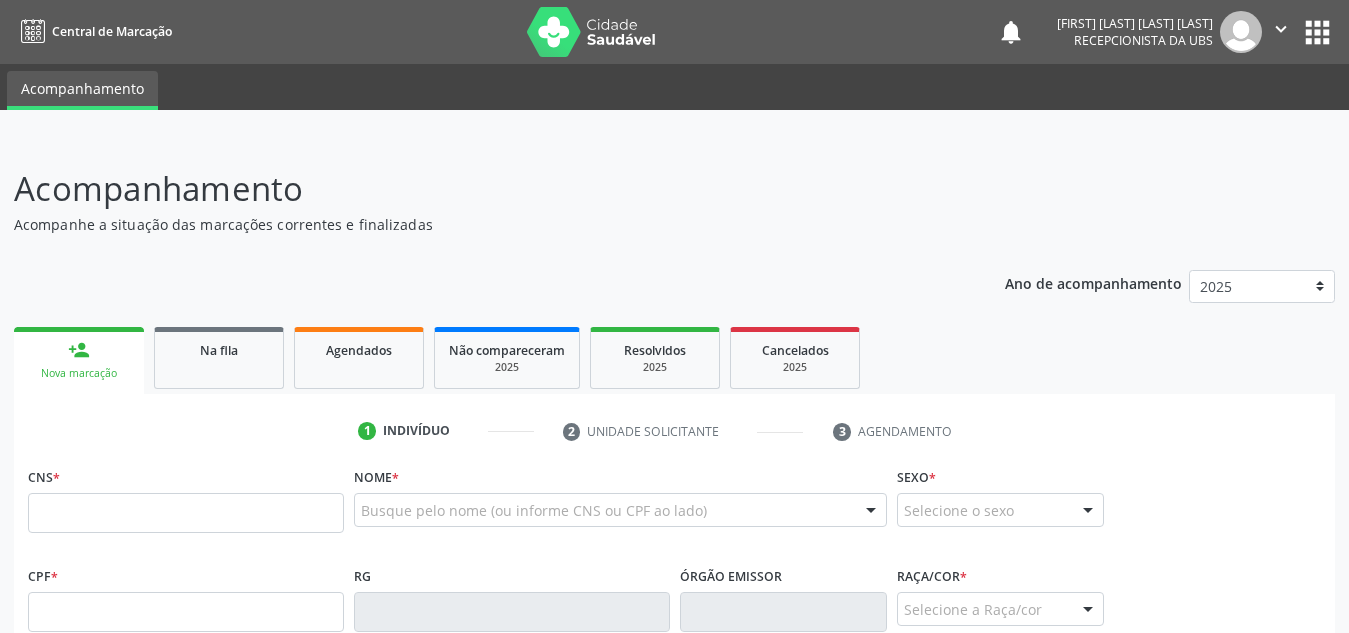 scroll, scrollTop: 0, scrollLeft: 0, axis: both 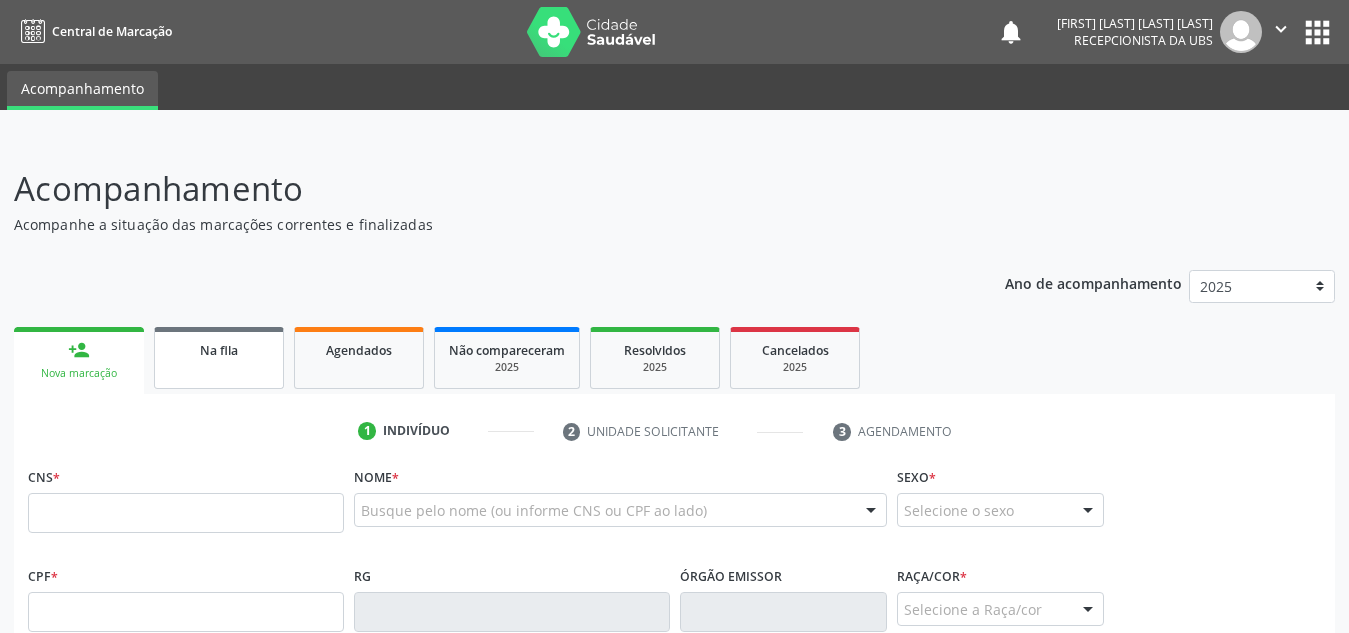 click on "Na fila" at bounding box center (219, 349) 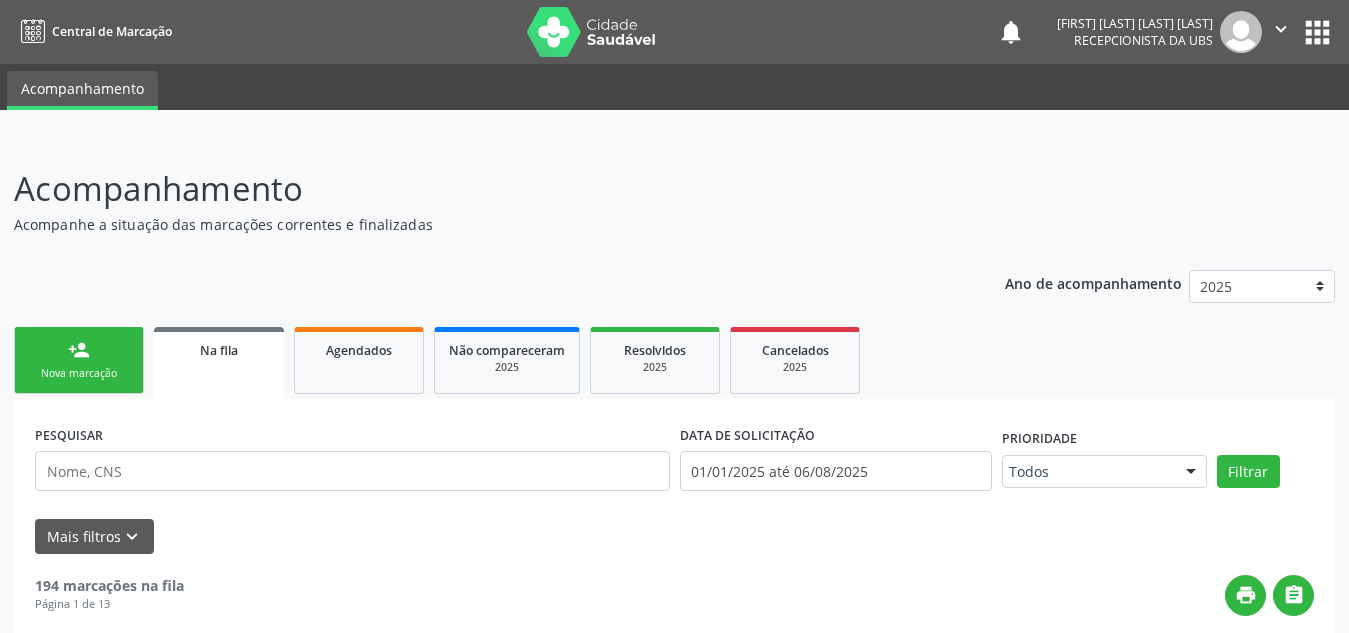 scroll, scrollTop: 1, scrollLeft: 0, axis: vertical 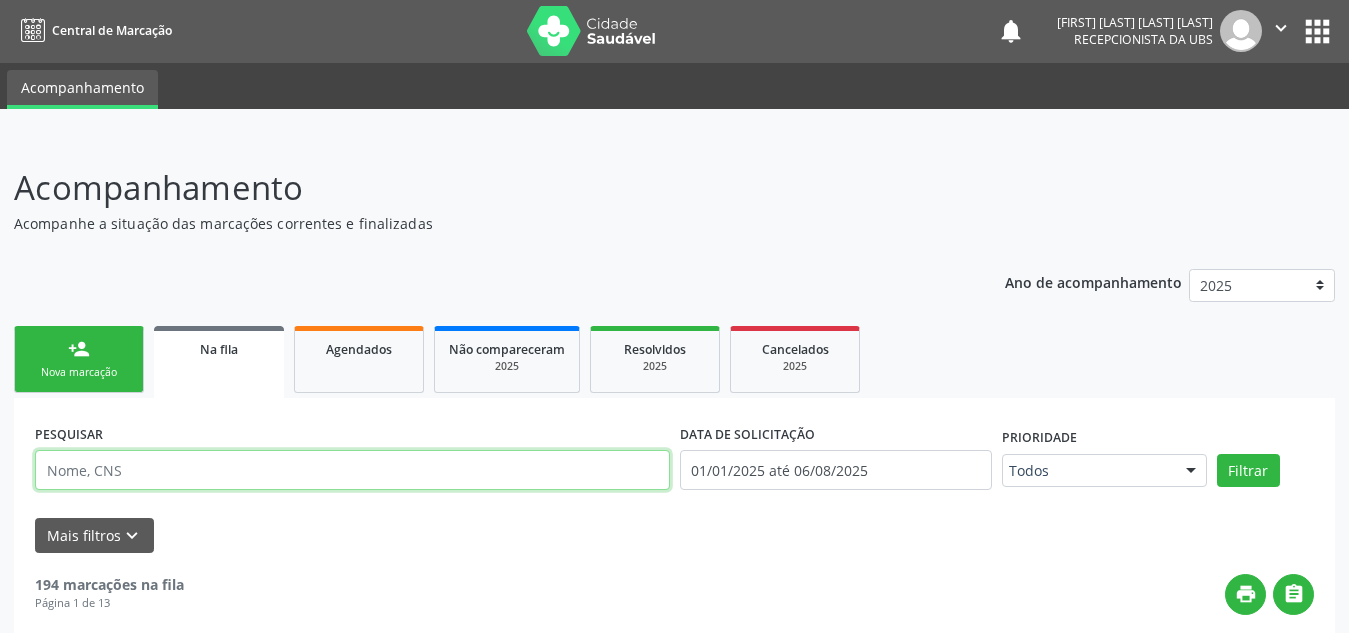 click at bounding box center (352, 470) 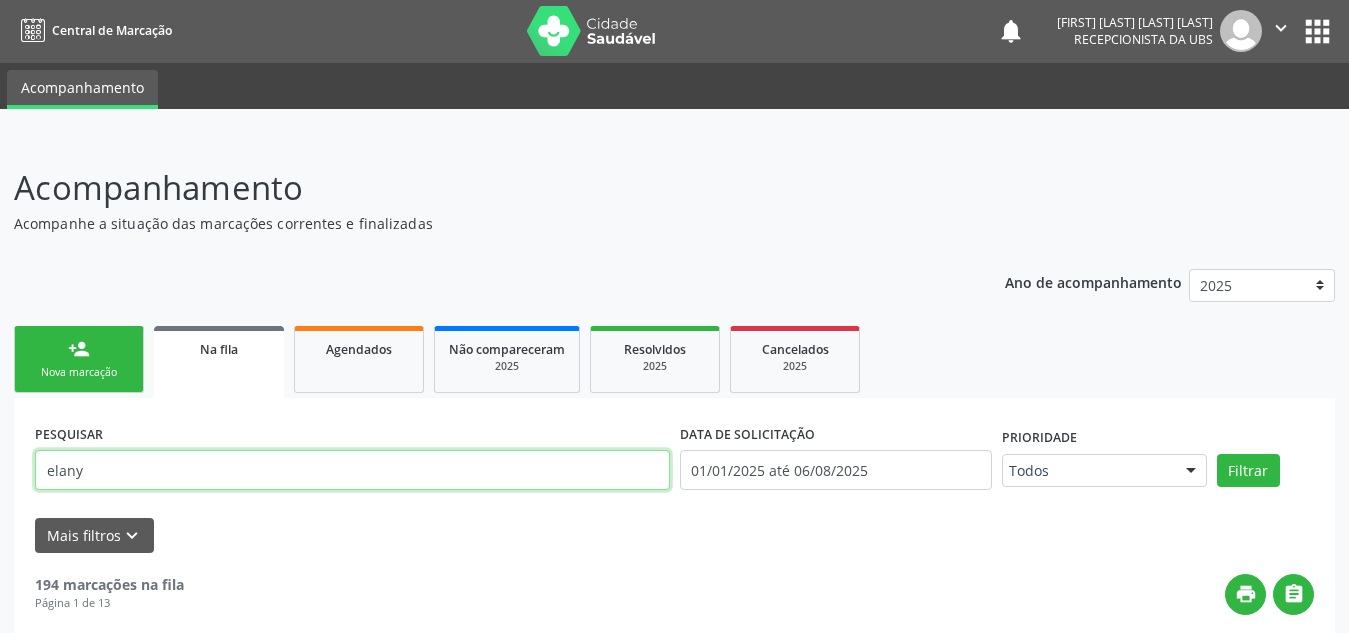 click on "Filtrar" at bounding box center (1248, 471) 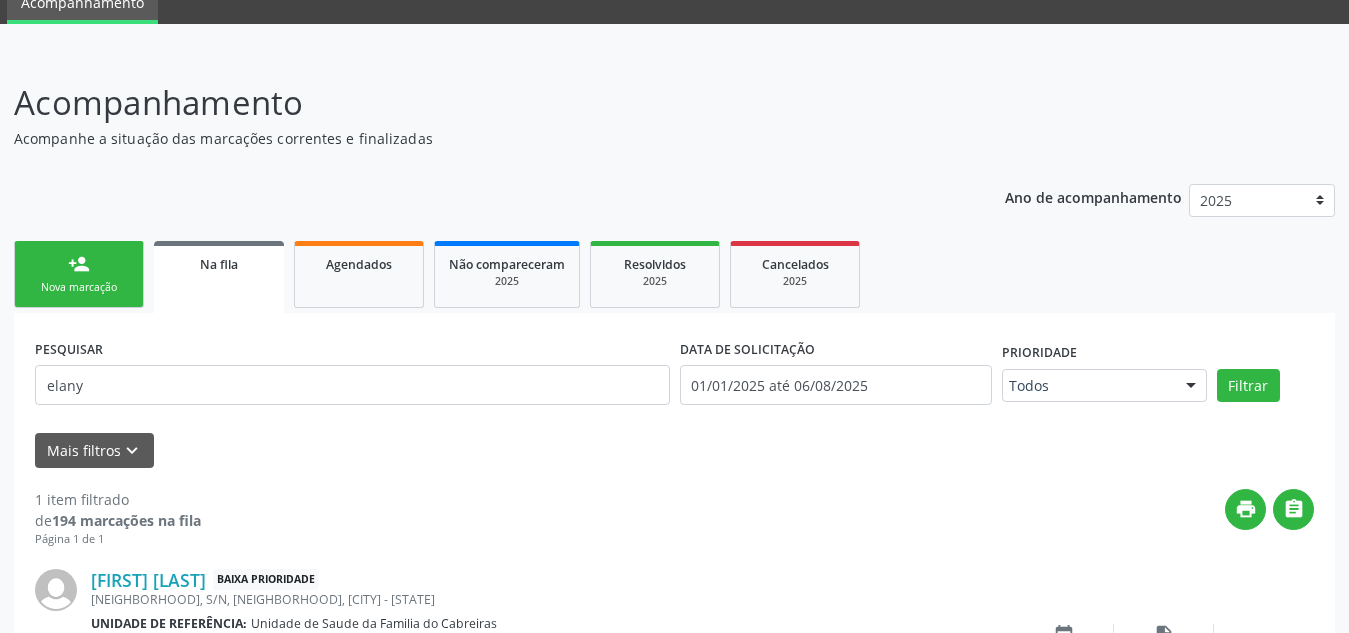 scroll, scrollTop: 231, scrollLeft: 0, axis: vertical 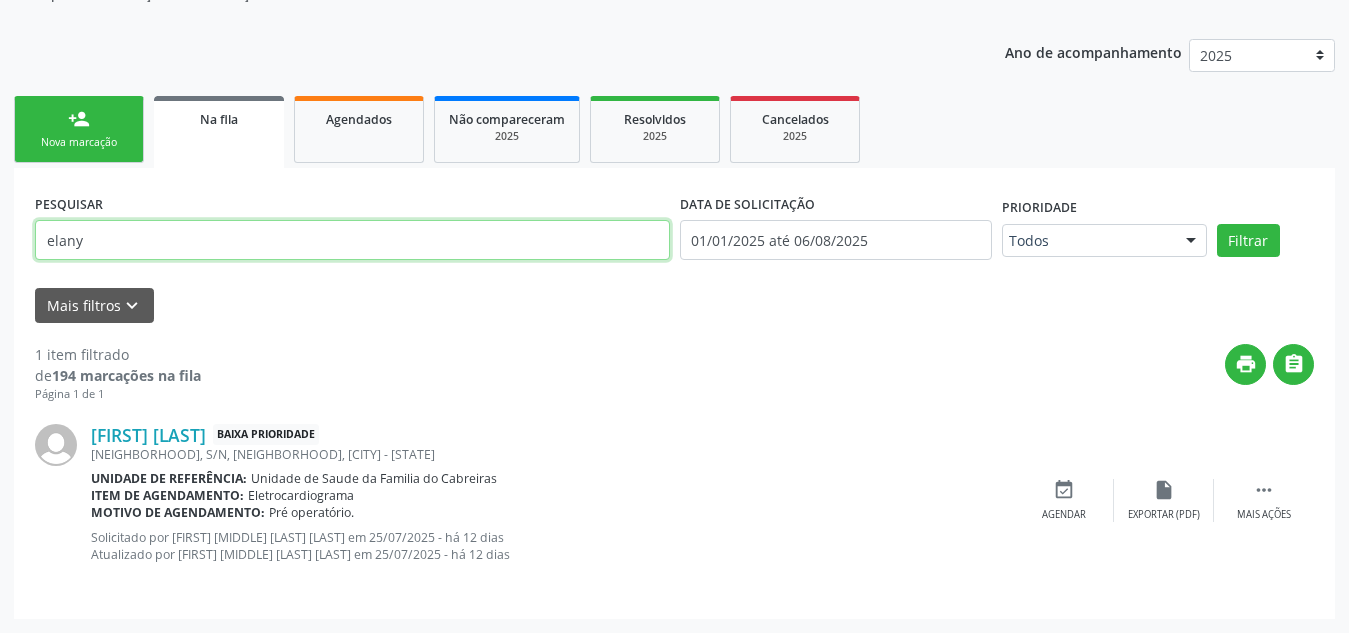 click on "elany" at bounding box center (352, 240) 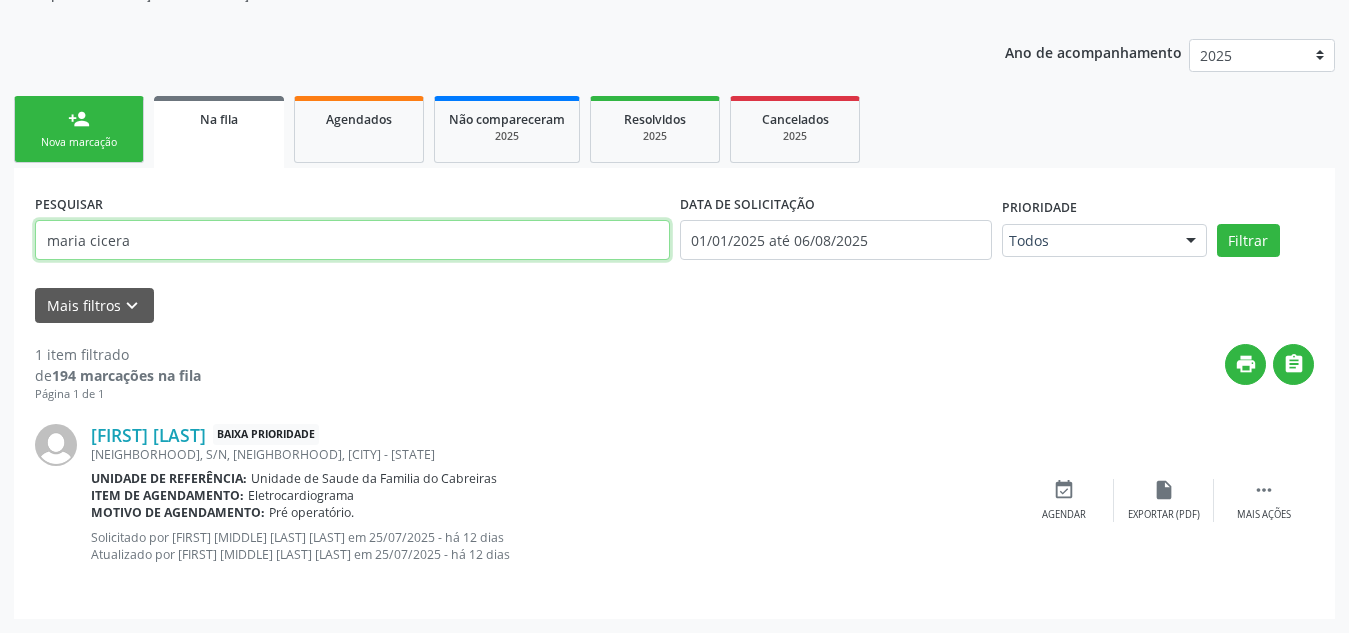 type on "maria cicera" 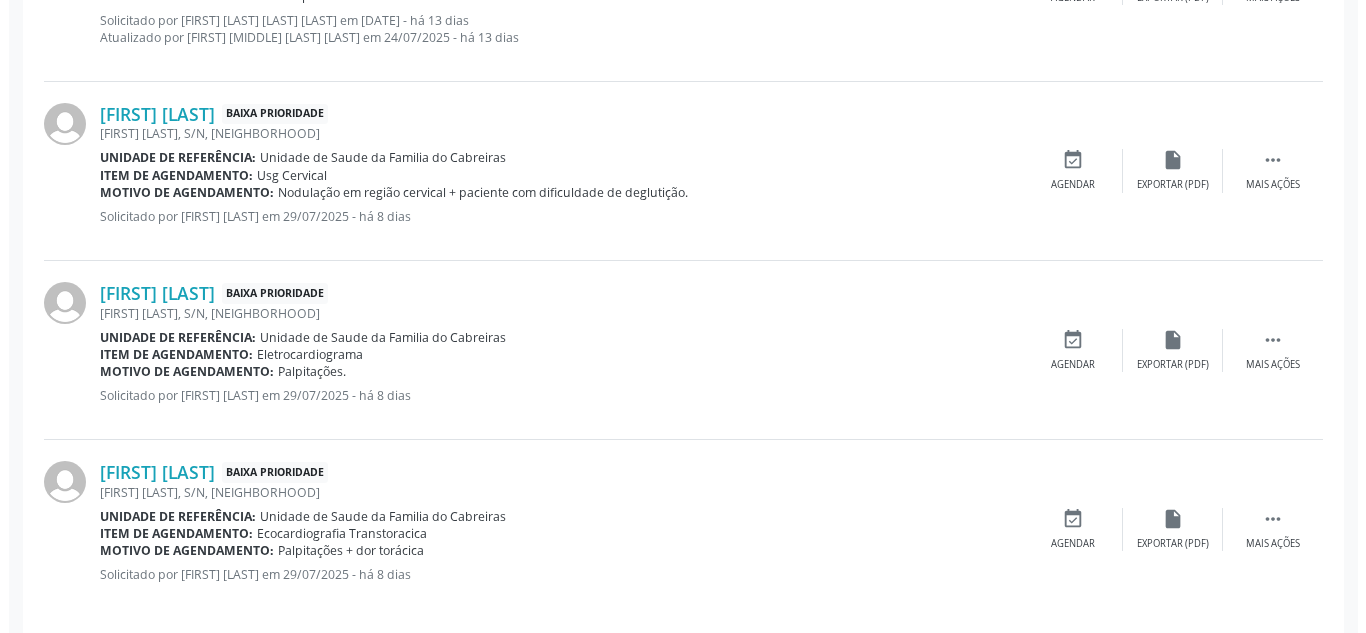 scroll, scrollTop: 768, scrollLeft: 0, axis: vertical 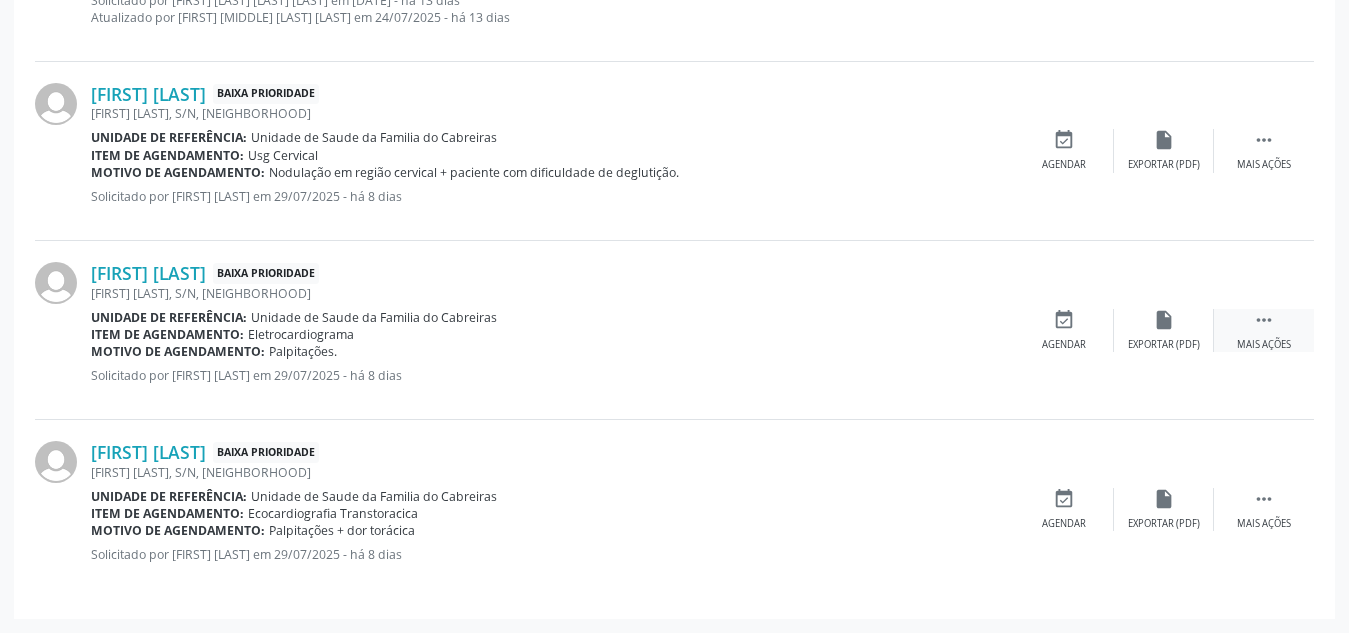 click on "" at bounding box center (1264, 320) 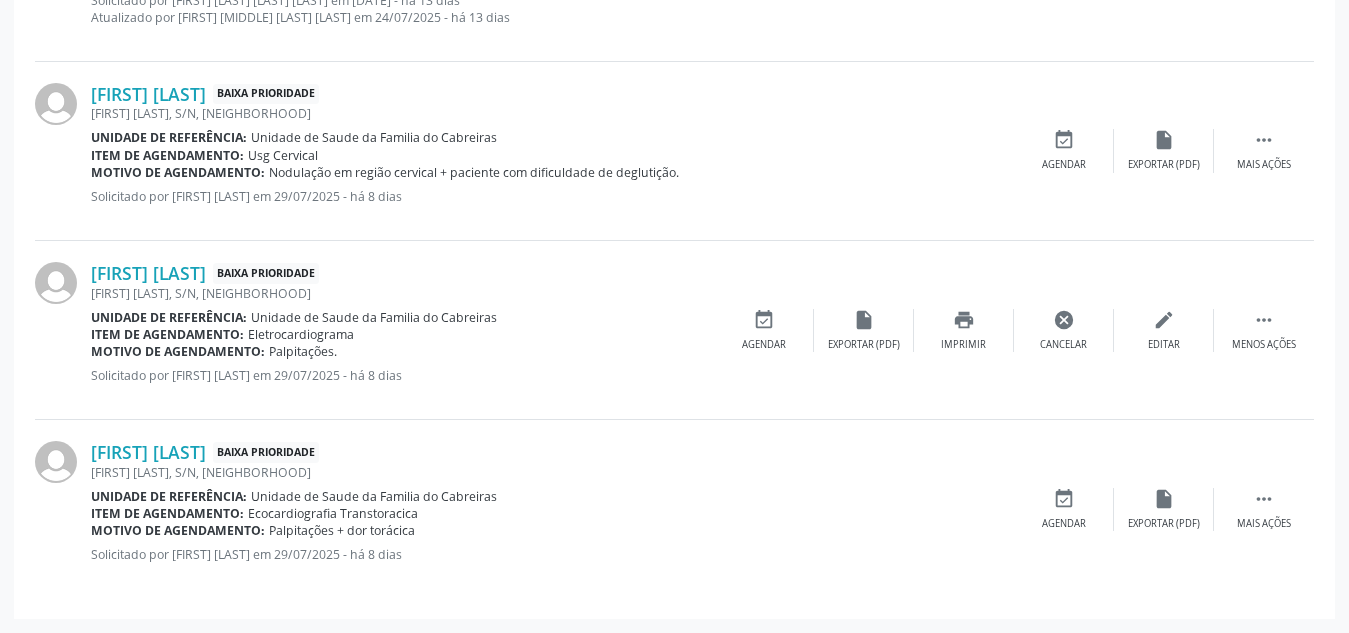 click on "[FIRST] [LAST], S/N, [NEIGHBORHOOD]" at bounding box center [402, 293] 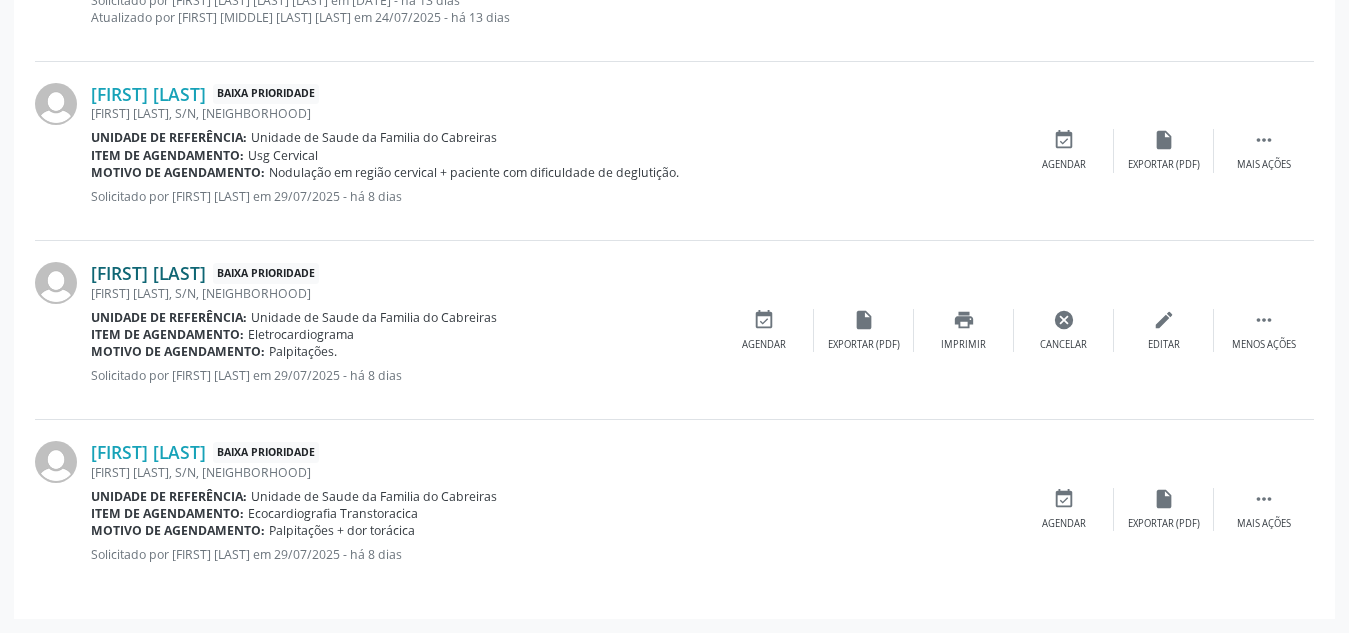 drag, startPoint x: 80, startPoint y: 266, endPoint x: 347, endPoint y: 269, distance: 267.01685 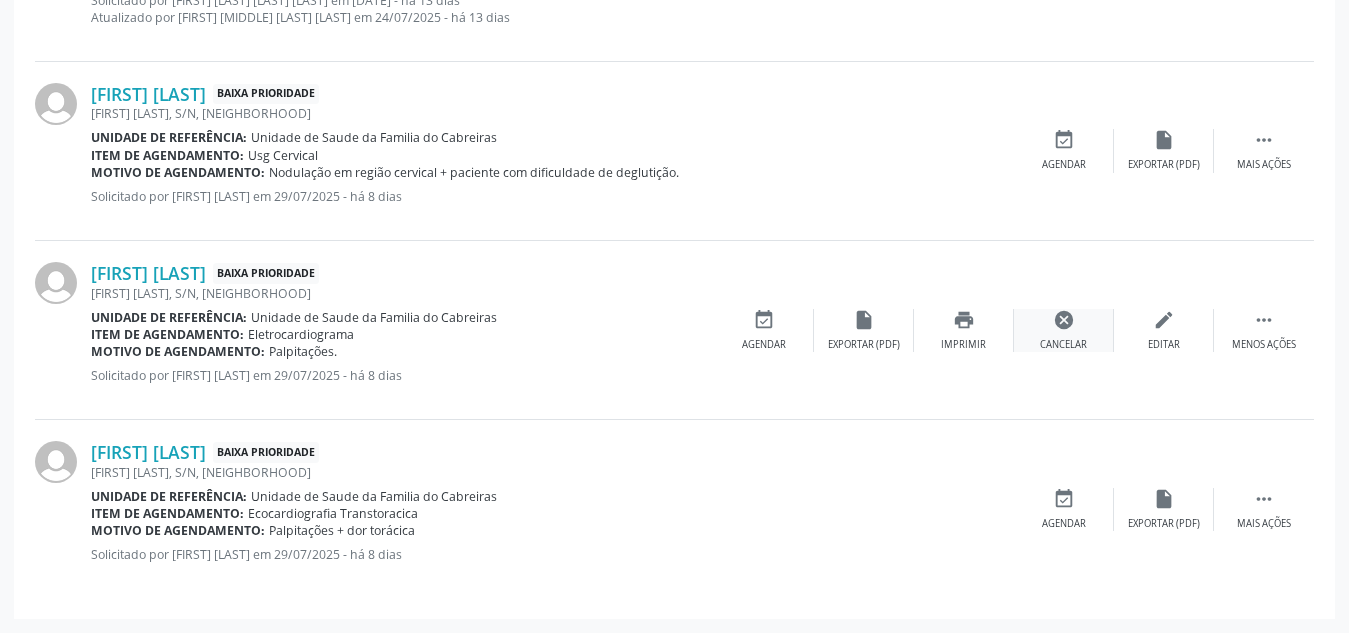 click on "cancel" at bounding box center (1064, 320) 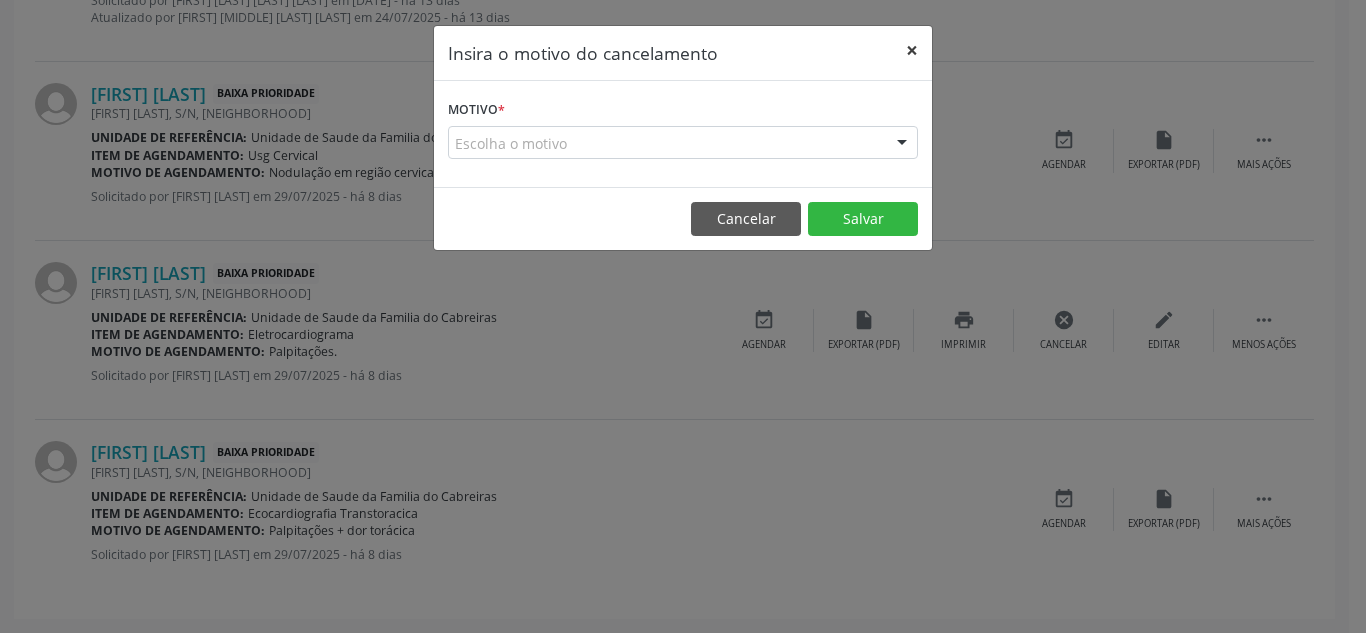 click on "×" at bounding box center (912, 50) 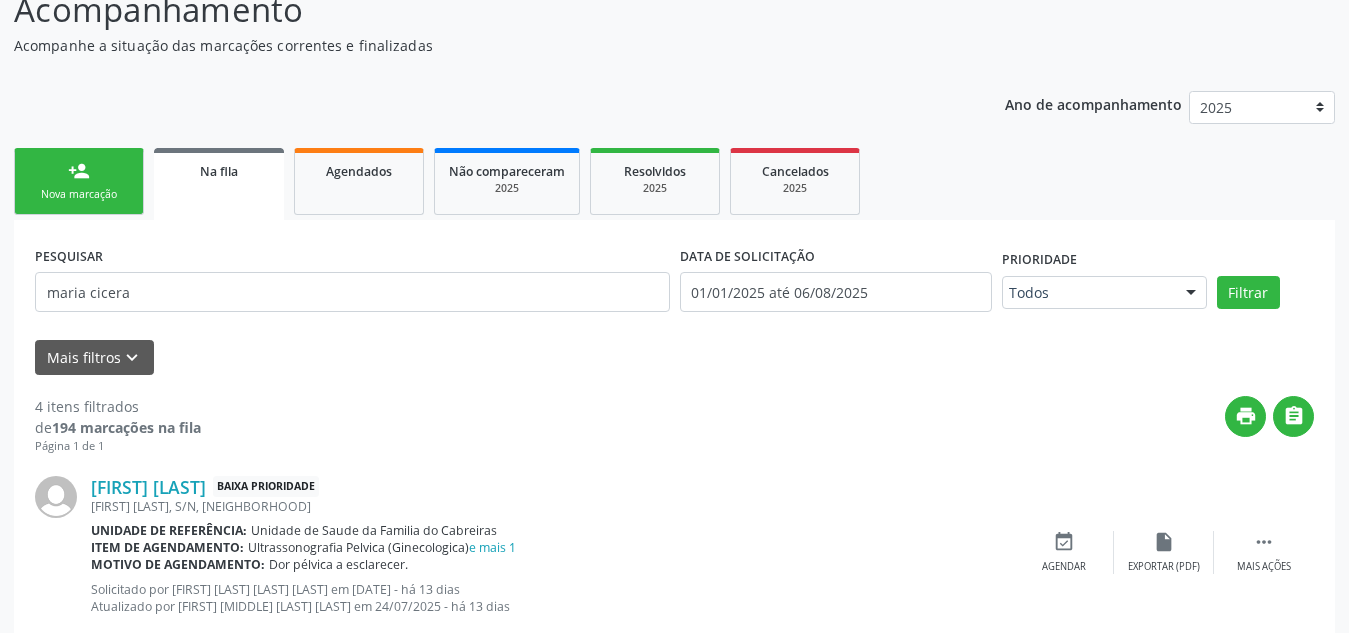 scroll, scrollTop: 0, scrollLeft: 0, axis: both 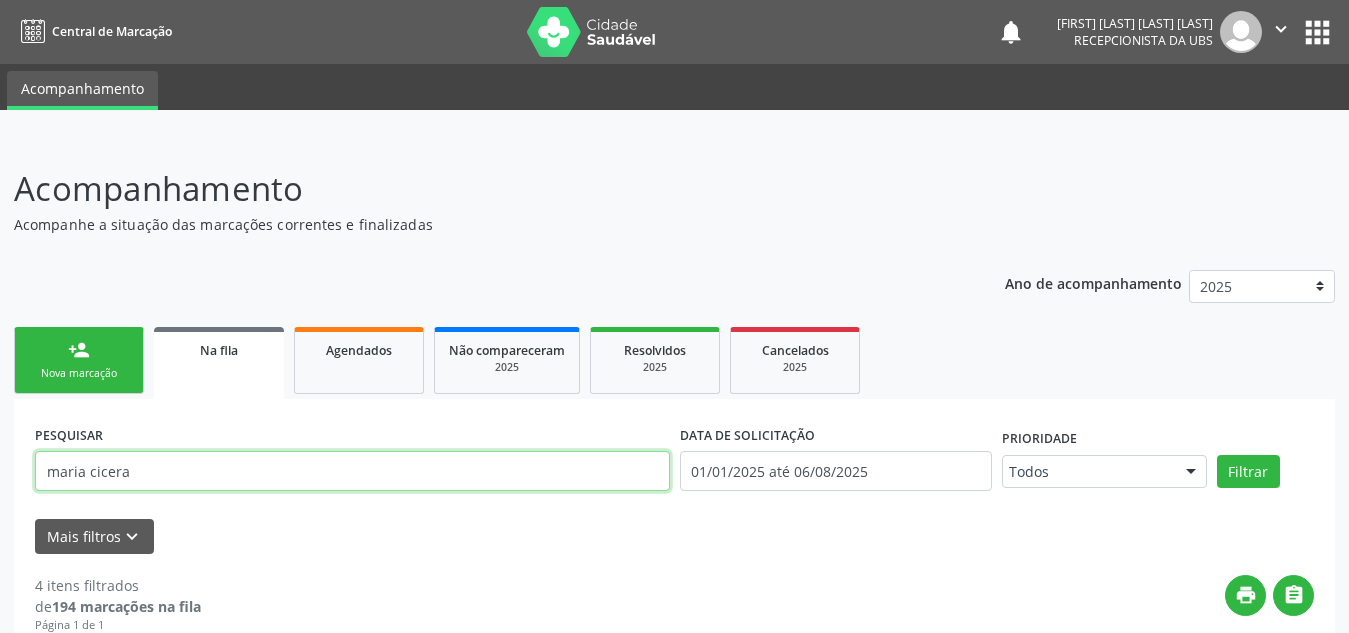 drag, startPoint x: 211, startPoint y: 474, endPoint x: 0, endPoint y: 497, distance: 212.24985 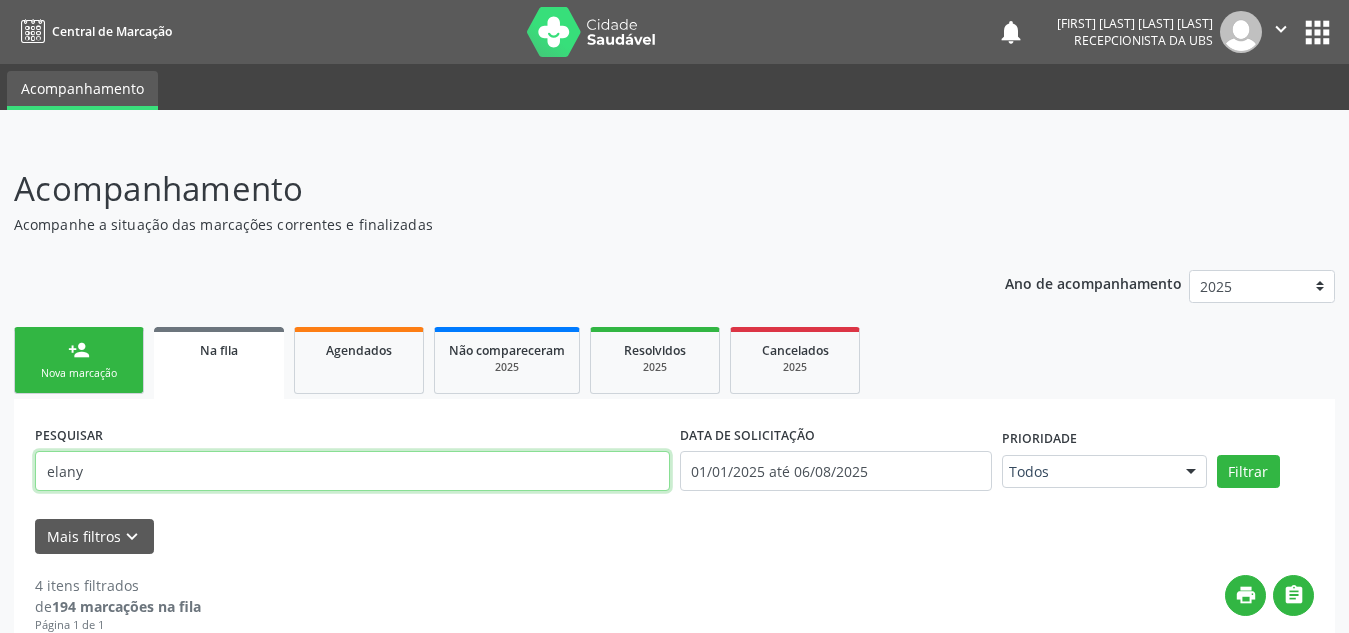type on "elany" 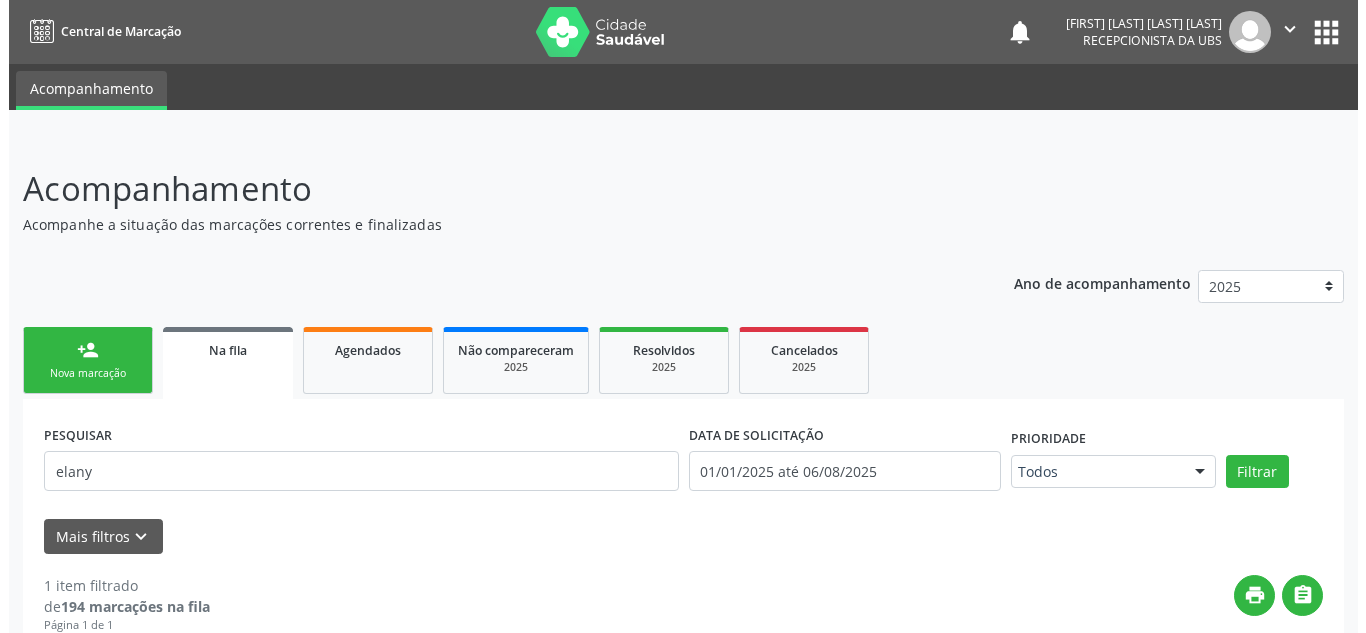 scroll, scrollTop: 231, scrollLeft: 0, axis: vertical 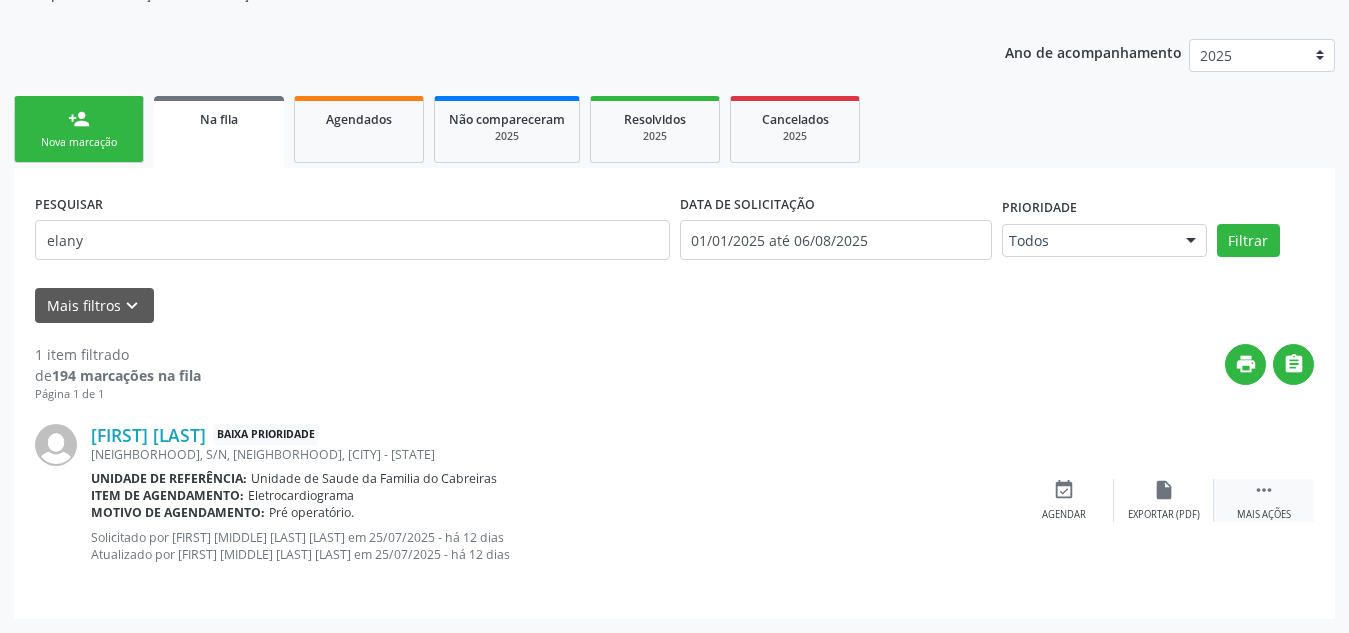 click on "" at bounding box center [1264, 490] 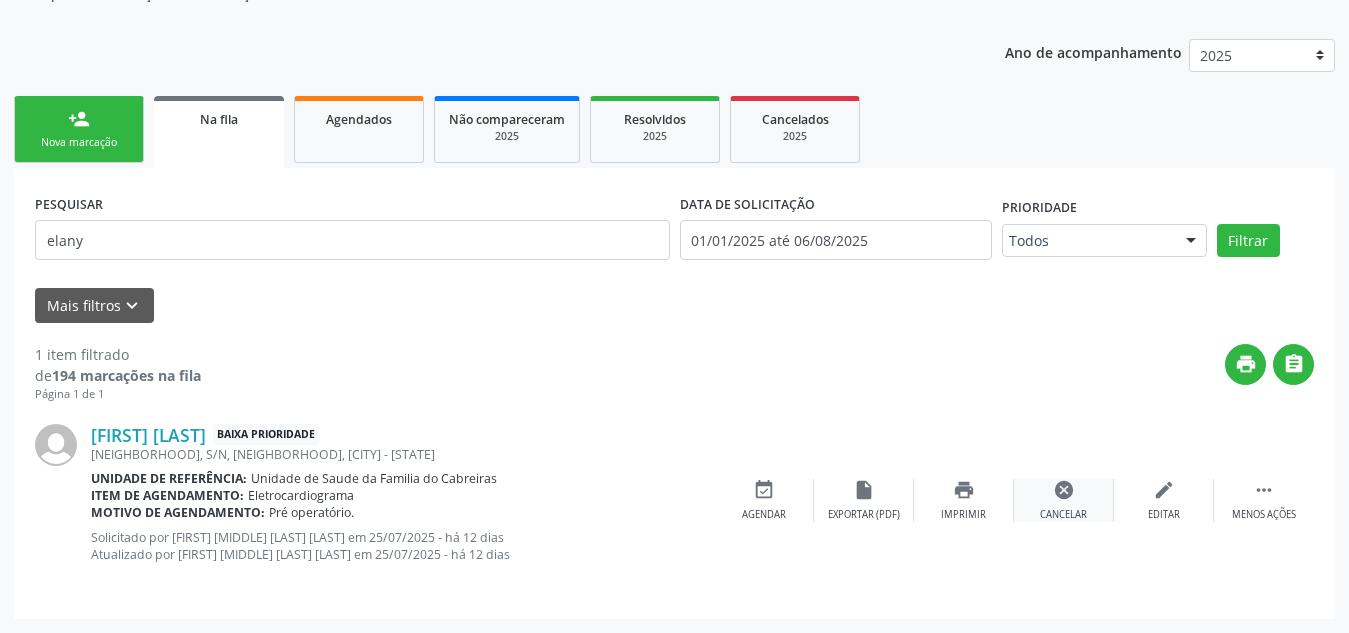 click on "cancel" at bounding box center [1064, 490] 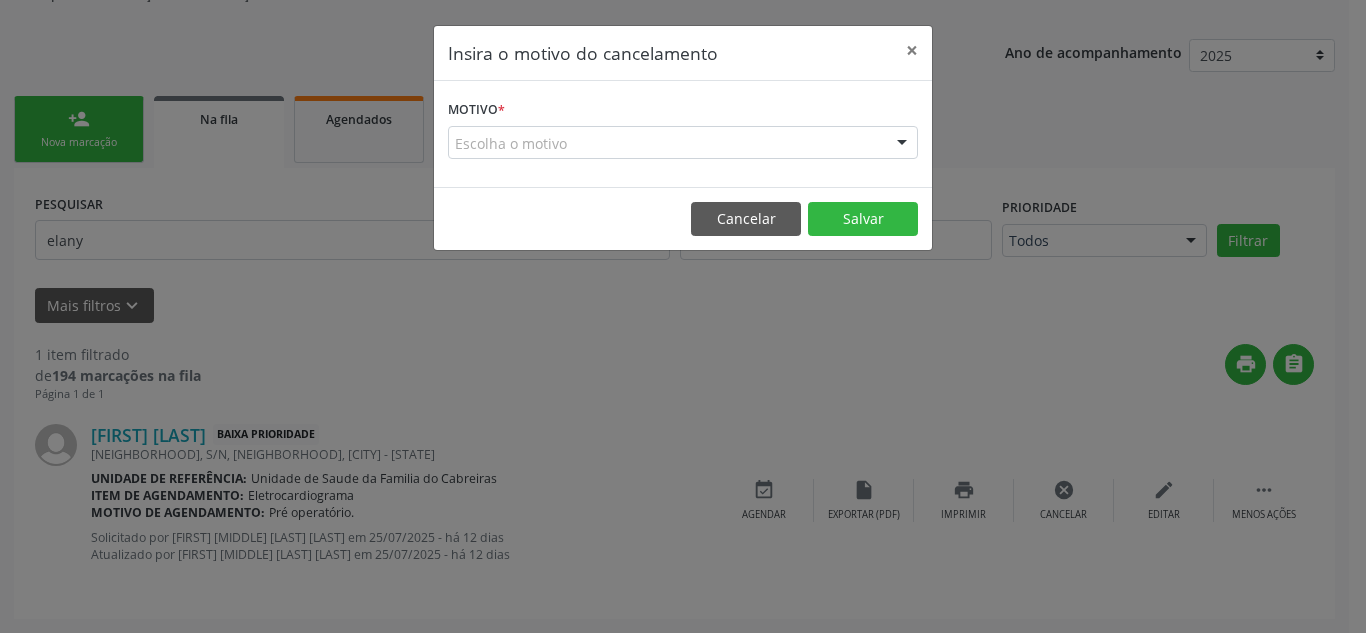 click on "Motivo
*
Escolha o motivo
Outro   Médico - Participação em eventos (ex: congresso)   Médico - Motivos pessoais   Médico - Reuniões extraordinárias   Médico - Atestado do profissional   Paciente - Não aceitou dia e horário do agendamento   Paciente - Atingiu o limite de marcações   Paciente - Não poderá comparecer à consulta   Paciente - Não aceitou médico ou especialidade   Médico - Sem vaga disponível
Nenhum resultado encontrado para: "   "
Não há nenhuma opção para ser exibida." at bounding box center [683, 134] 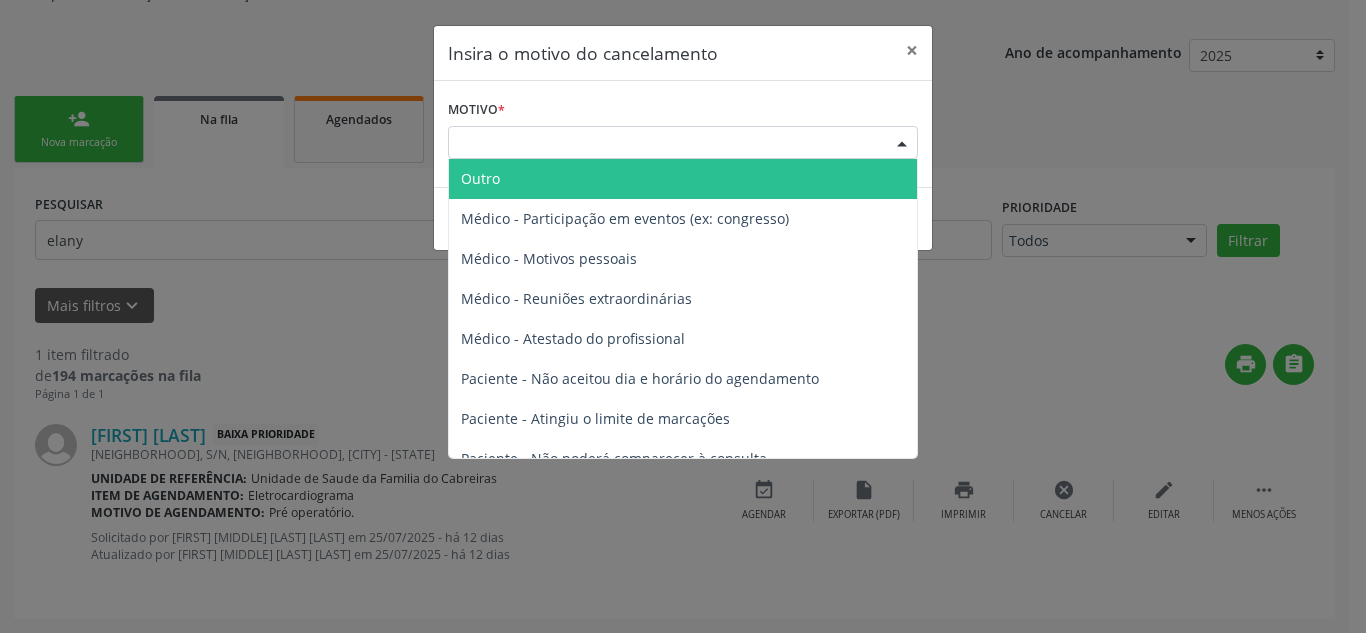 click on "Escolha o motivo" at bounding box center [683, 143] 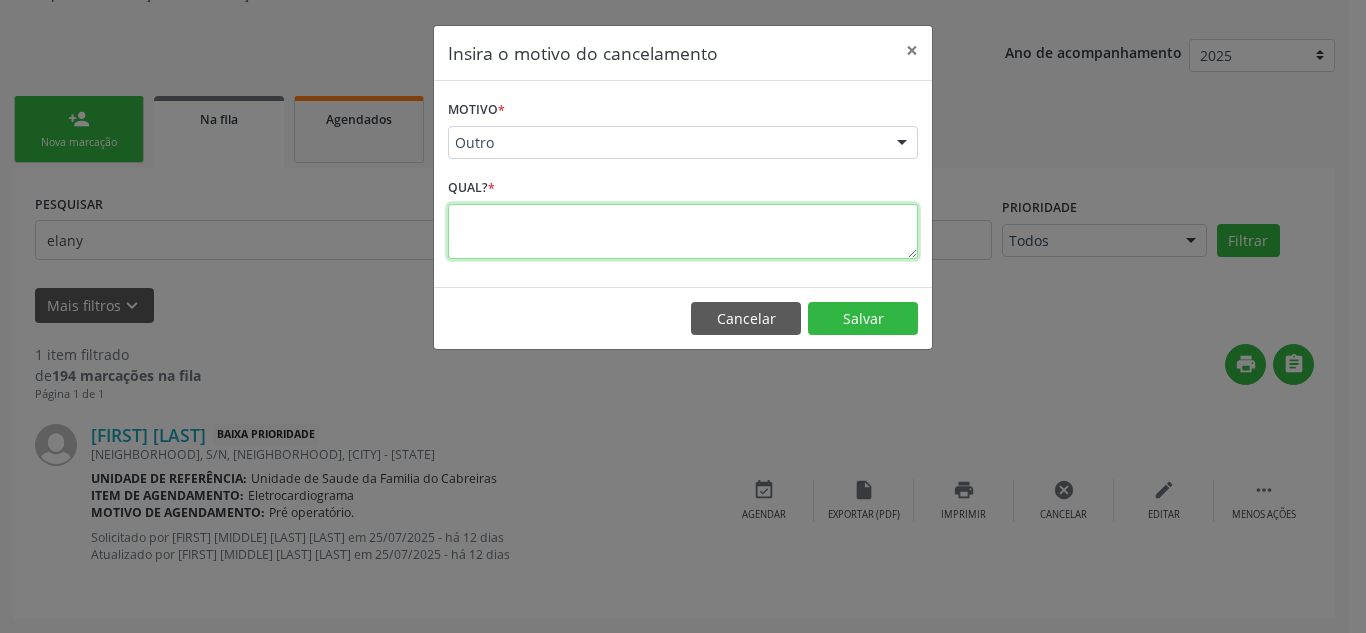 click at bounding box center [683, 231] 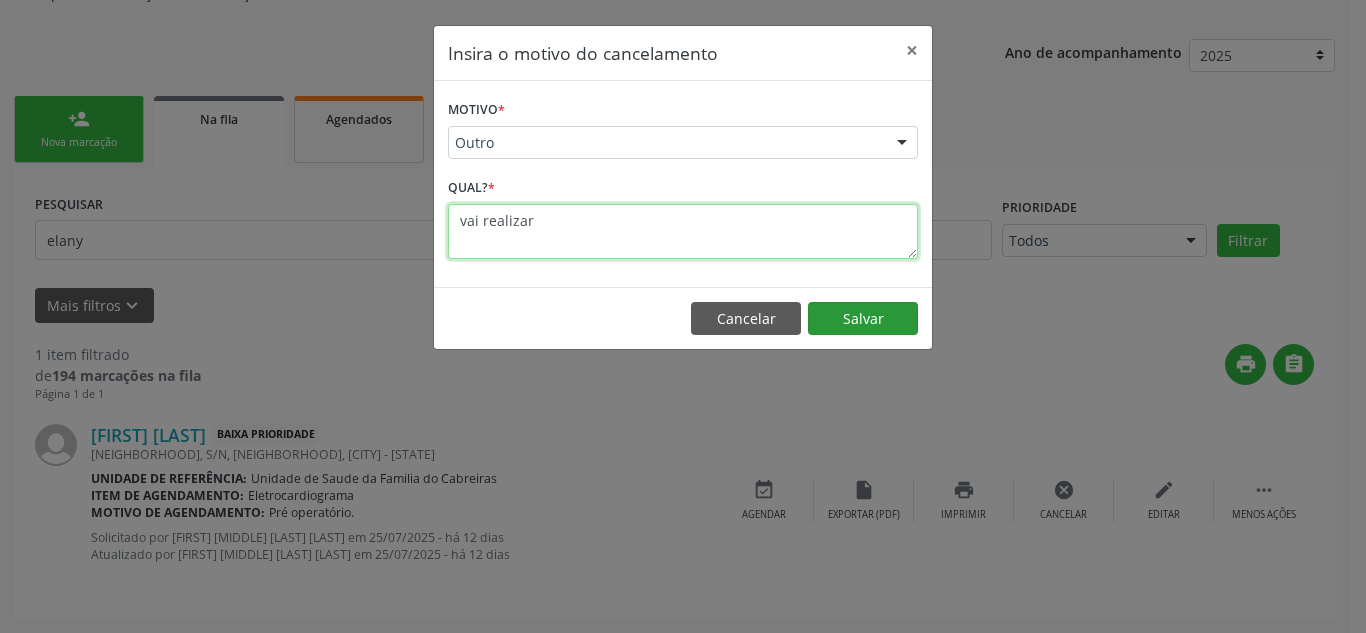 type on "vai realizar" 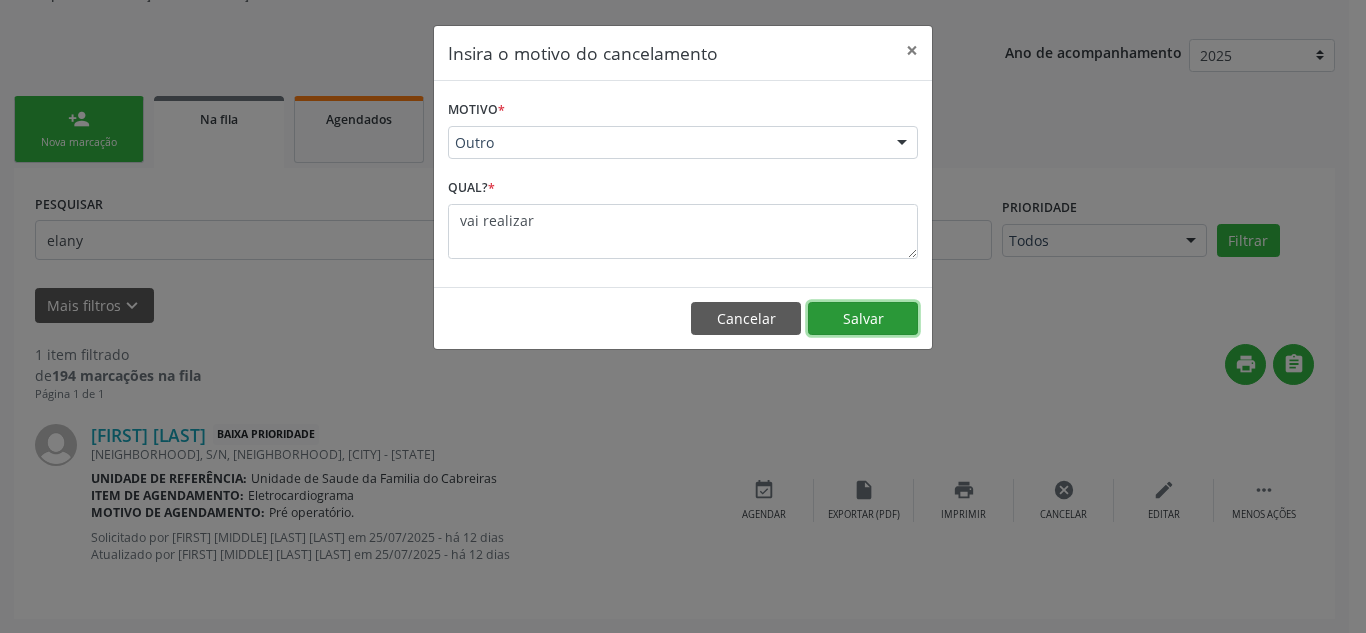 click on "Salvar" at bounding box center (863, 319) 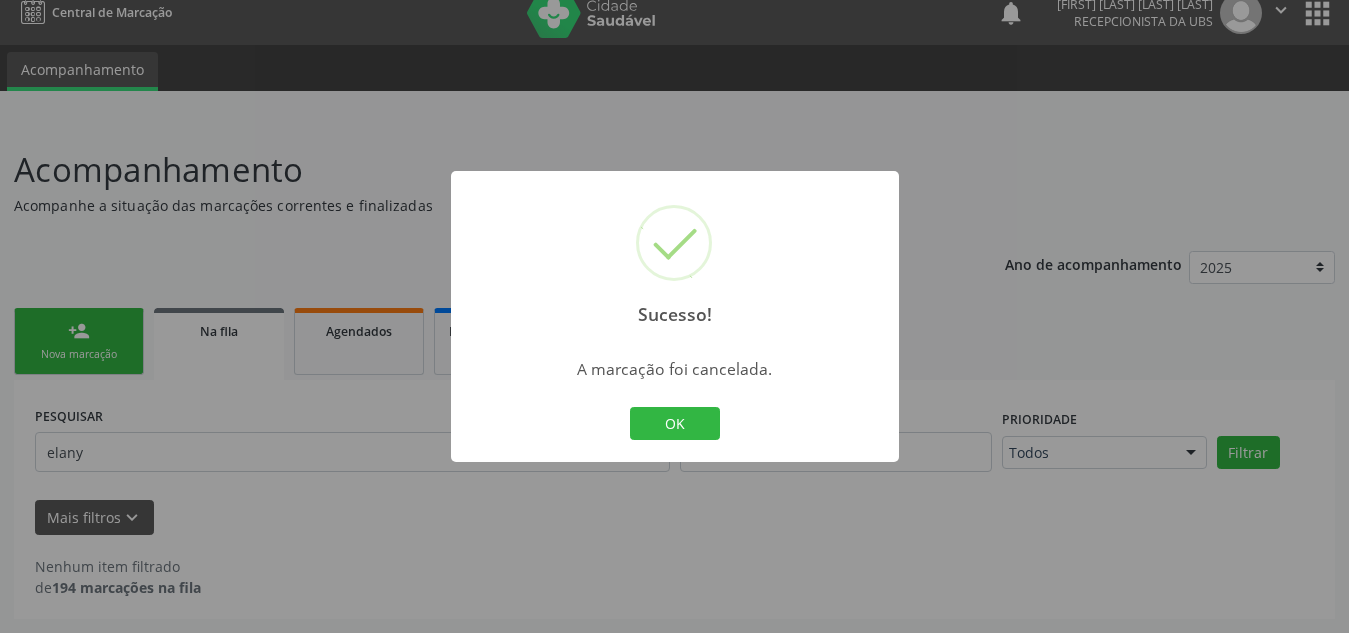 scroll, scrollTop: 19, scrollLeft: 0, axis: vertical 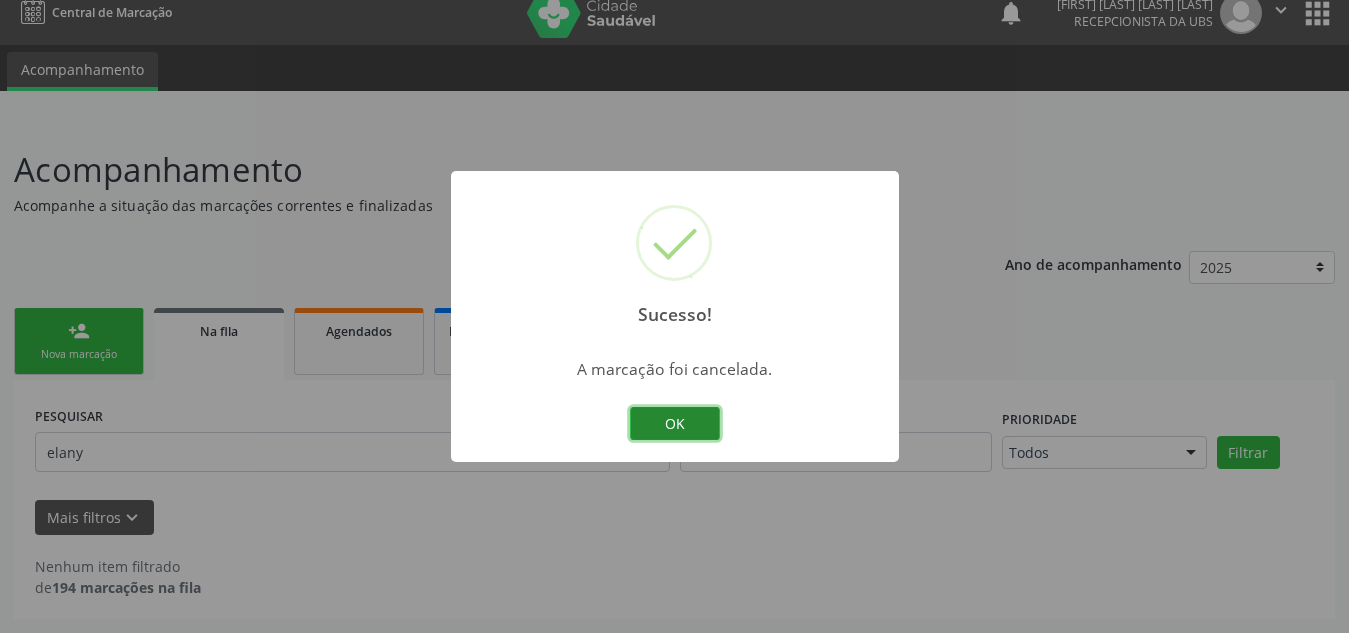 click on "OK" at bounding box center (675, 424) 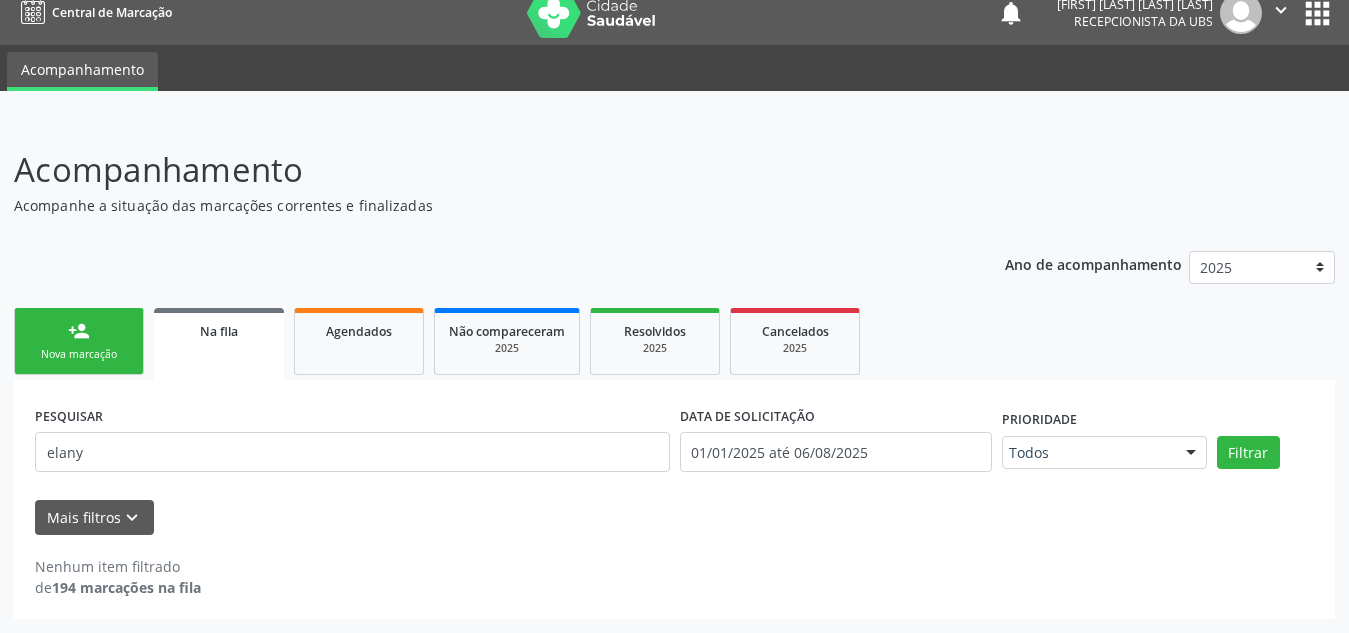 click on "person_add
Nova marcação" at bounding box center [79, 341] 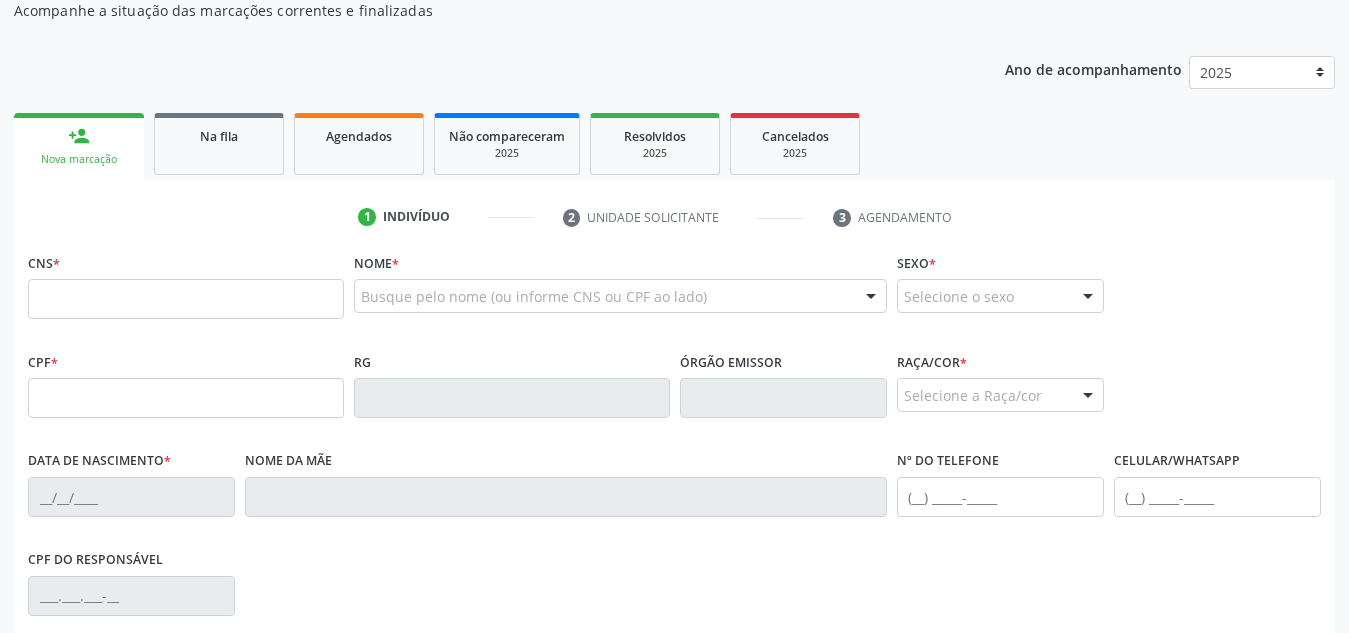 scroll, scrollTop: 215, scrollLeft: 0, axis: vertical 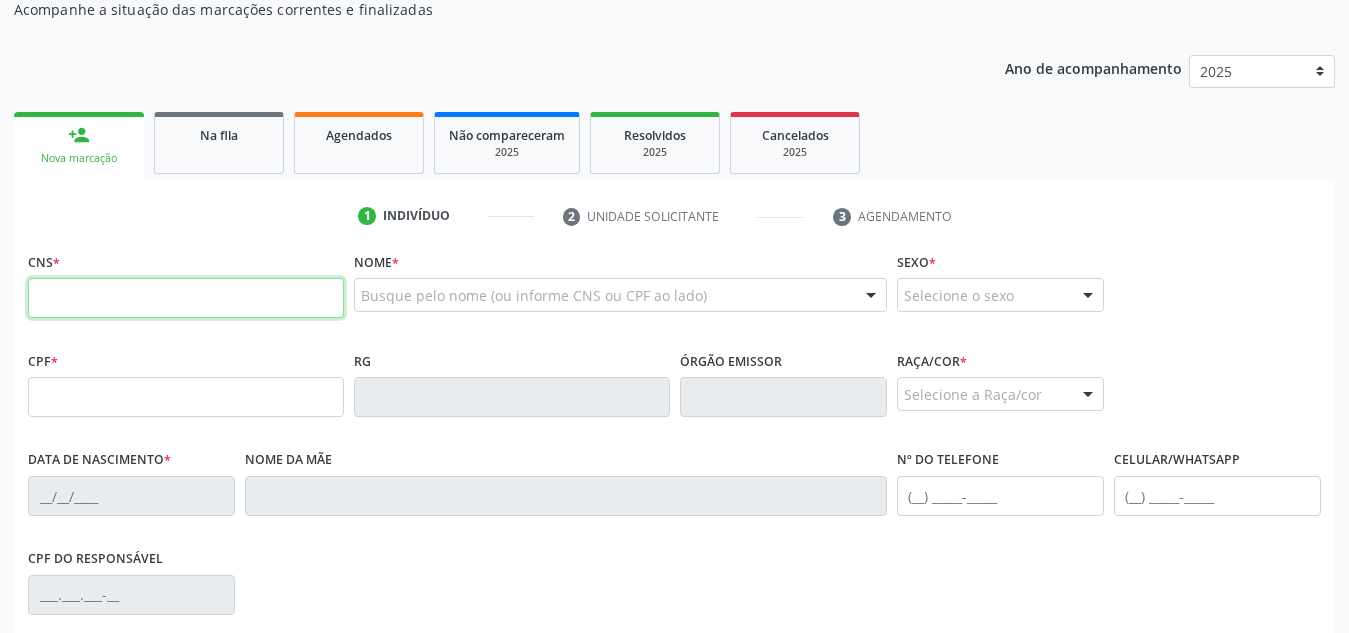 click at bounding box center [186, 298] 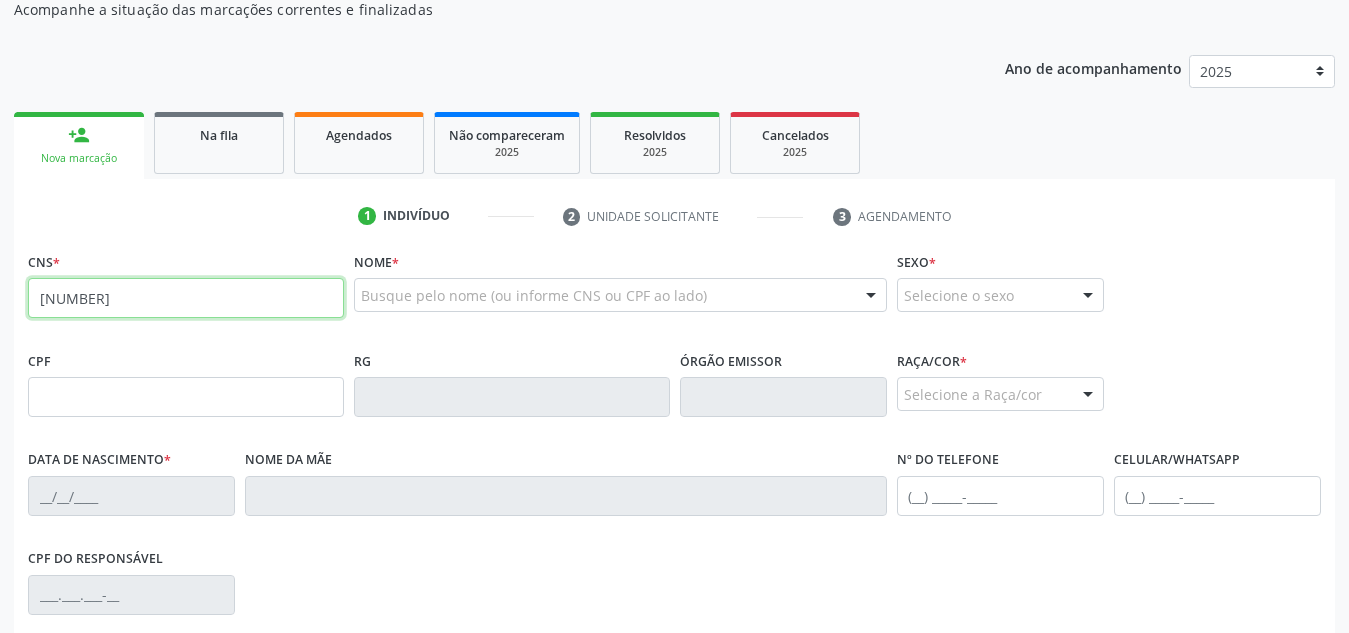 type on "[NUMBER]" 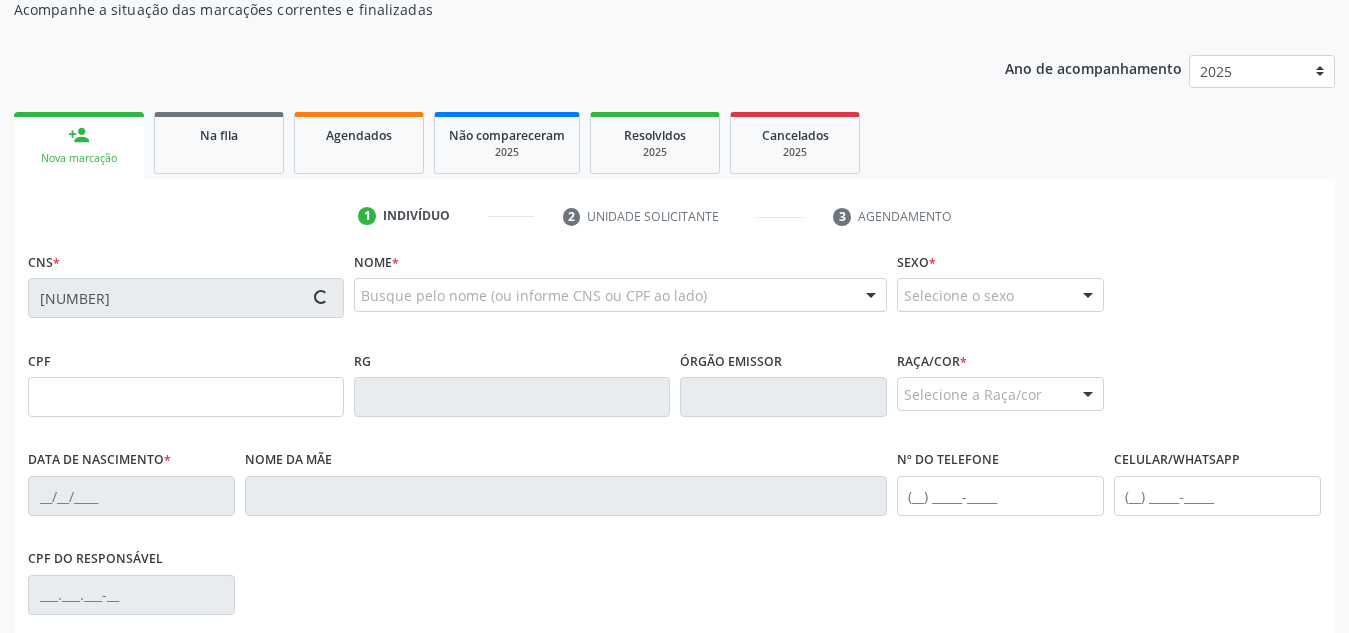 scroll, scrollTop: 479, scrollLeft: 0, axis: vertical 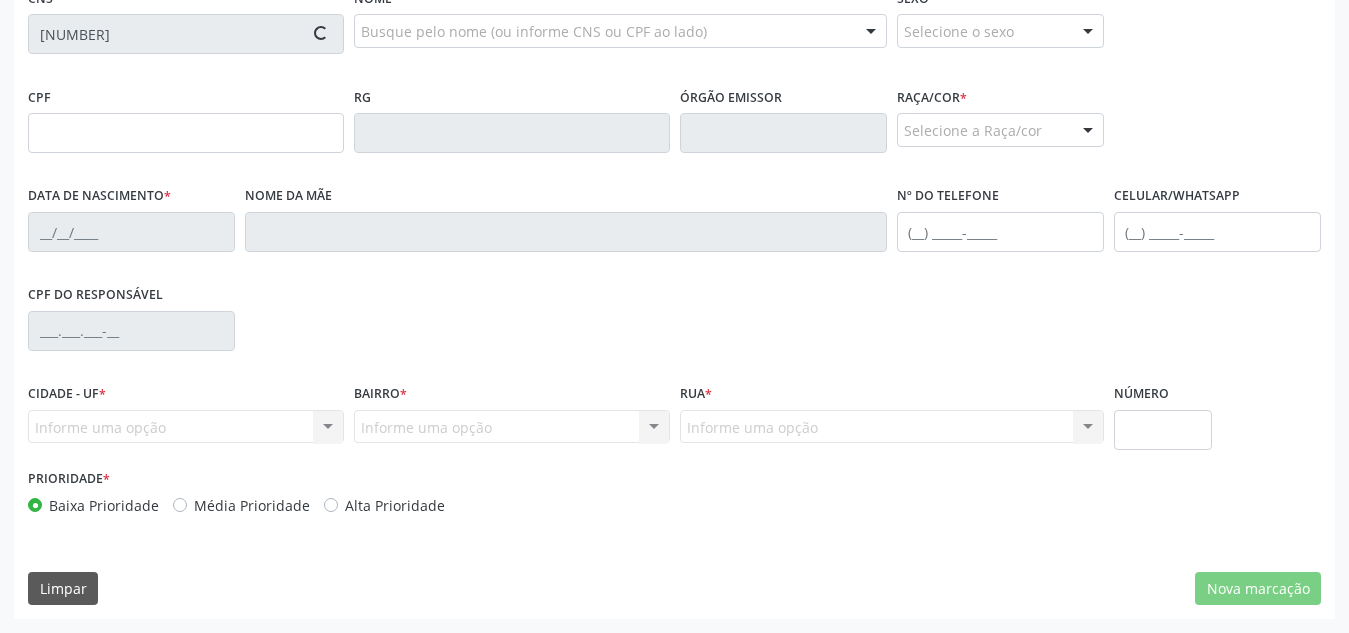 type on "[CPF]" 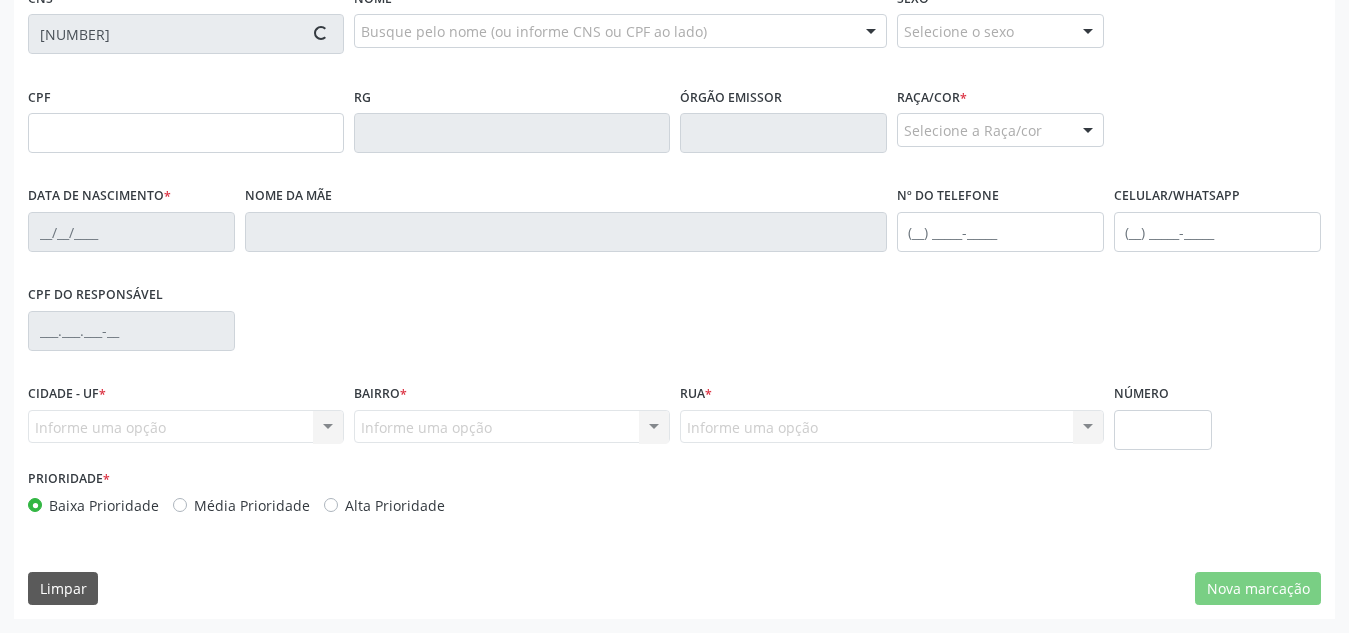 type on "[DATE]" 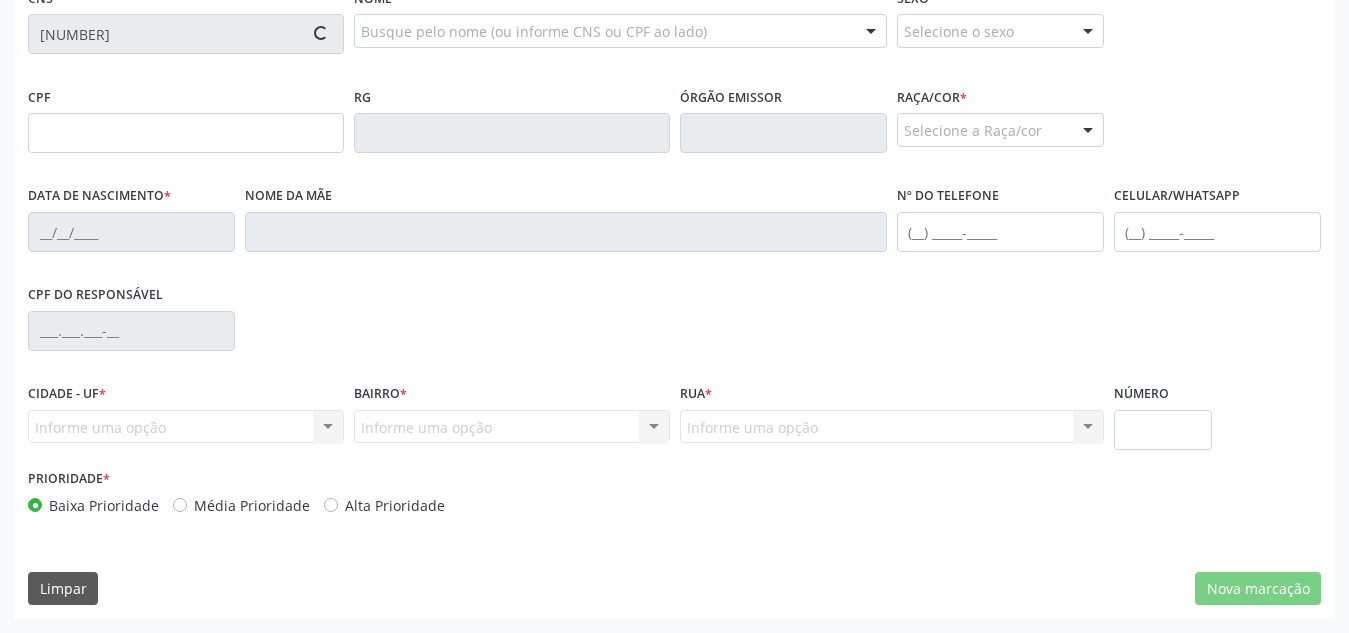 type on "S/N" 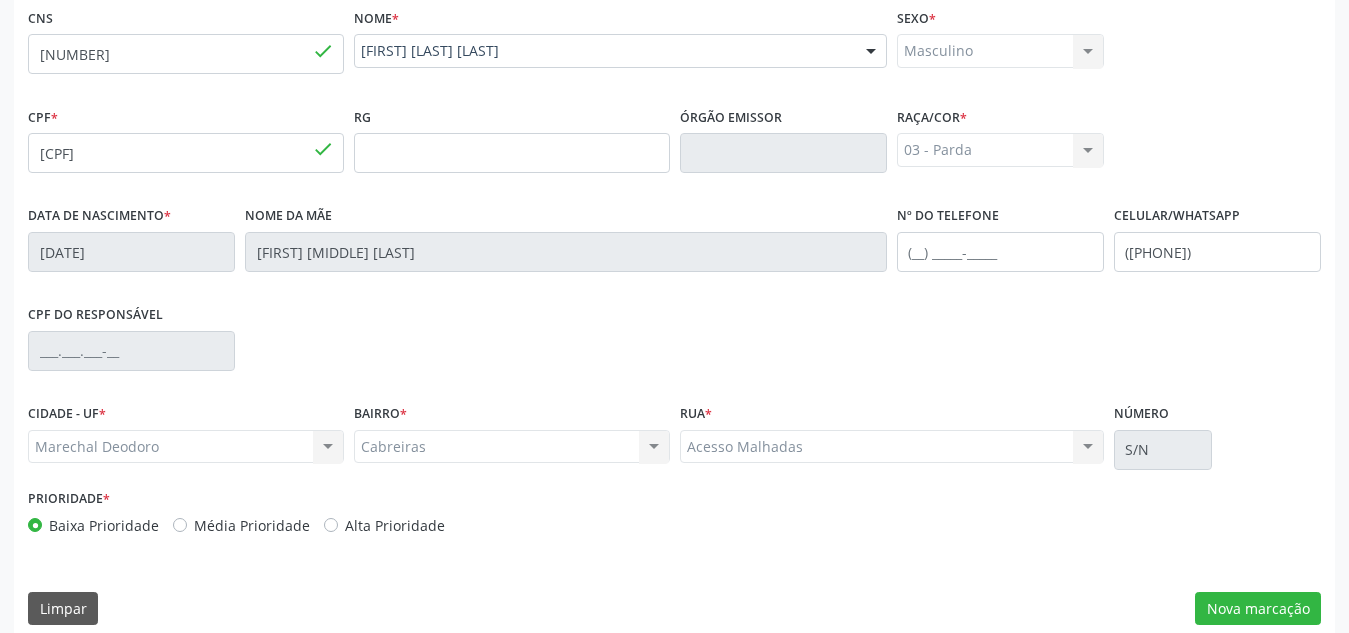 scroll, scrollTop: 479, scrollLeft: 0, axis: vertical 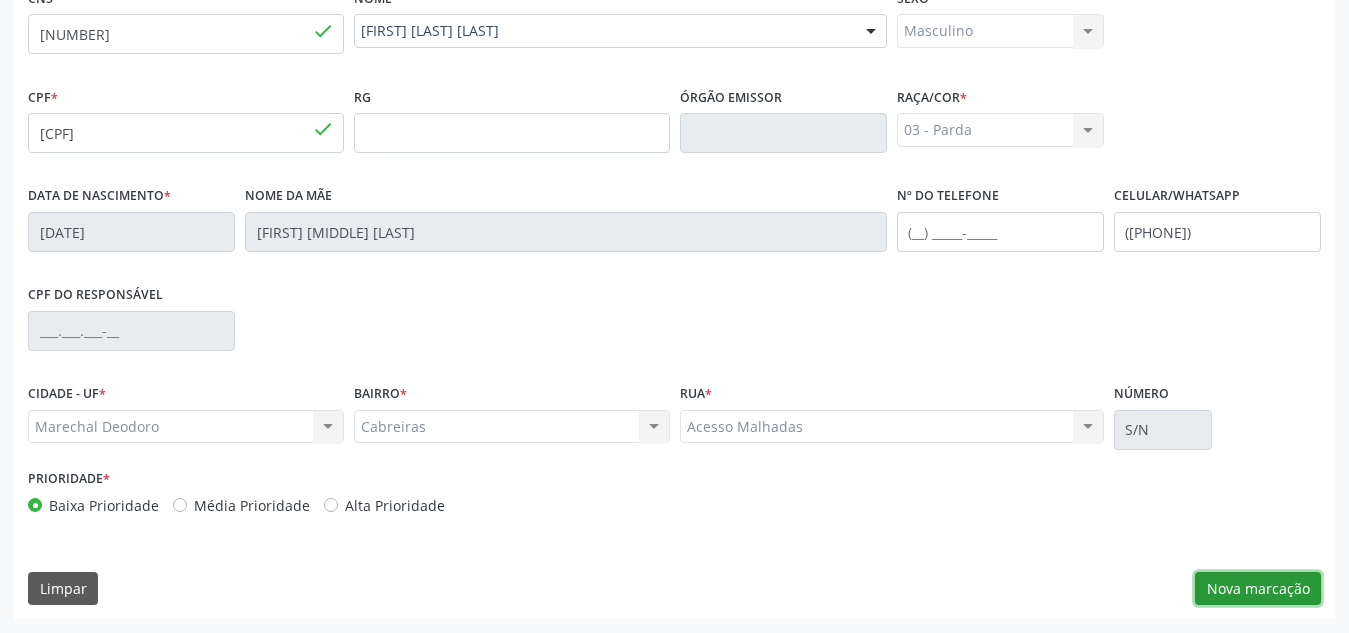 click on "Nova marcação" at bounding box center [1258, 589] 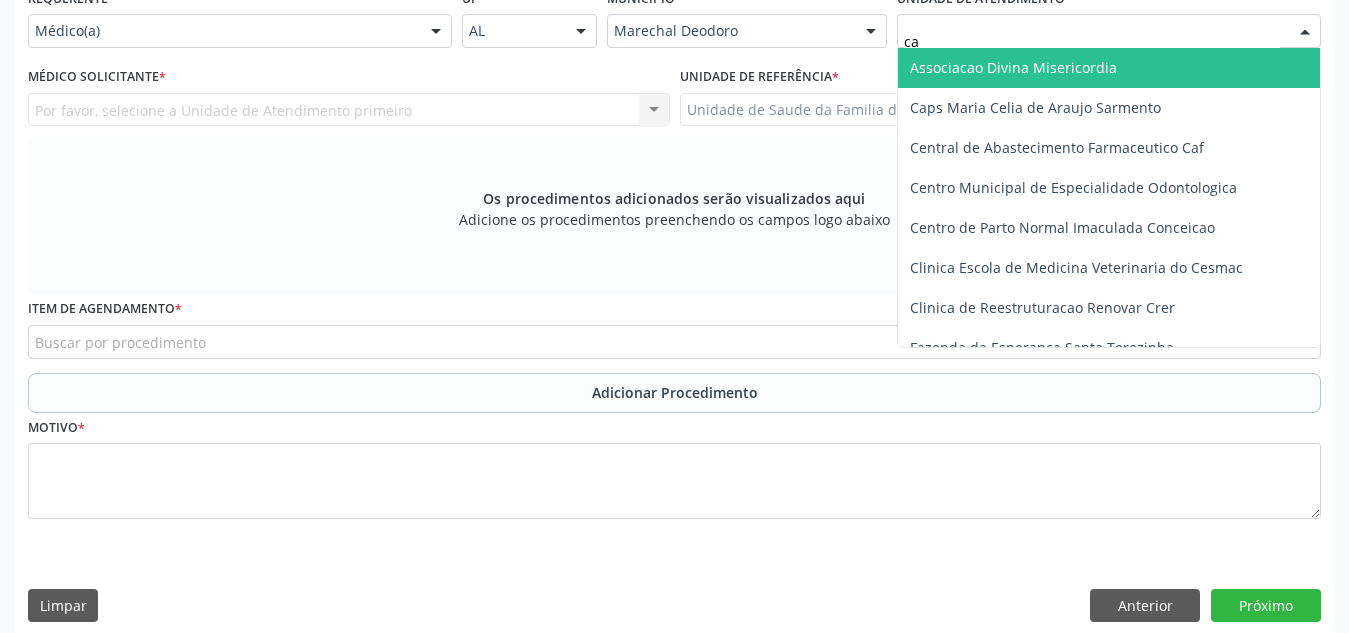 type on "cab" 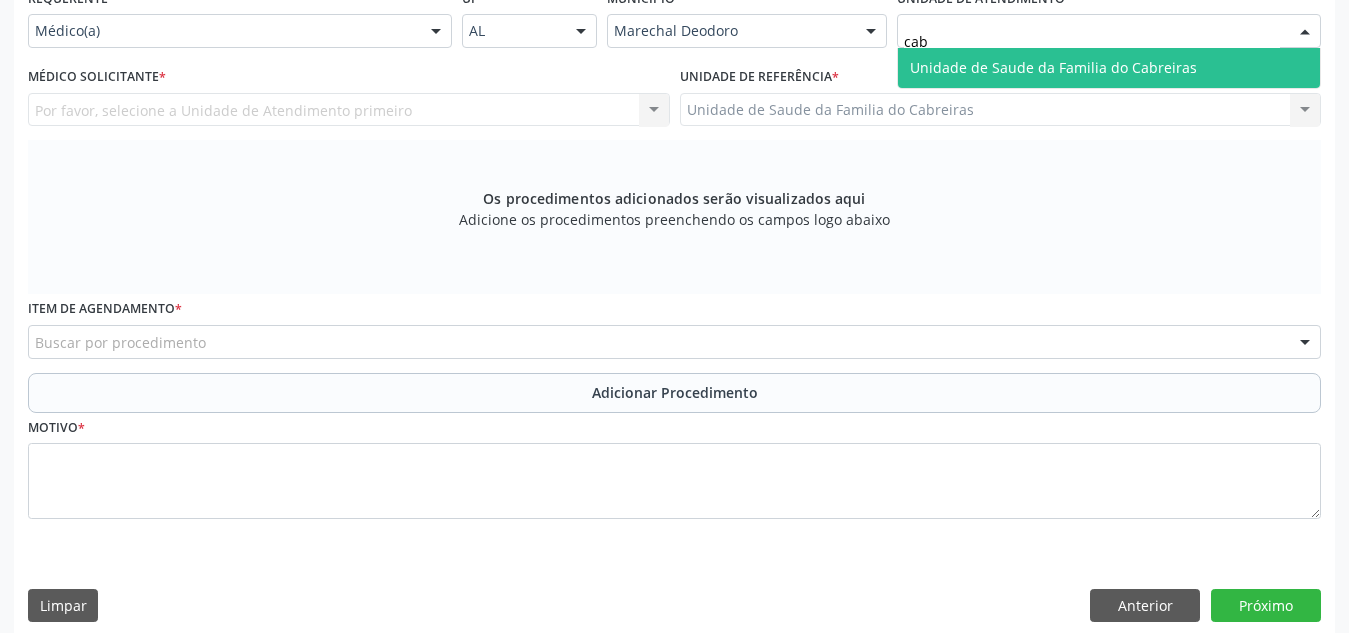 click on "Unidade de Saude da Familia do Cabreiras" at bounding box center [1109, 68] 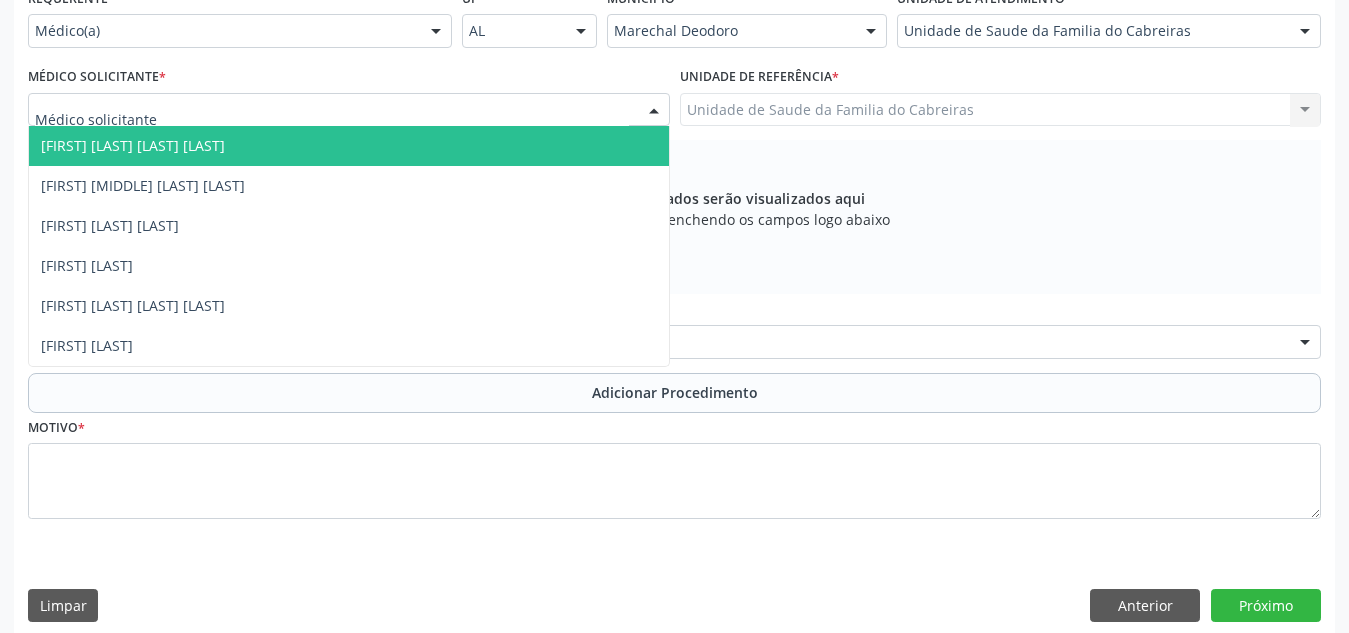 click at bounding box center (349, 110) 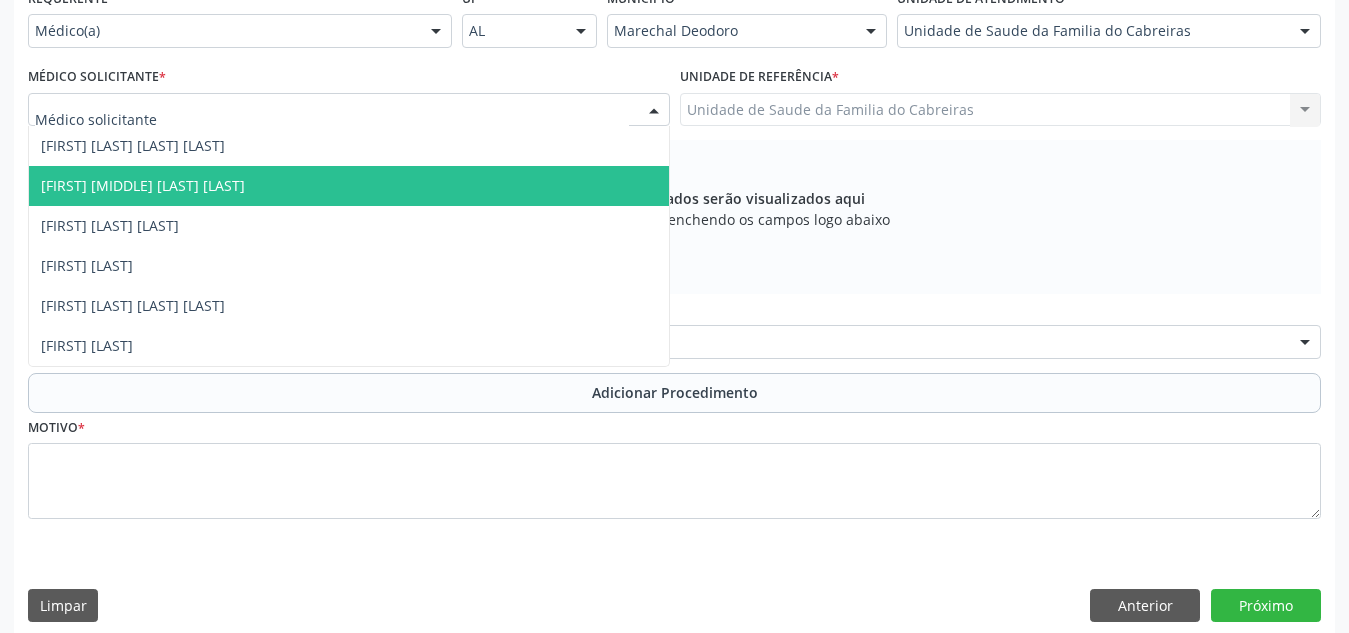 click on "[FIRST] [MIDDLE] [LAST] [LAST]" at bounding box center [349, 186] 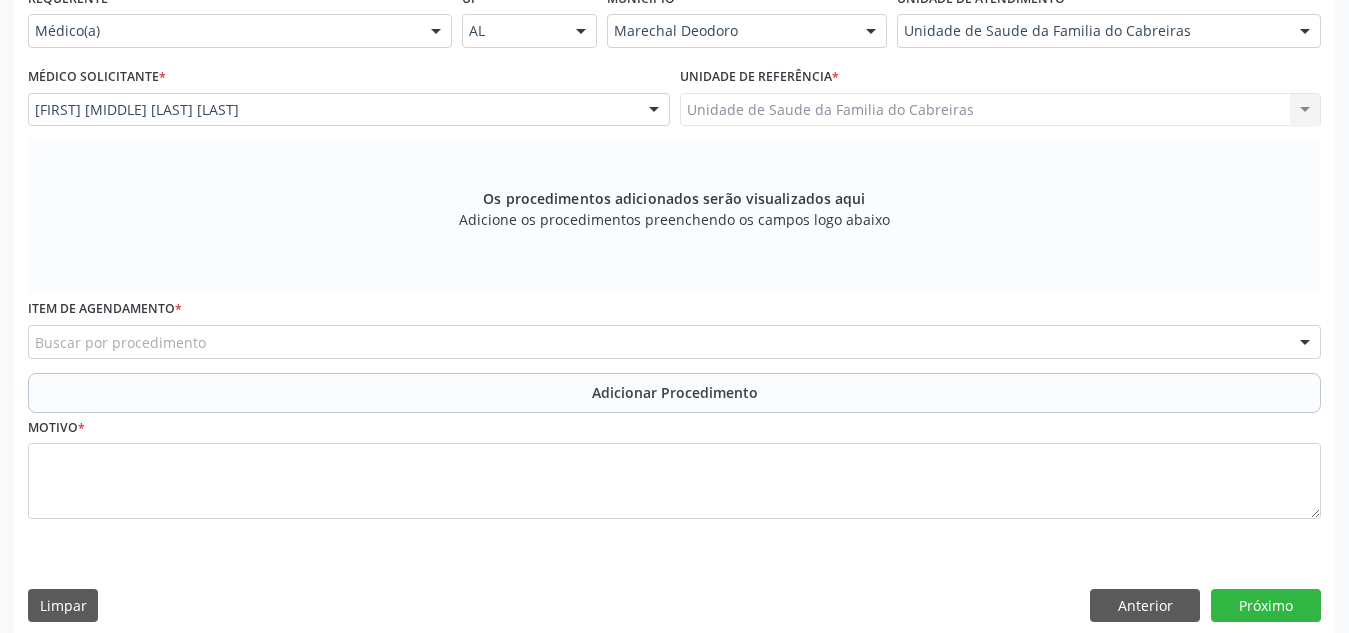 click on "Buscar por procedimento" at bounding box center (674, 342) 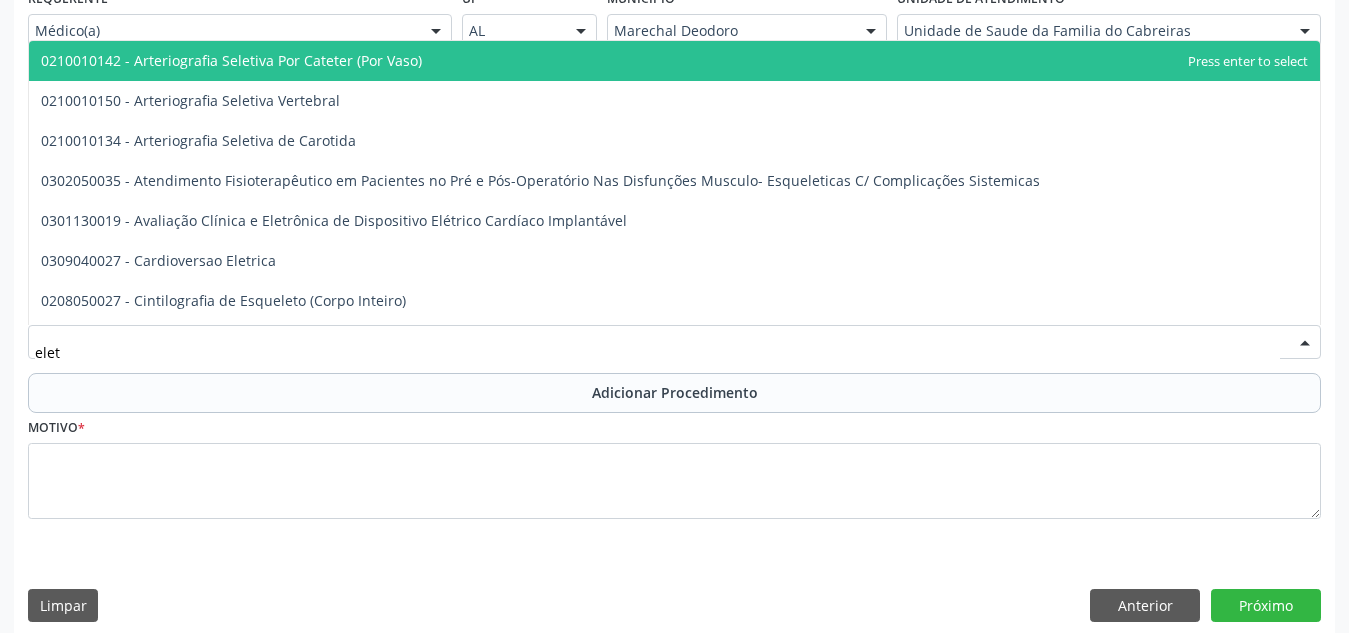 type on "eletr" 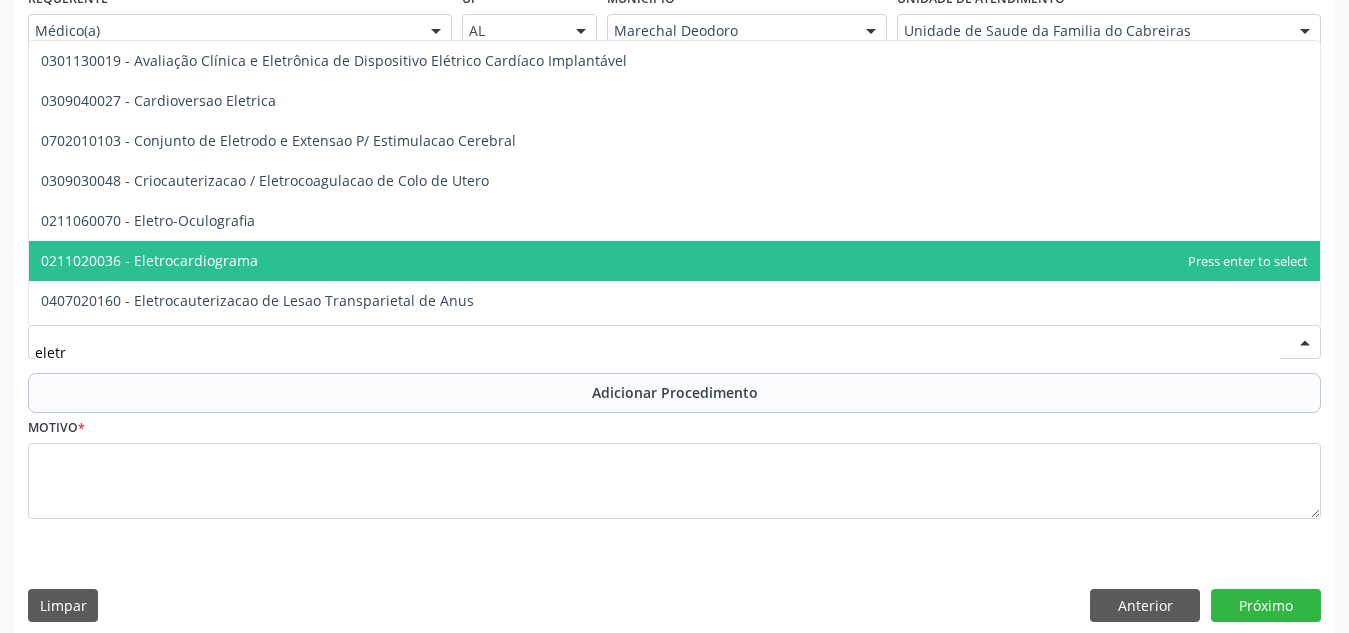 click on "0211020036 - Eletrocardiograma" at bounding box center (674, 261) 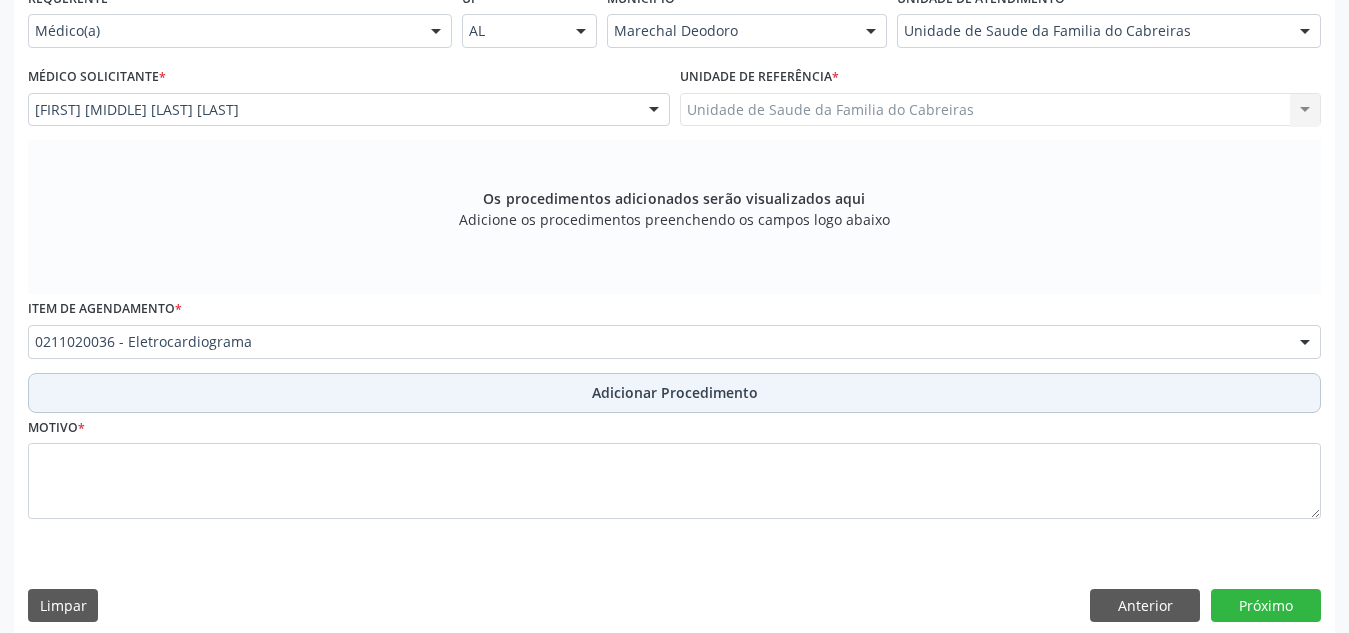 click on "Adicionar Procedimento" at bounding box center [674, 393] 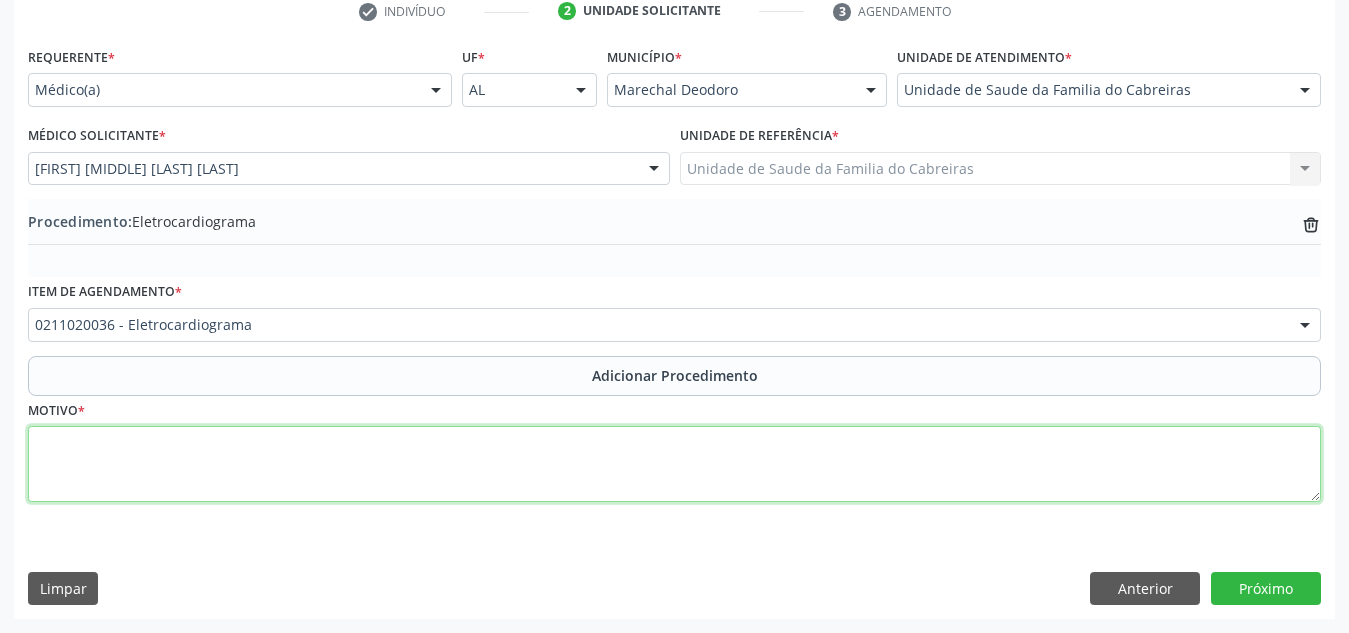 click at bounding box center (674, 464) 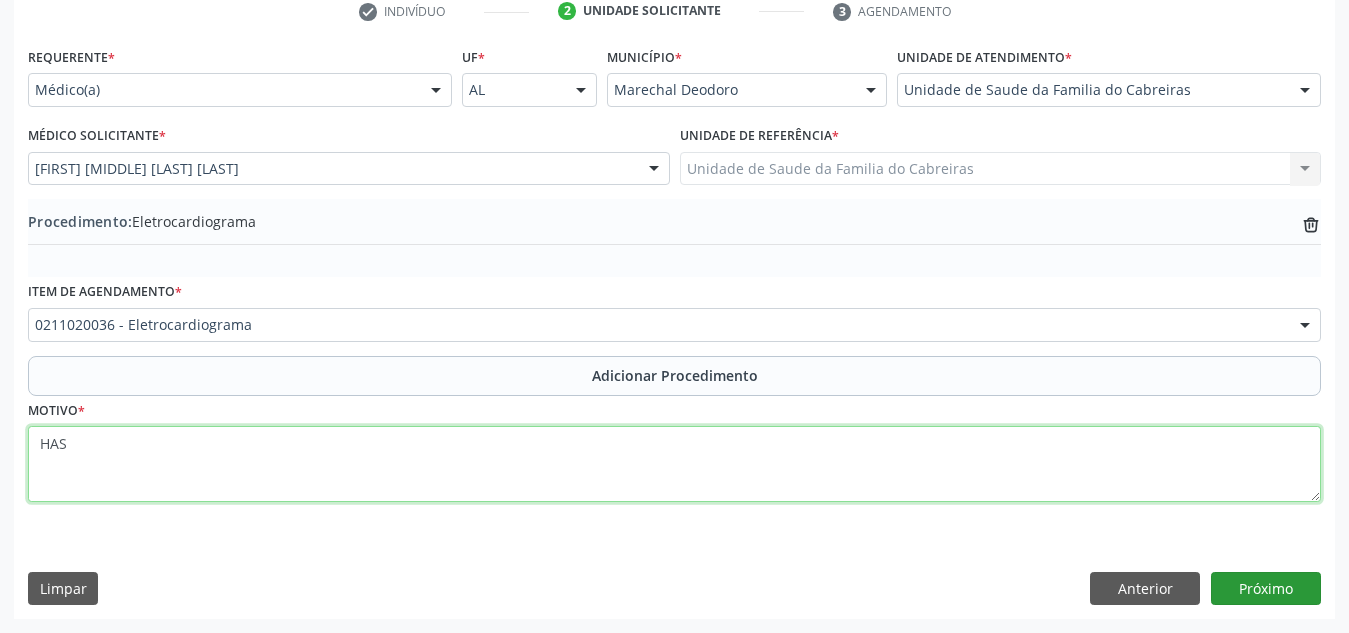 type on "HAS" 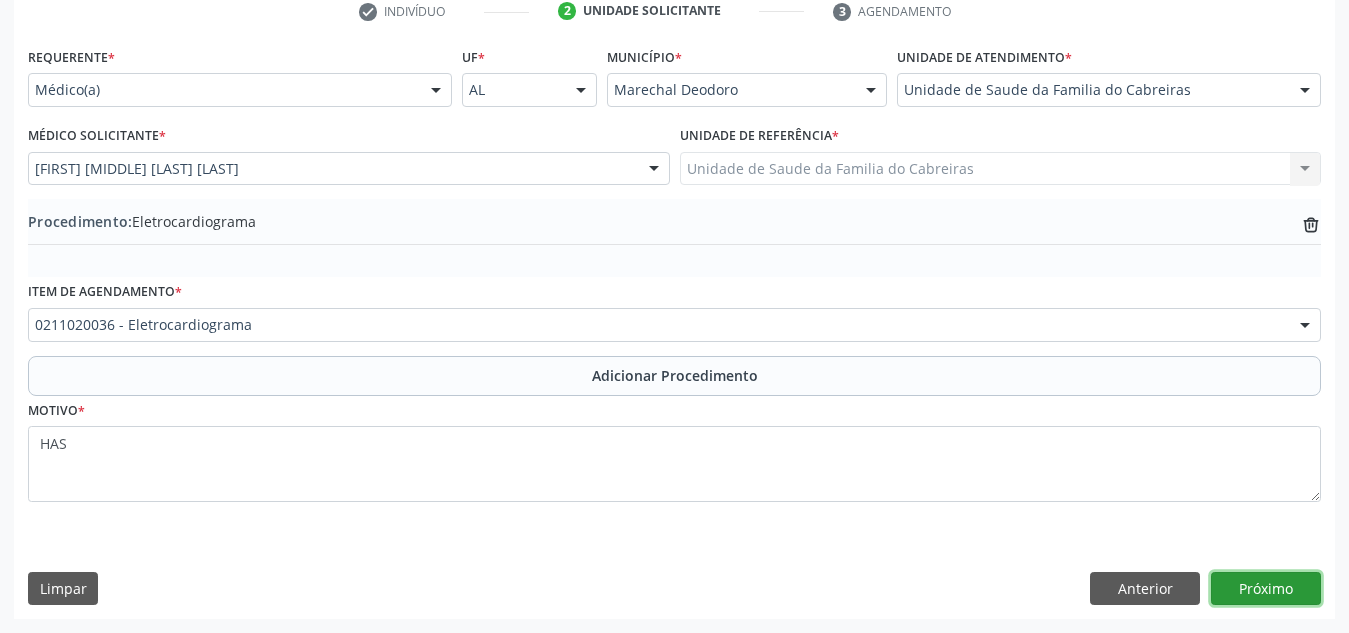 click on "Próximo" at bounding box center (1266, 589) 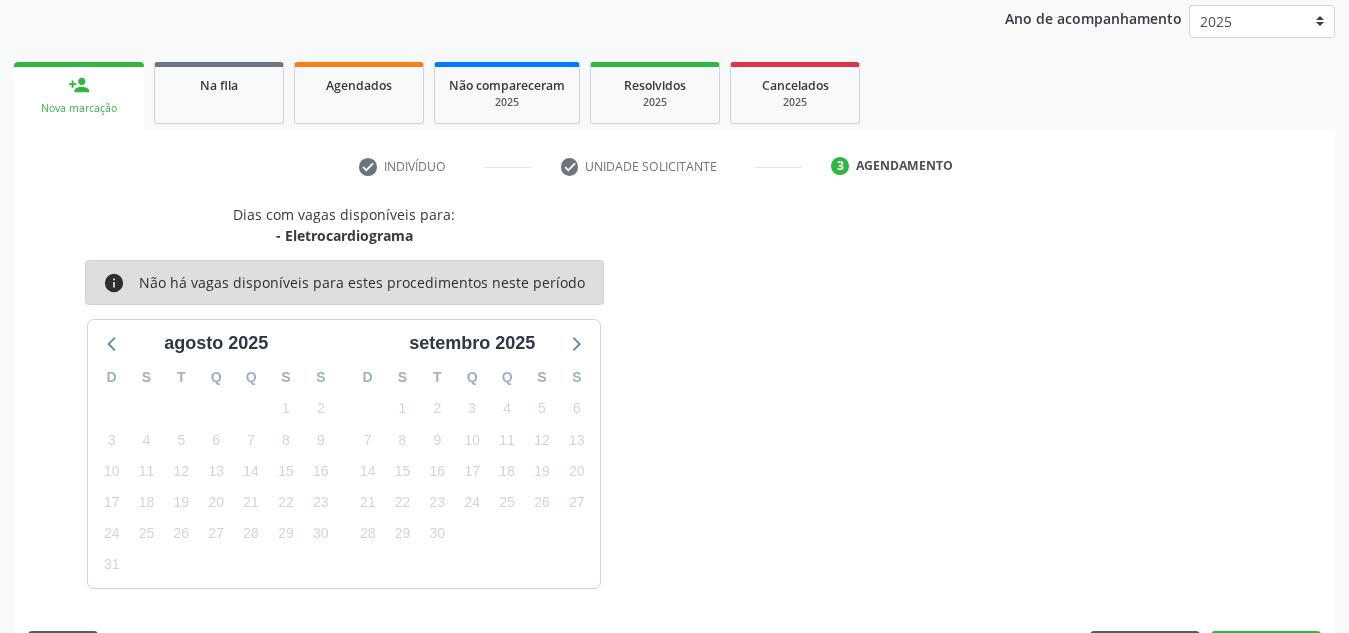 scroll, scrollTop: 324, scrollLeft: 0, axis: vertical 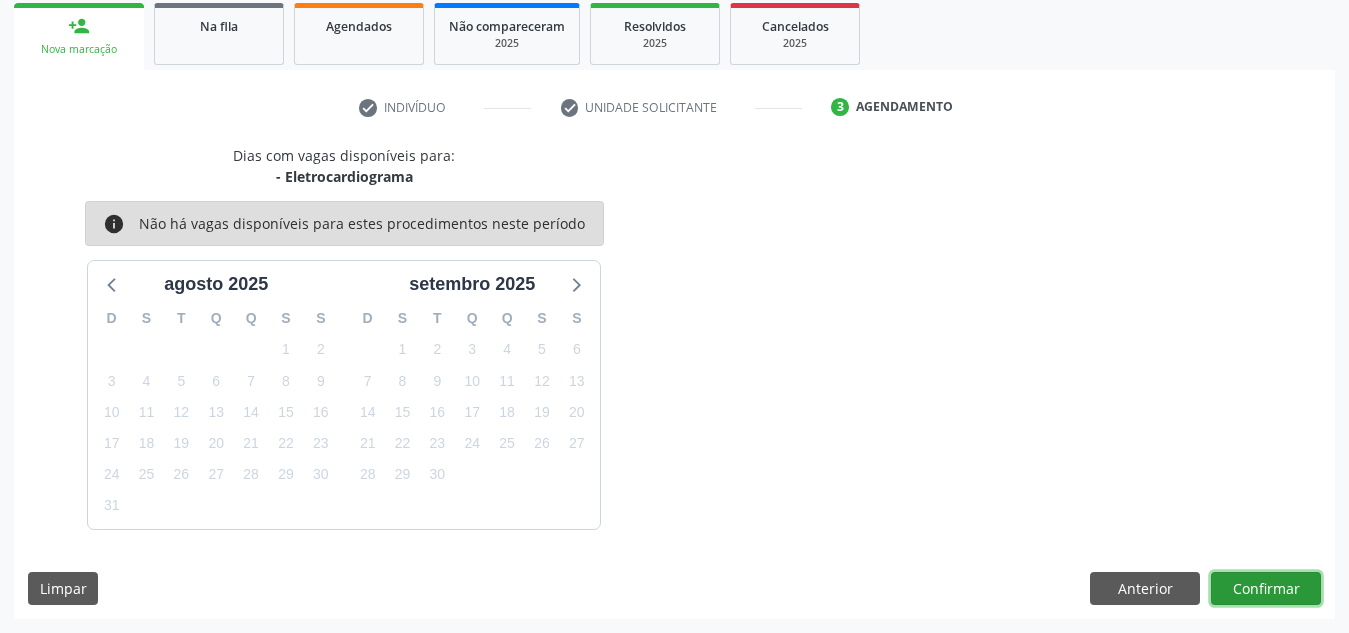 click on "Confirmar" at bounding box center [1266, 589] 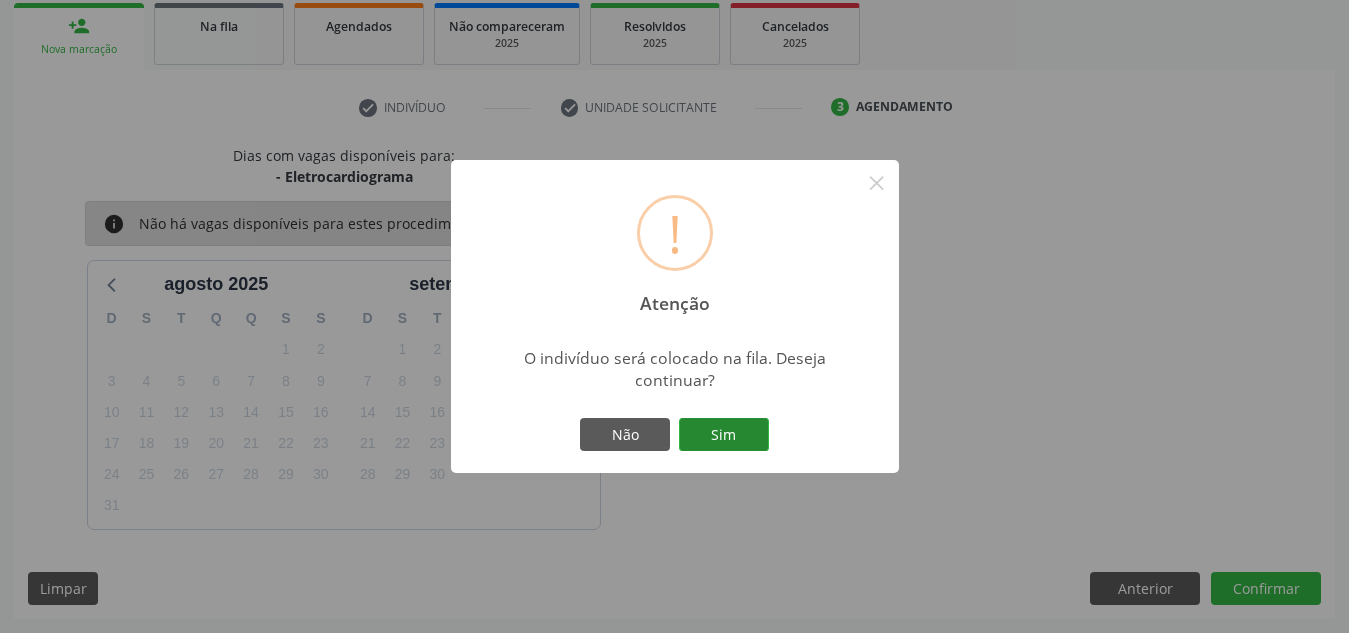 click on "Sim" at bounding box center (724, 435) 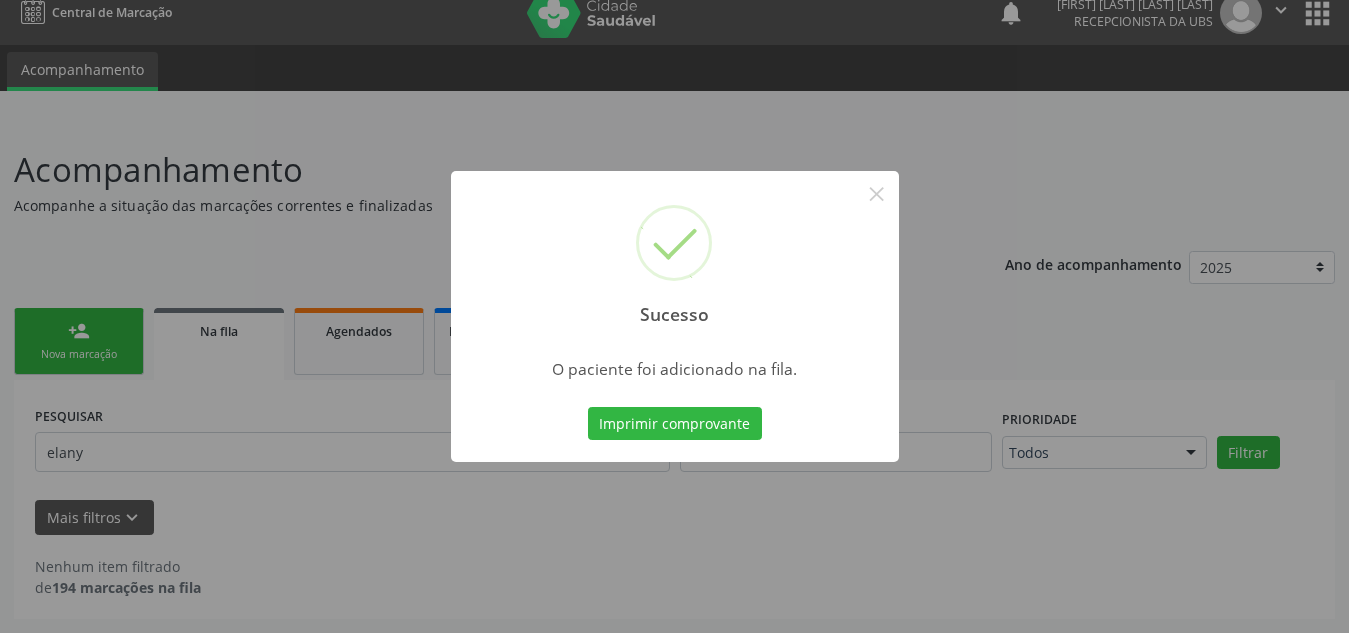 scroll, scrollTop: 19, scrollLeft: 0, axis: vertical 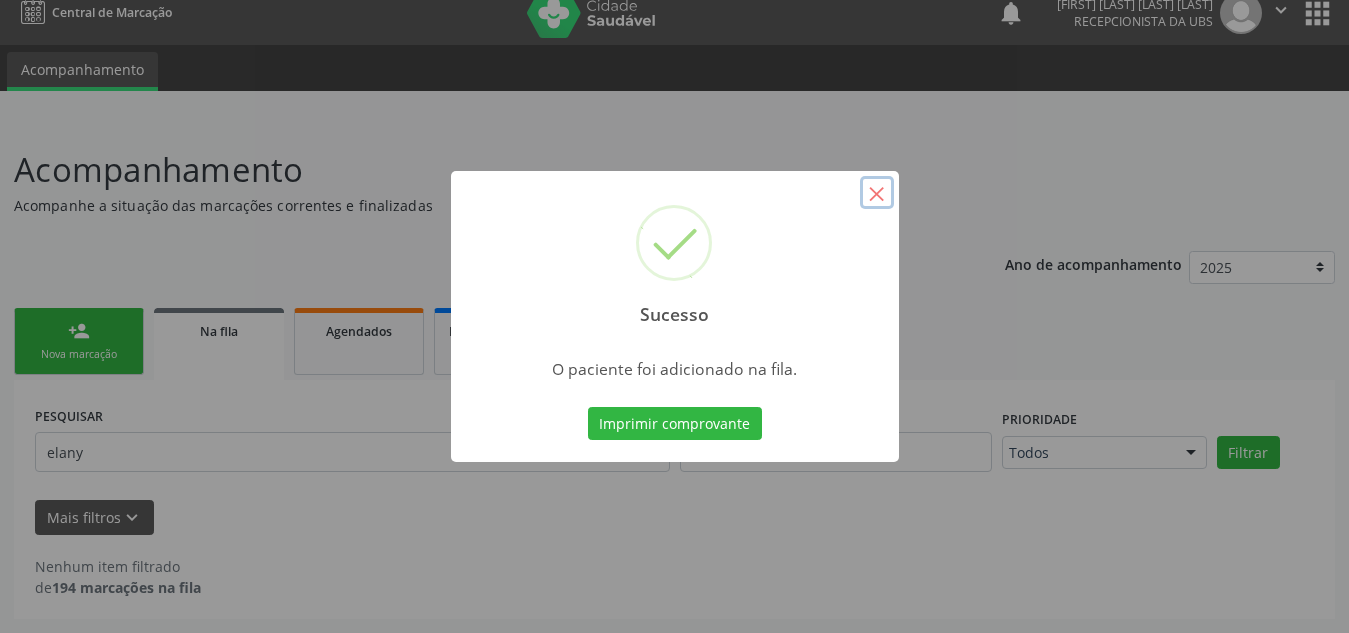 click on "×" at bounding box center (877, 193) 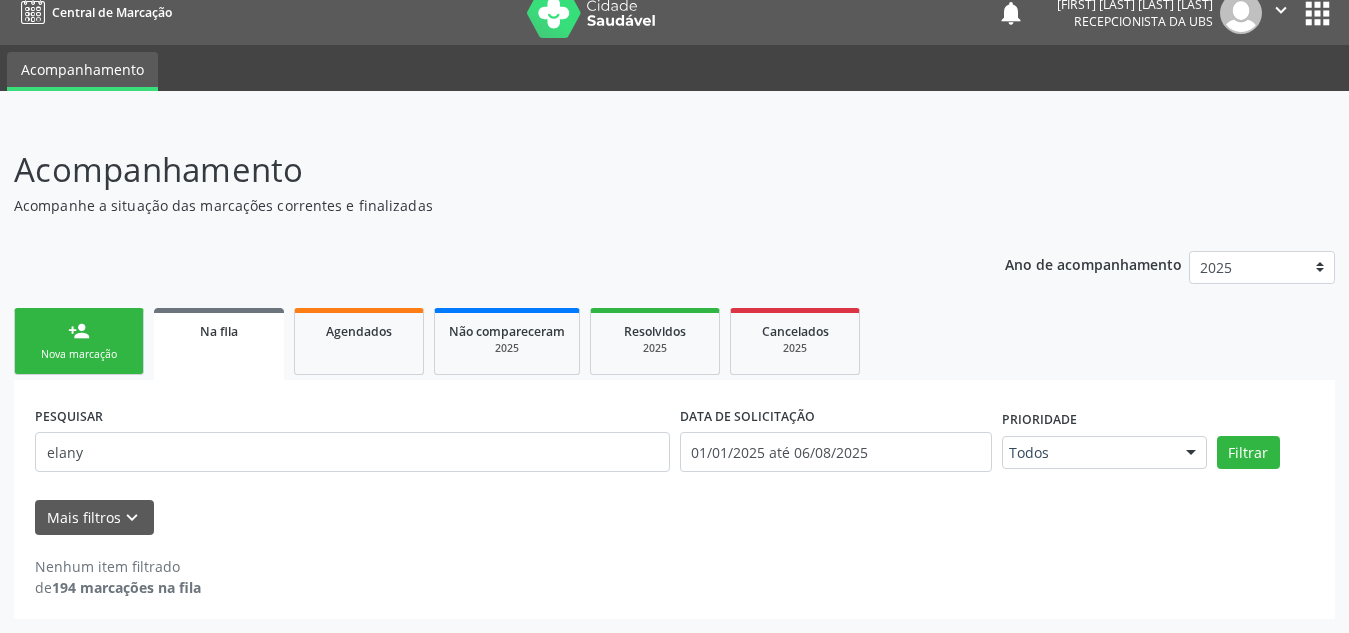 click on "Nova marcação" at bounding box center [79, 354] 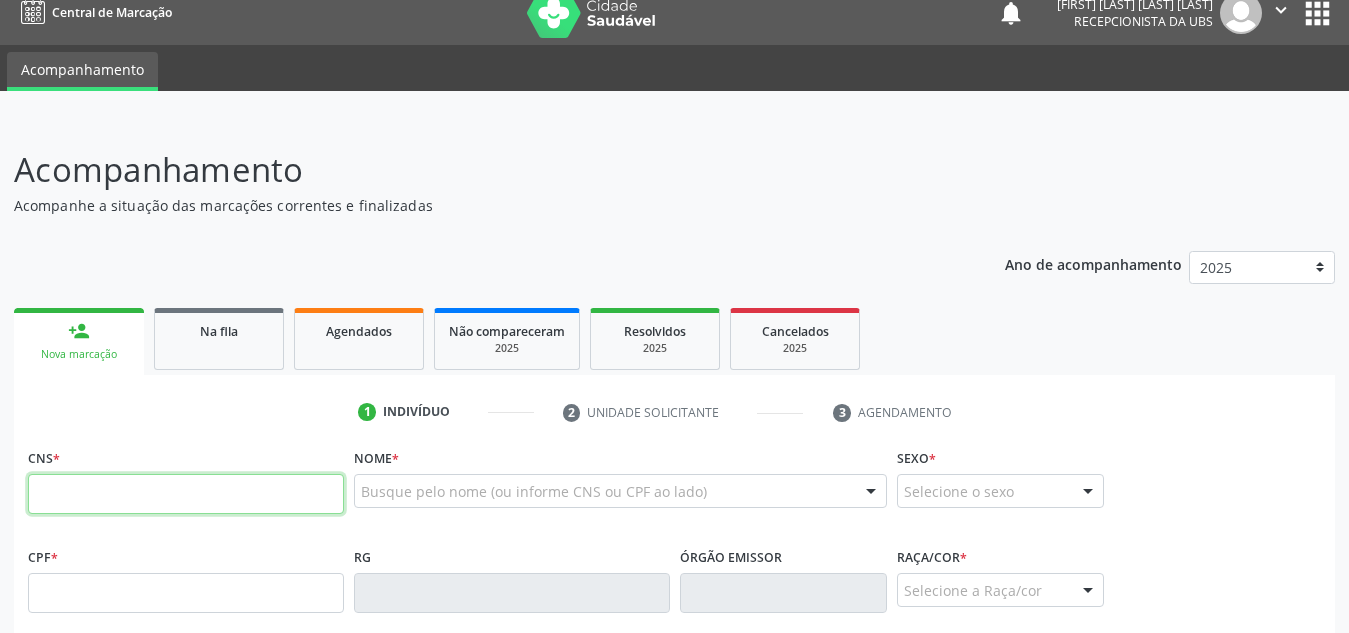 click at bounding box center (186, 494) 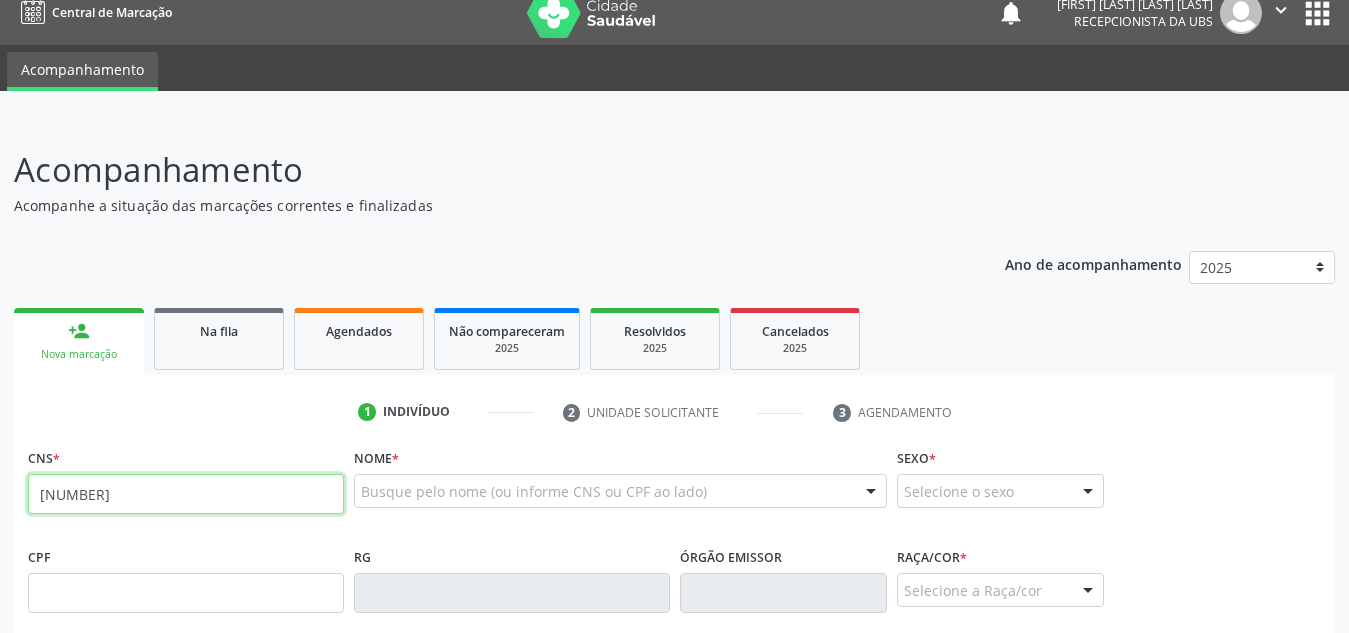 type on "[NUMBER]" 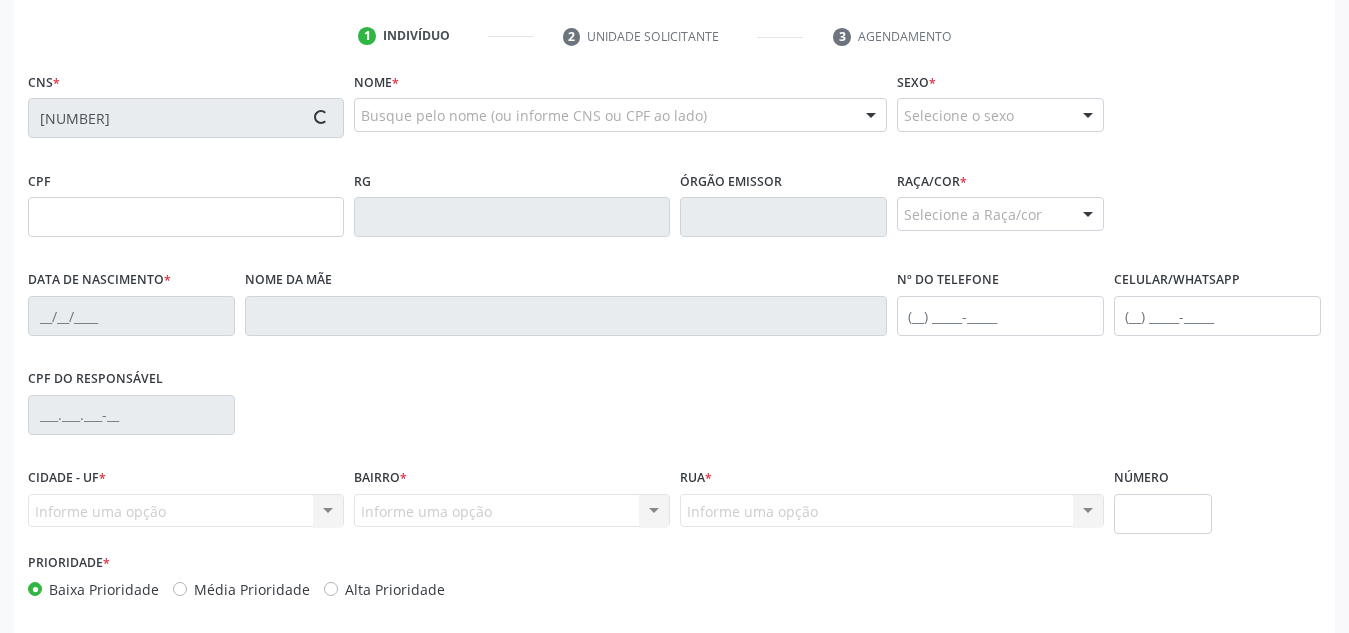 scroll, scrollTop: 396, scrollLeft: 0, axis: vertical 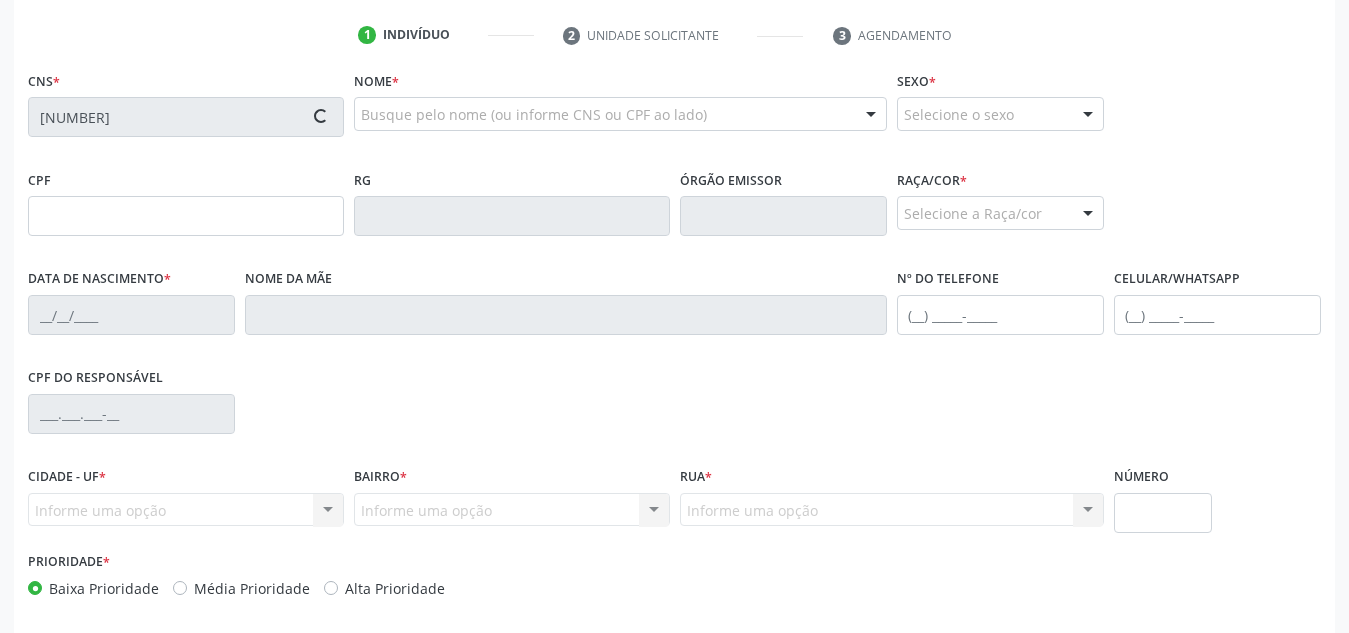 type on "[NUMBER]" 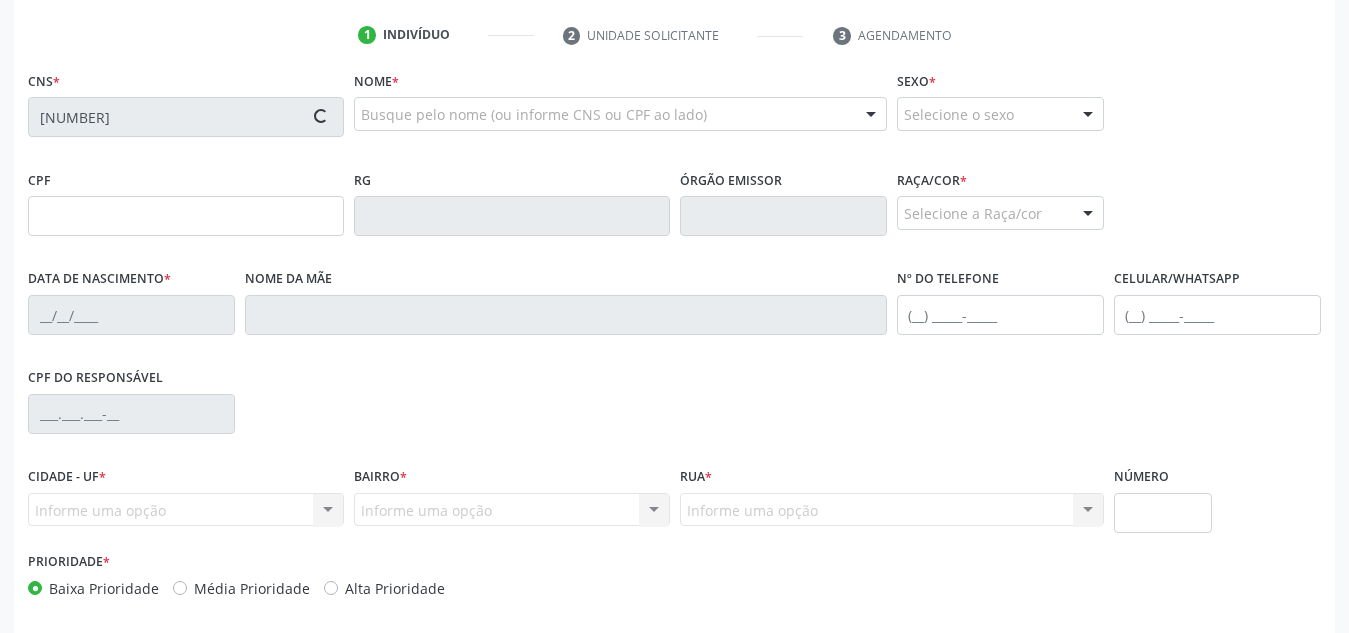 type on "[DATE]" 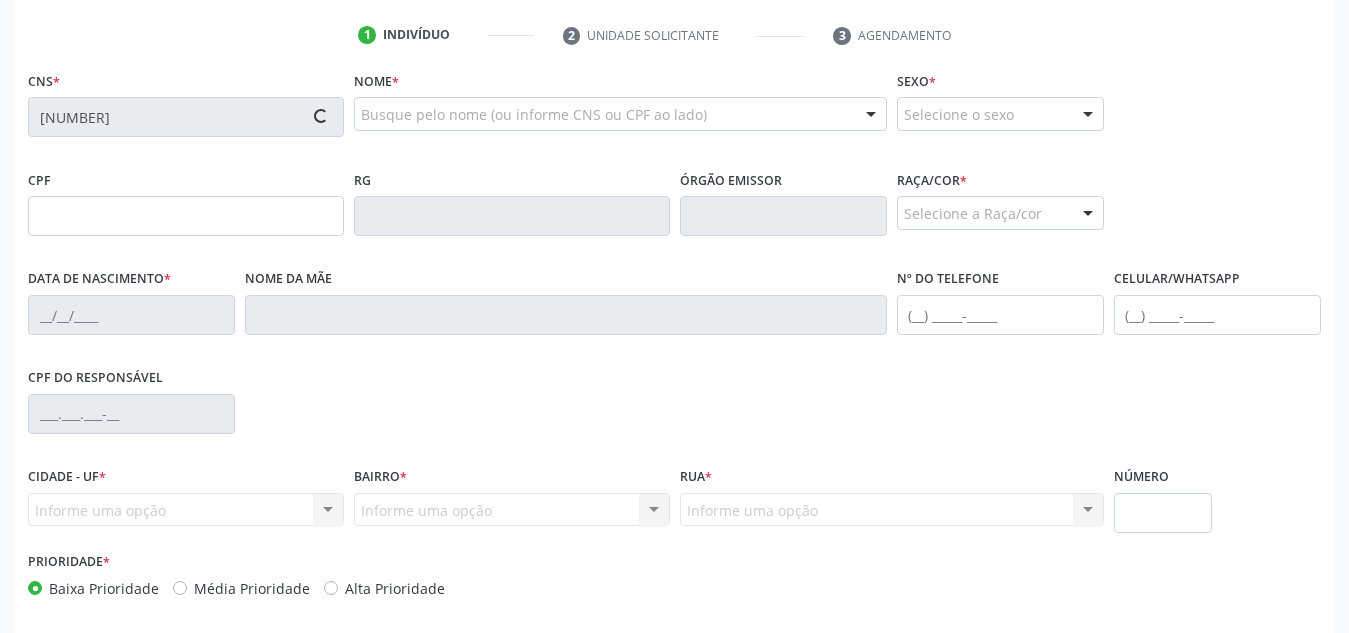 type on "[FIRST] [MIDDLE] [LAST]" 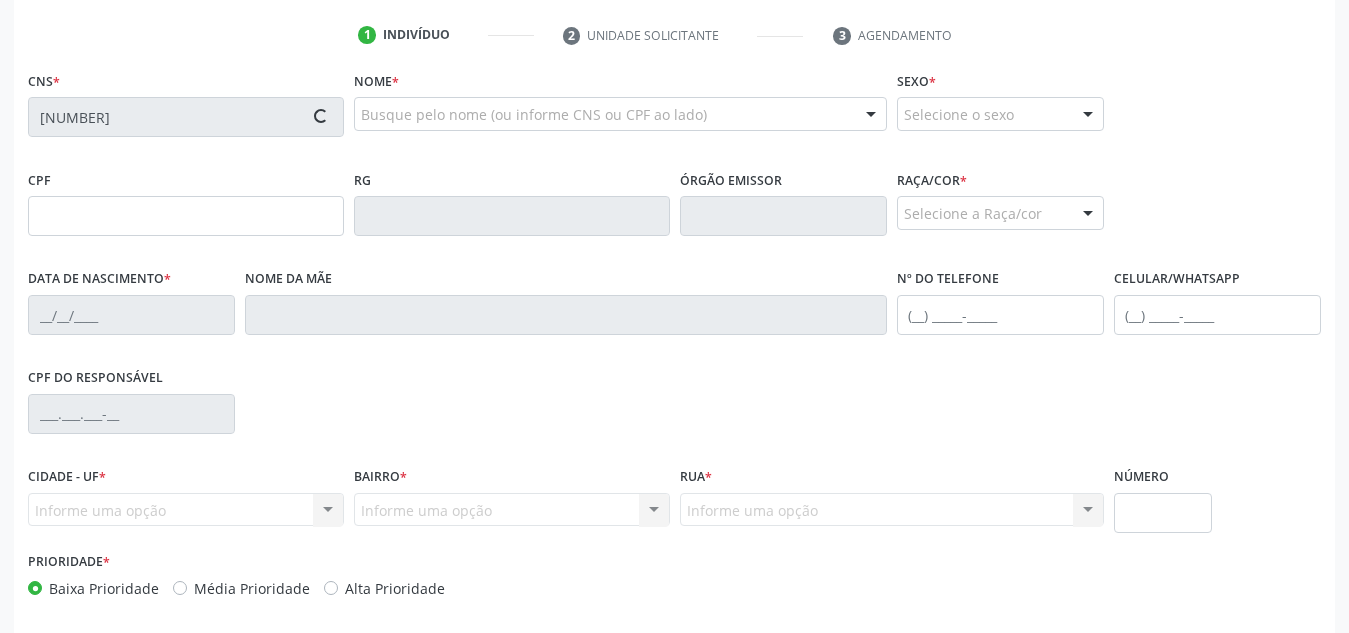 type on "([PHONE])" 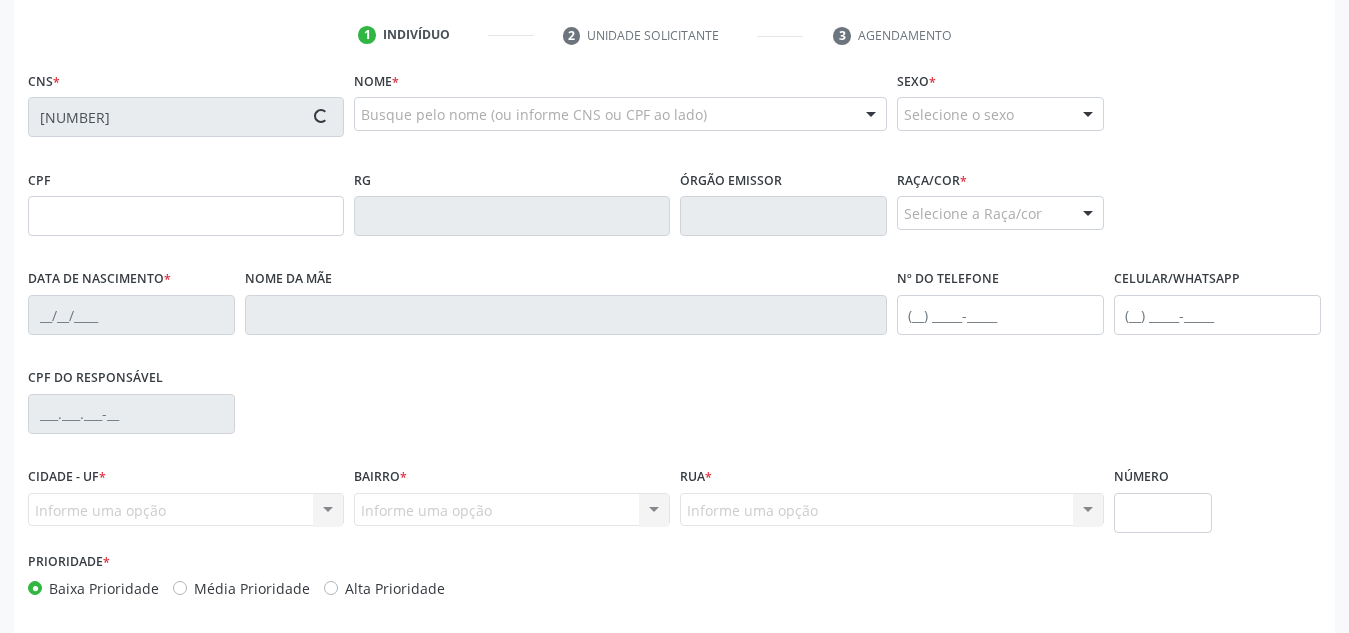 type on "S/N" 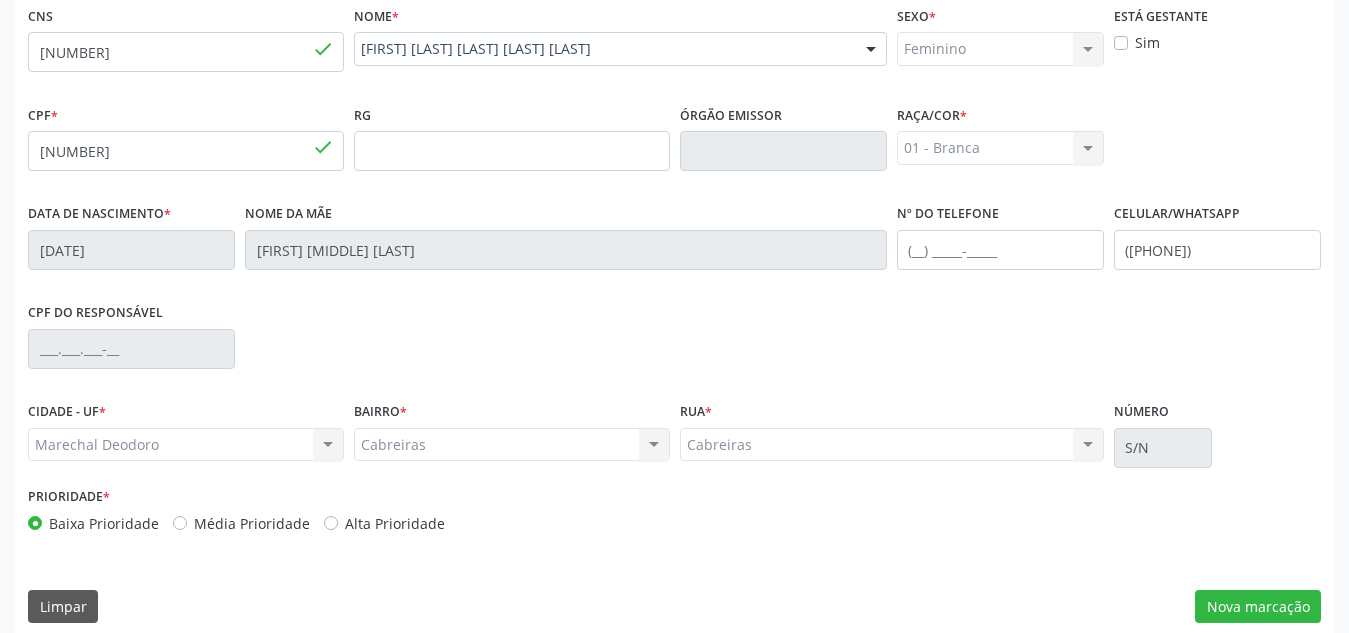 scroll, scrollTop: 479, scrollLeft: 0, axis: vertical 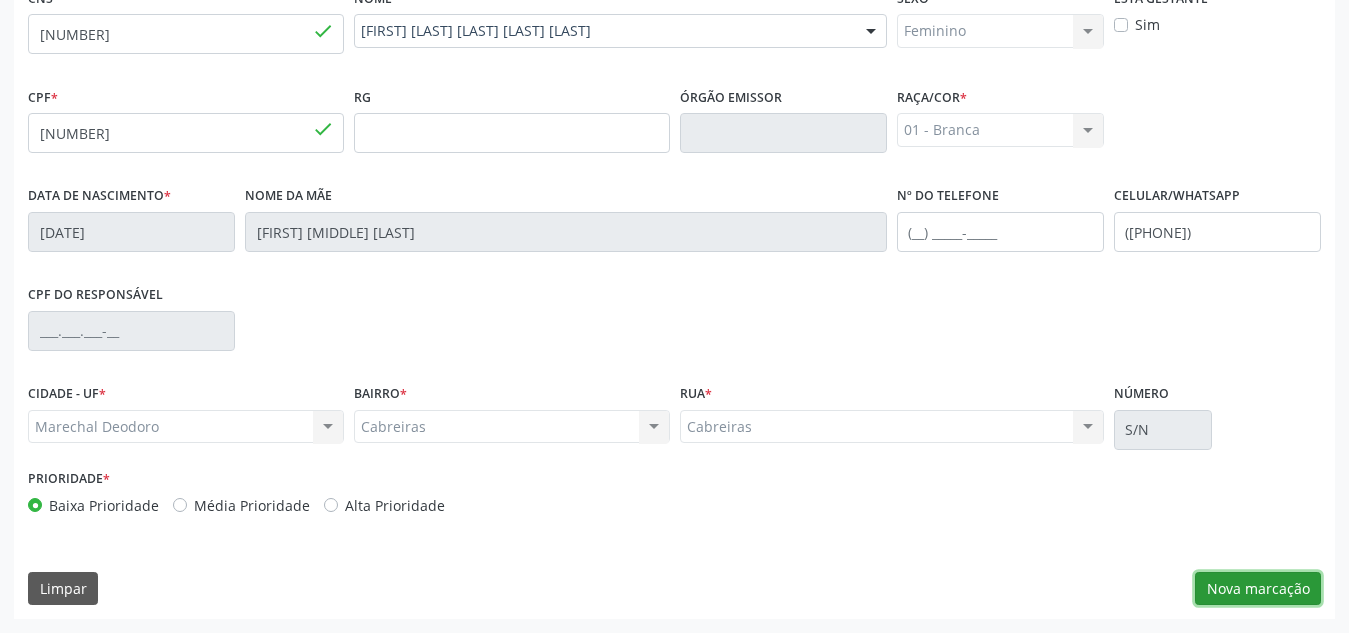 click on "Nova marcação" at bounding box center [1258, 589] 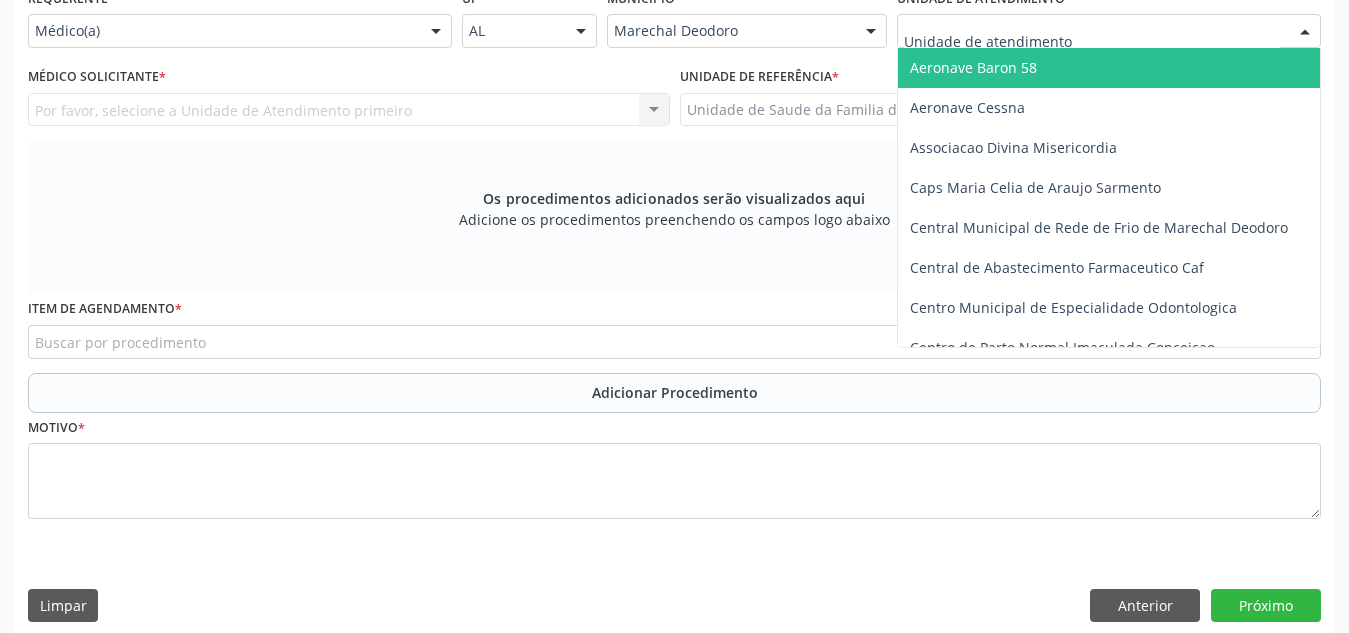 click at bounding box center (1109, 31) 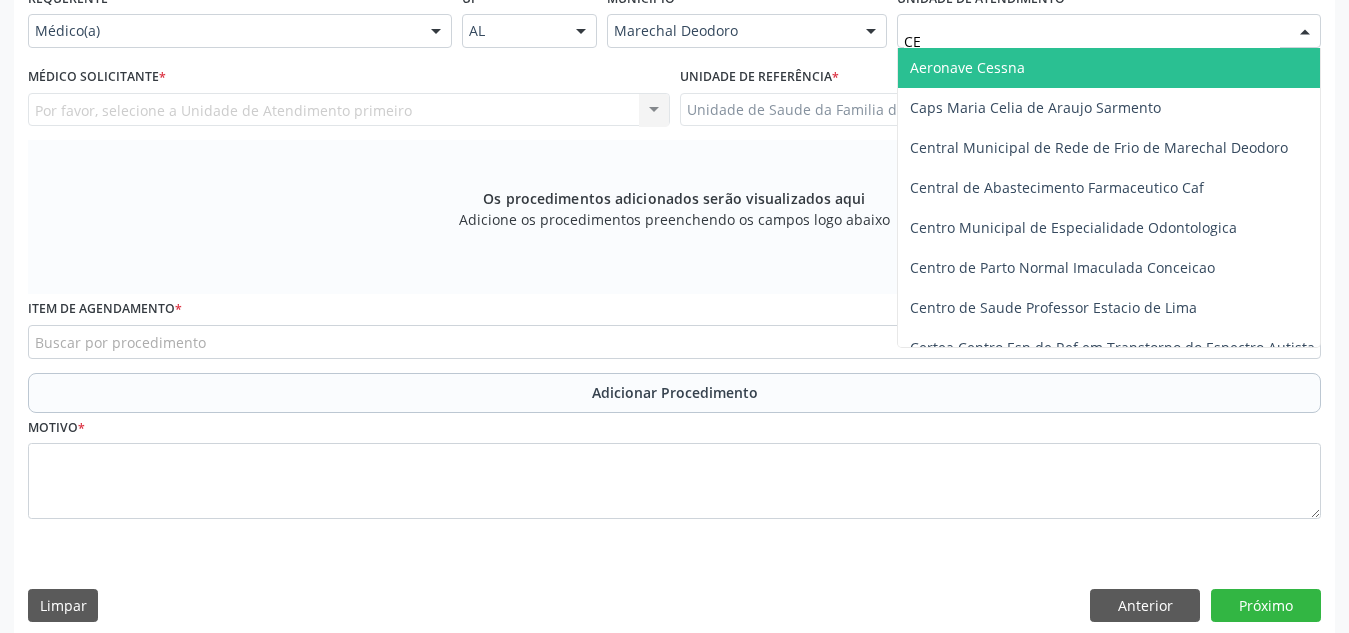 type on "CER" 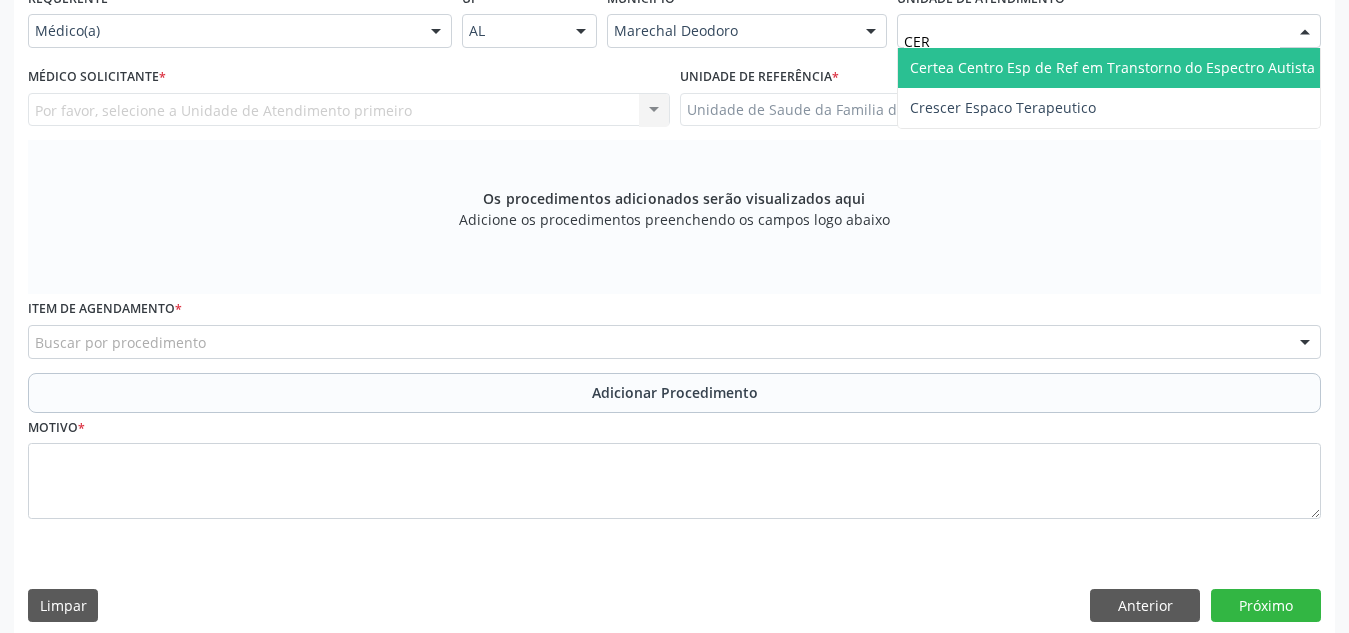 click on "Certea Centro Esp de Ref em Transtorno do Espectro Autista" at bounding box center (1112, 67) 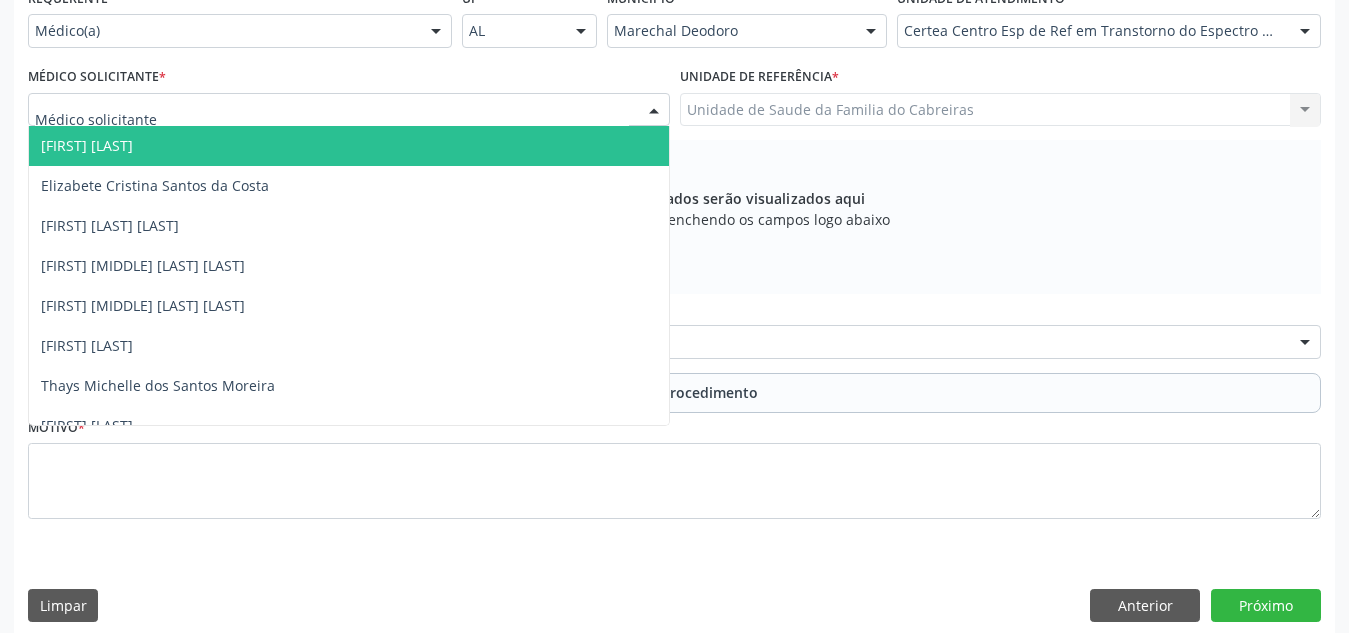 click at bounding box center (349, 110) 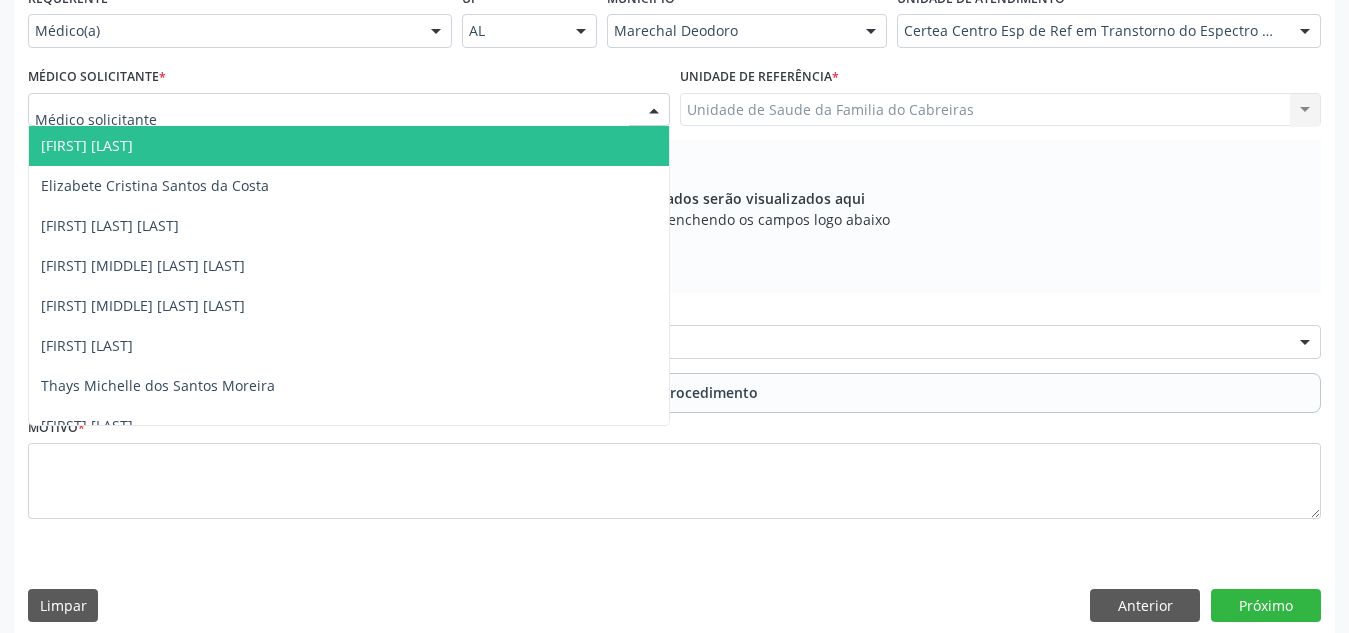 click on "[FIRST] [LAST]" at bounding box center [349, 146] 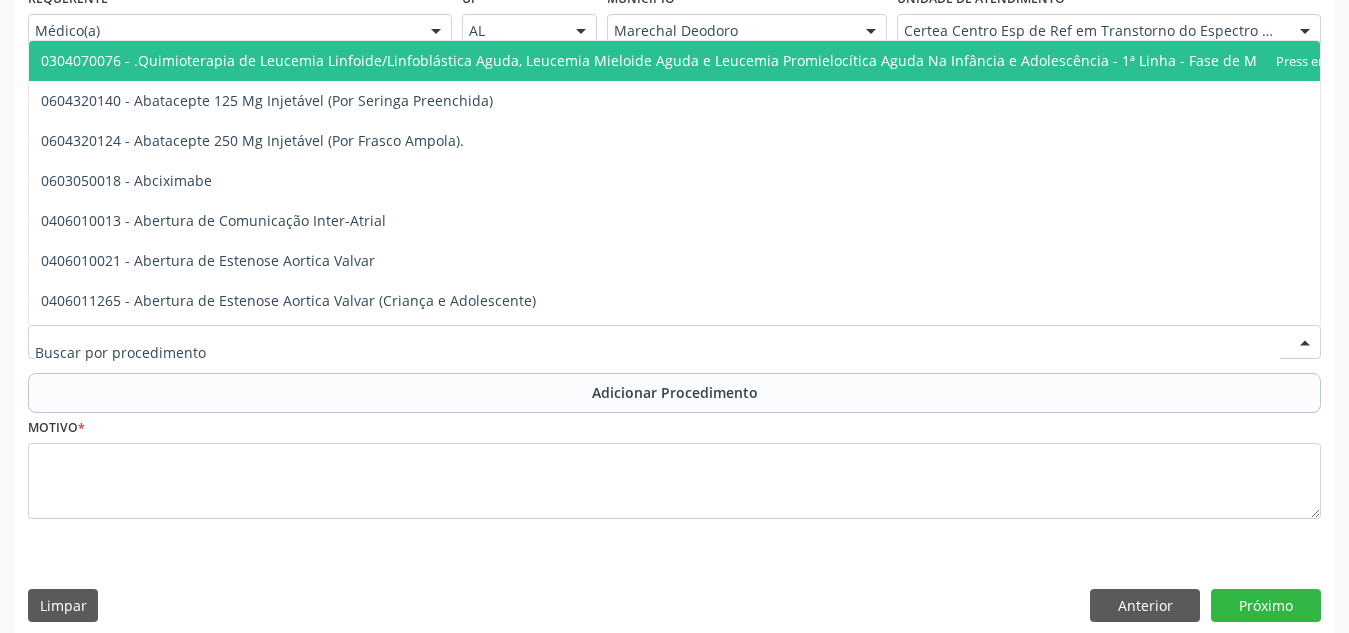 click at bounding box center (674, 342) 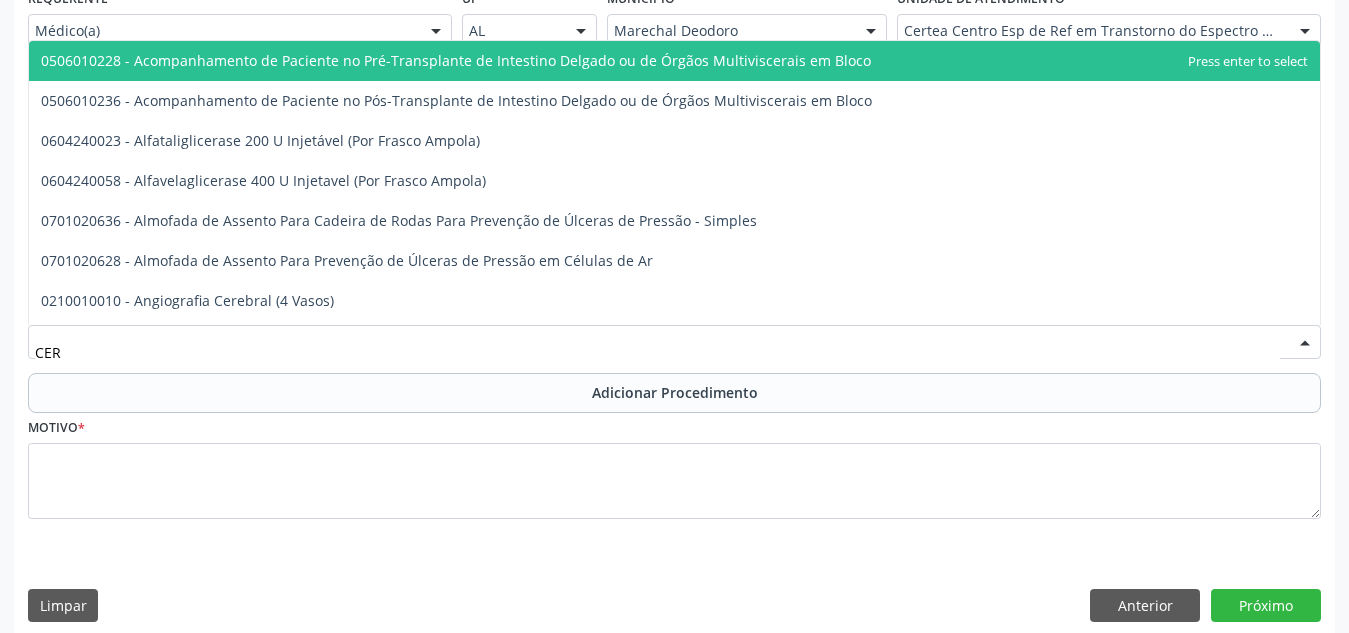 type on "CERT" 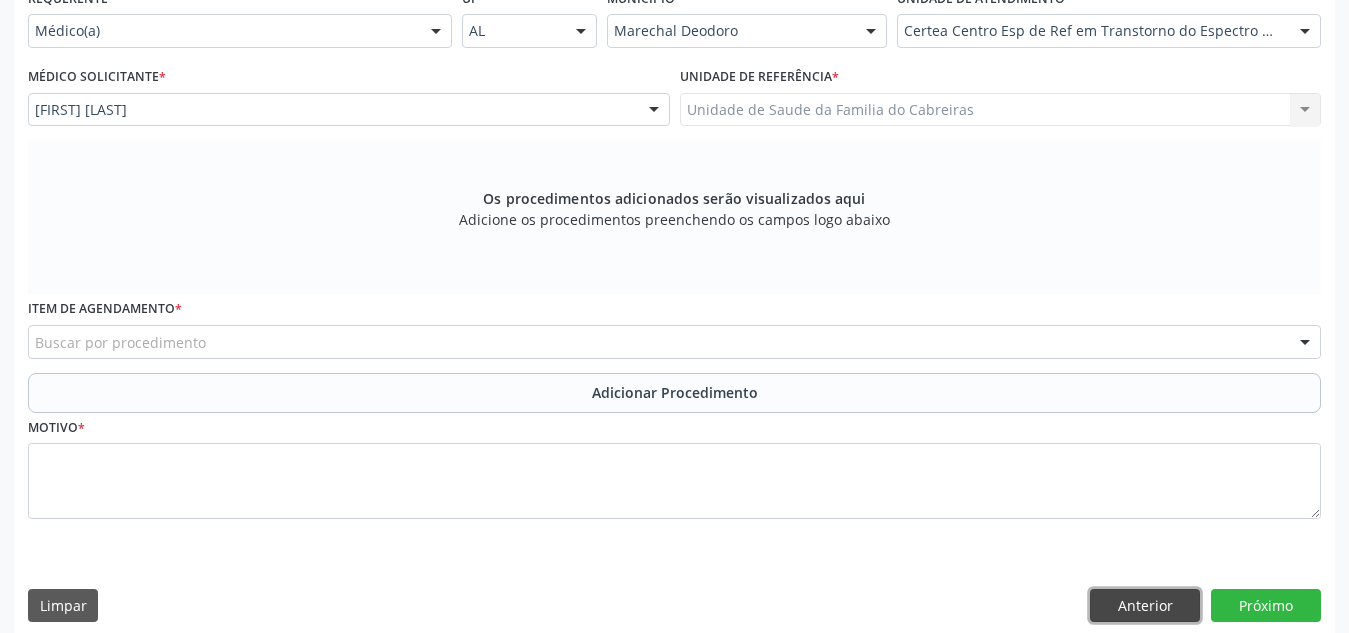 click on "Anterior" at bounding box center (1145, 606) 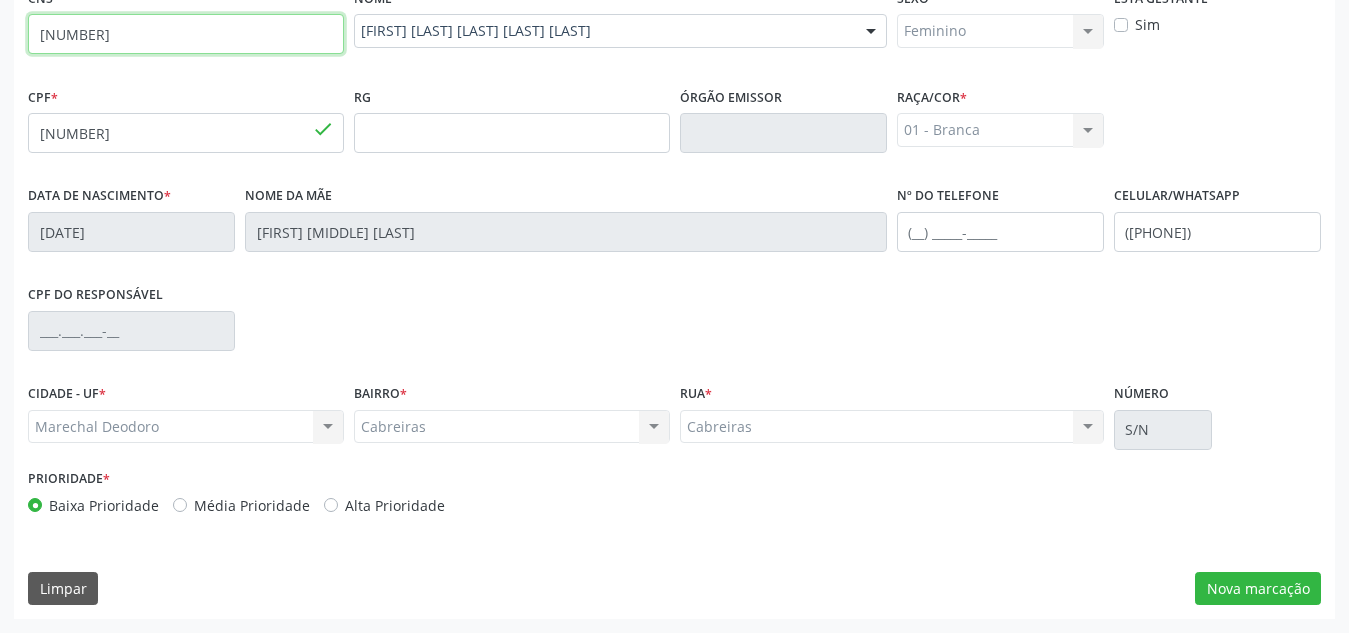 drag, startPoint x: 240, startPoint y: 29, endPoint x: 23, endPoint y: 54, distance: 218.43535 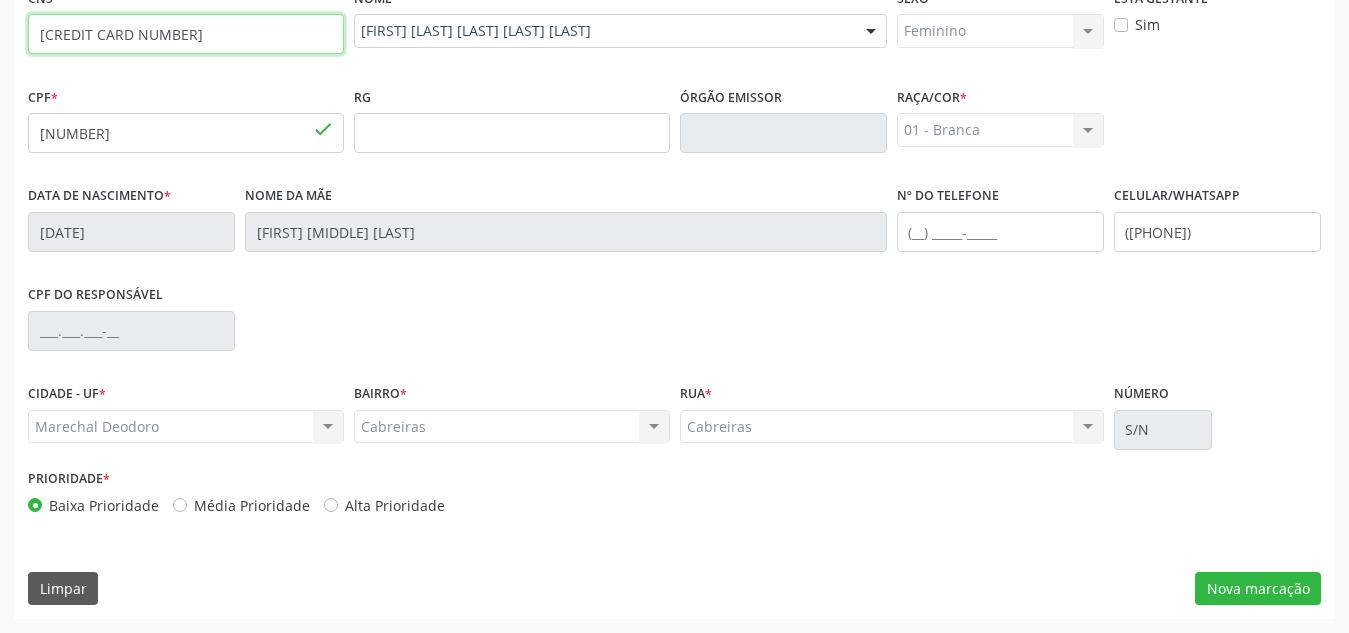 type on "[CREDIT CARD NUMBER]" 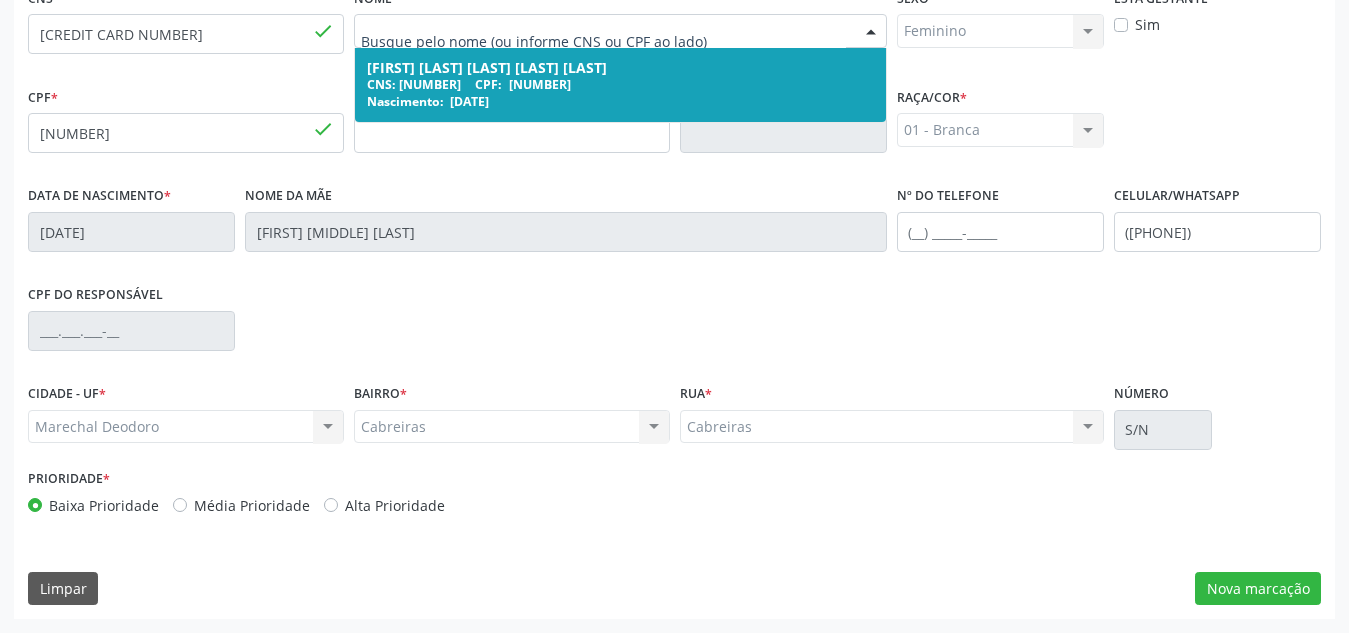drag, startPoint x: 647, startPoint y: 30, endPoint x: 289, endPoint y: 51, distance: 358.6154 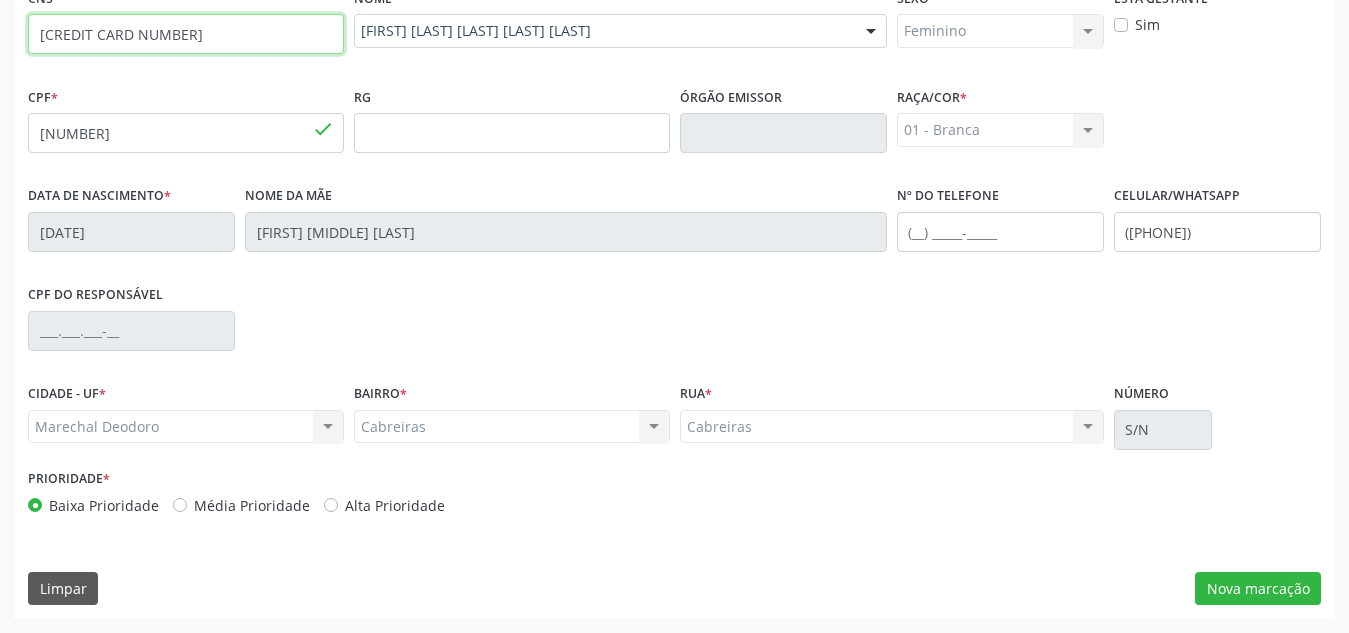 click on "[CREDIT CARD NUMBER]" at bounding box center [186, 34] 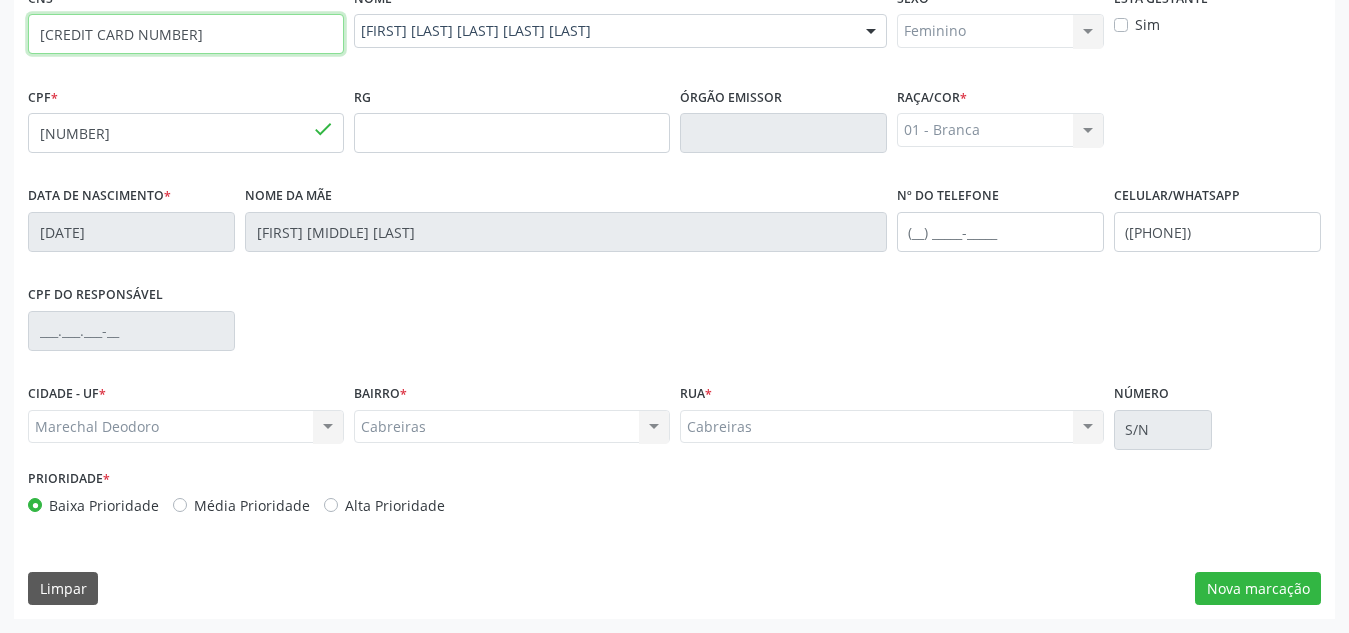 drag, startPoint x: 274, startPoint y: 20, endPoint x: 0, endPoint y: 33, distance: 274.30823 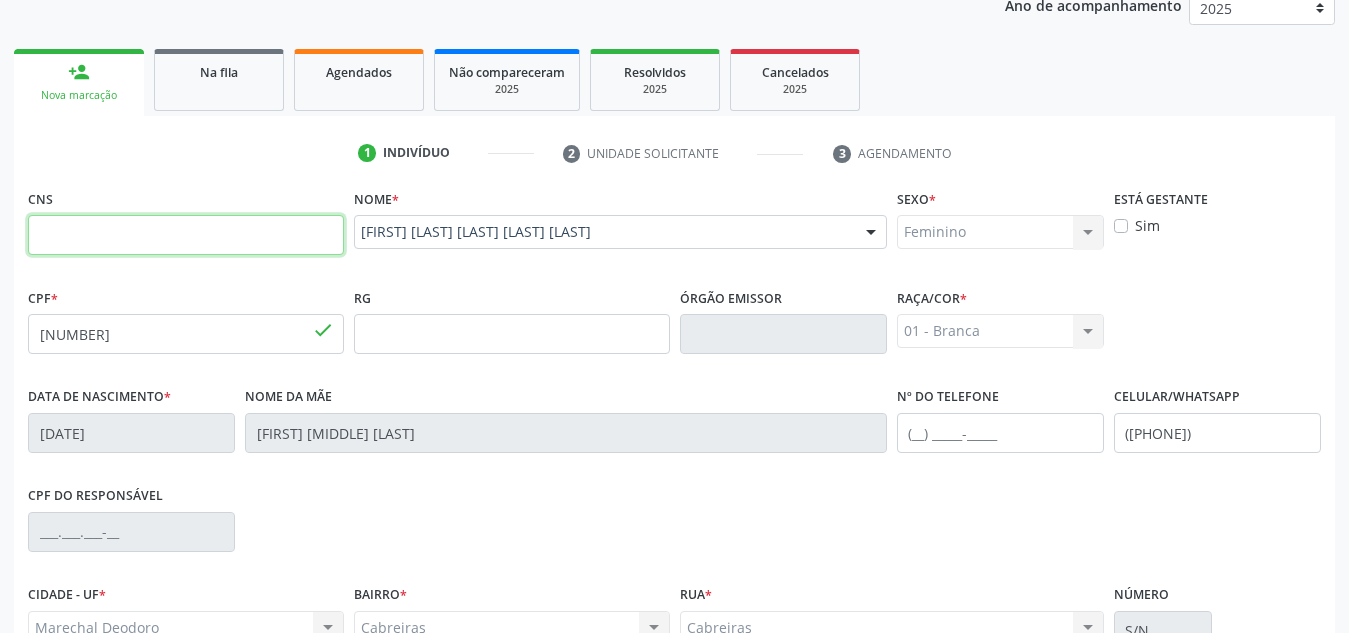 scroll, scrollTop: 276, scrollLeft: 0, axis: vertical 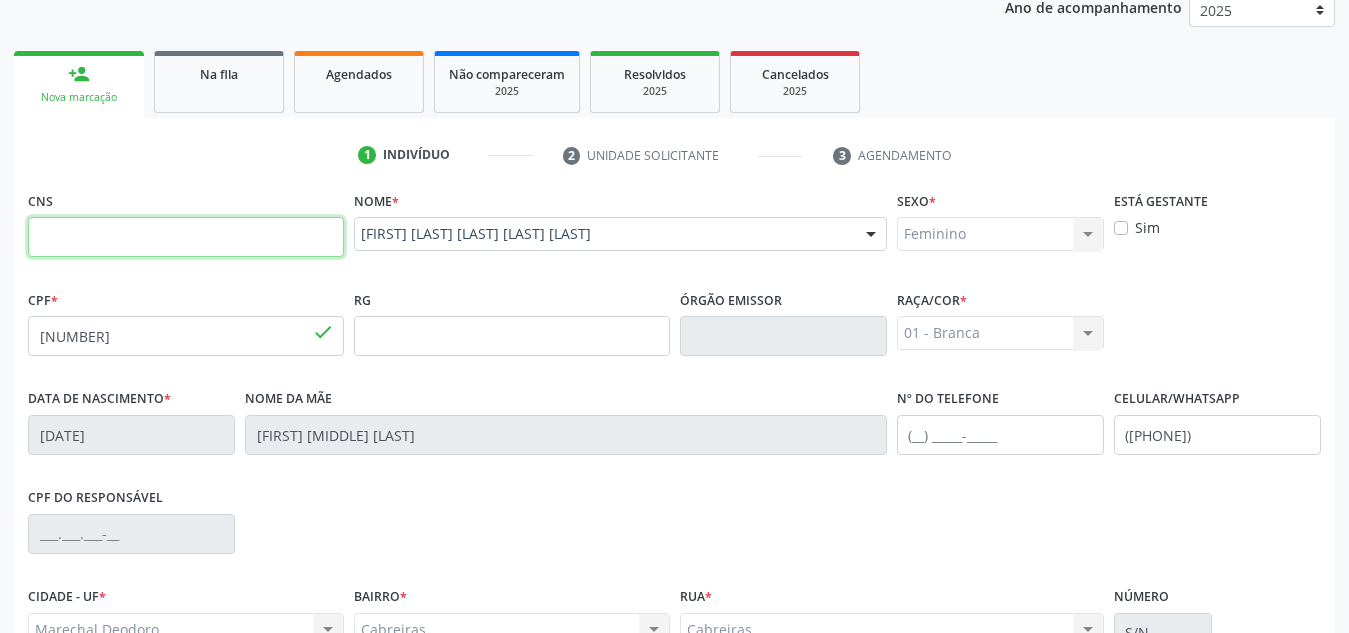 type 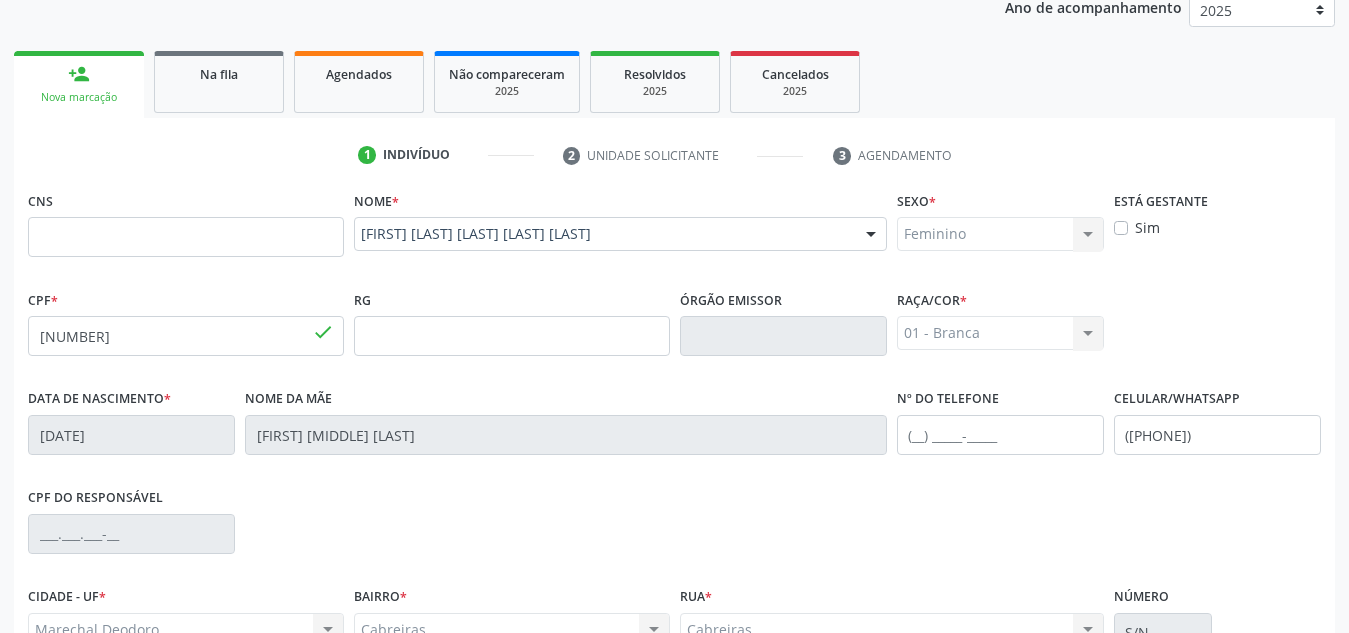 click on "person_add
Nova marcação" at bounding box center (79, 84) 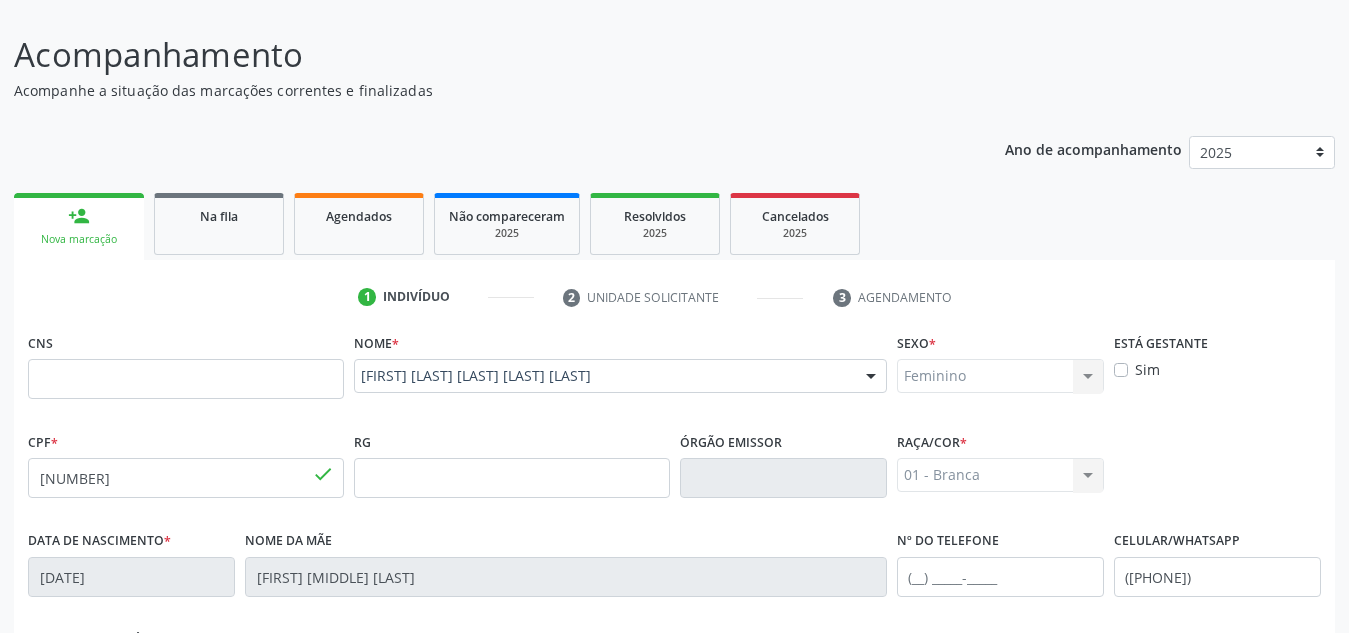 scroll, scrollTop: 0, scrollLeft: 0, axis: both 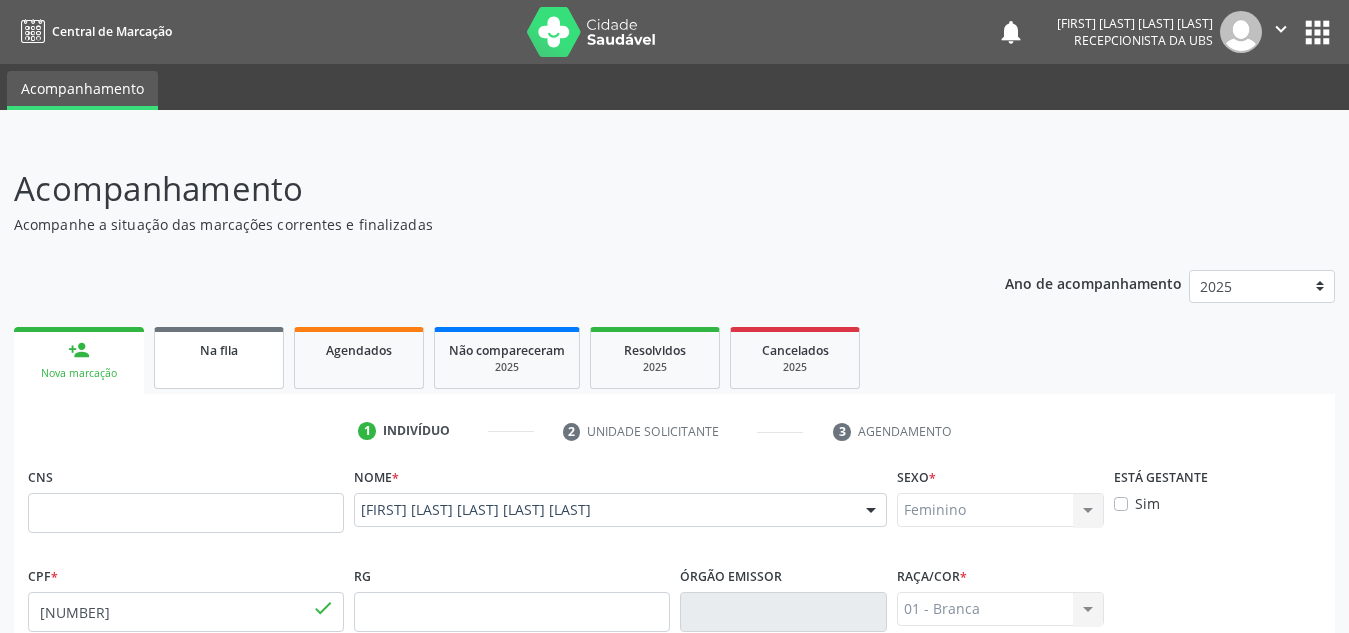 click on "Na fila" at bounding box center (219, 358) 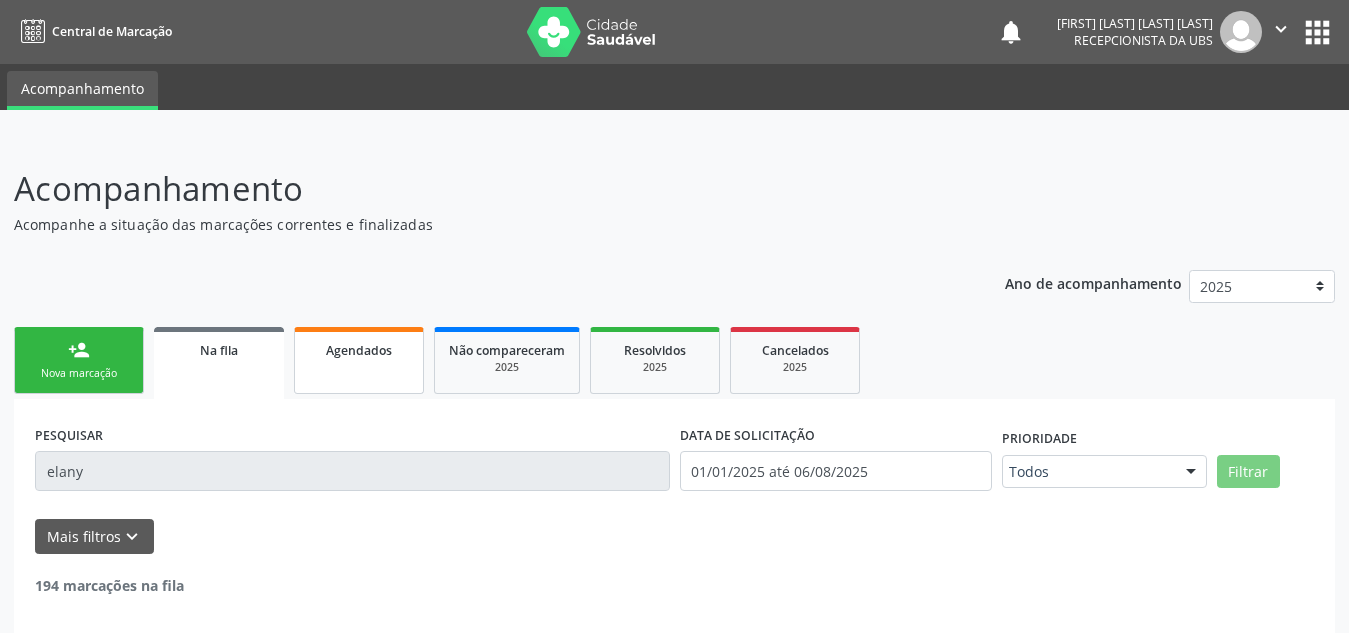 click on "Agendados" at bounding box center (359, 360) 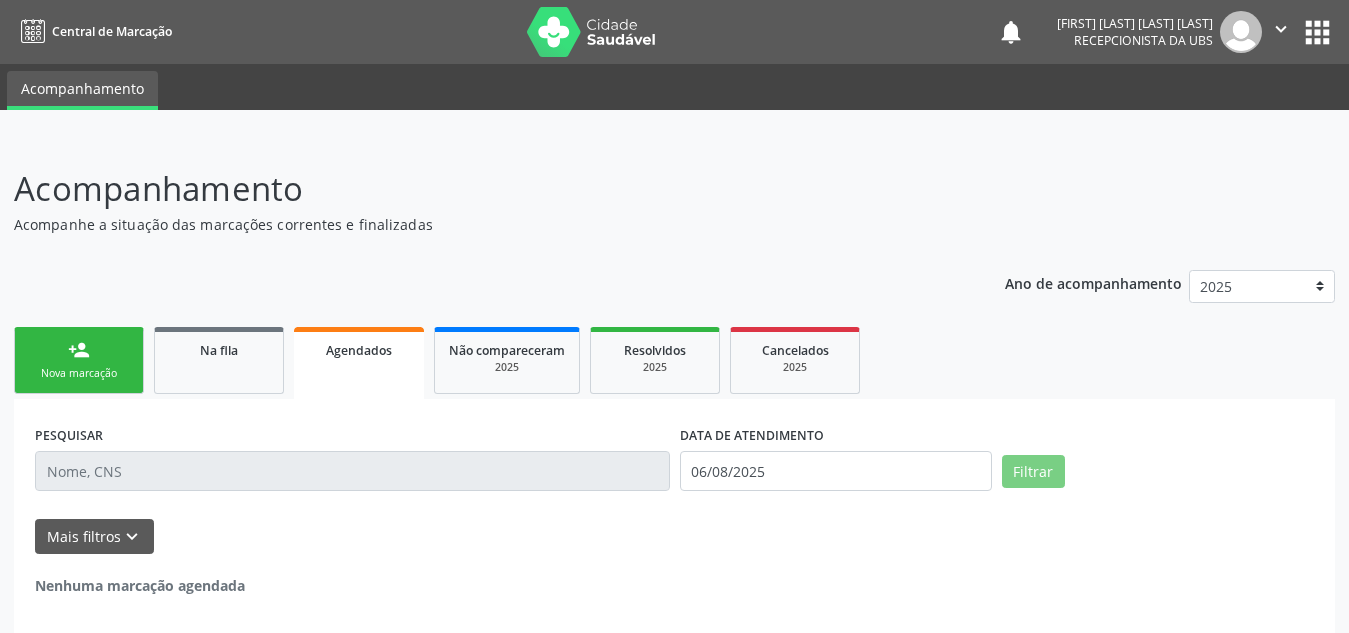 click on "Nova marcação" at bounding box center [79, 373] 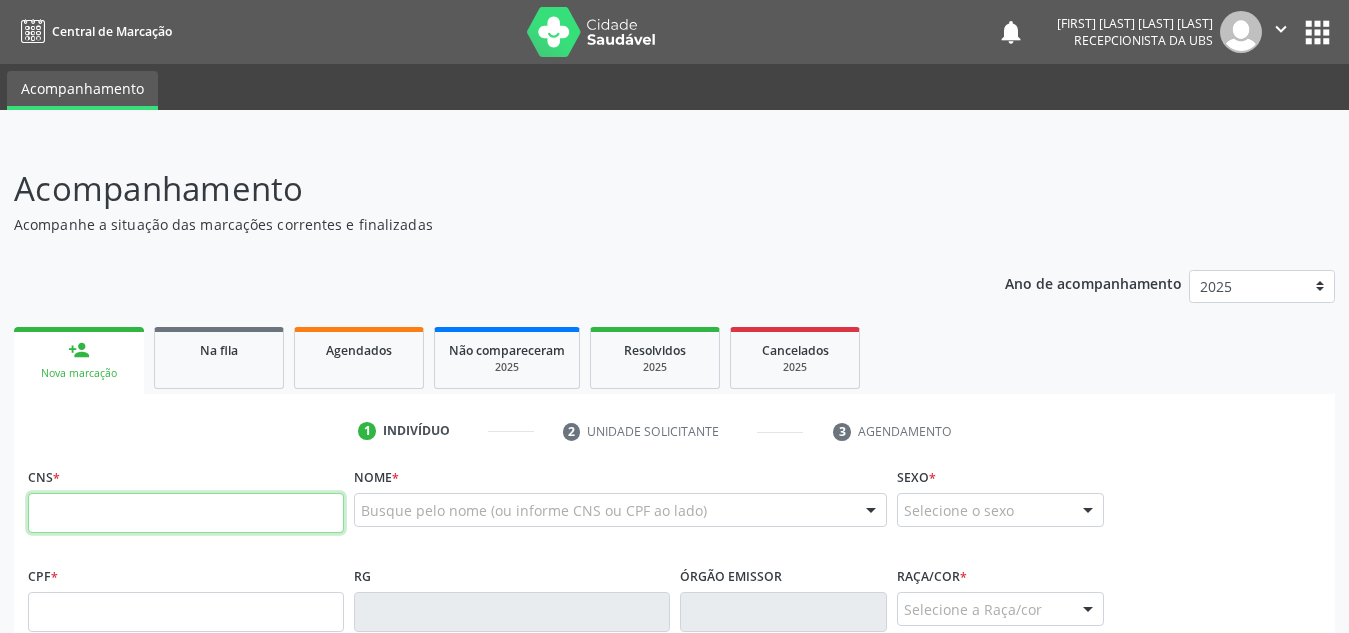 click at bounding box center [186, 513] 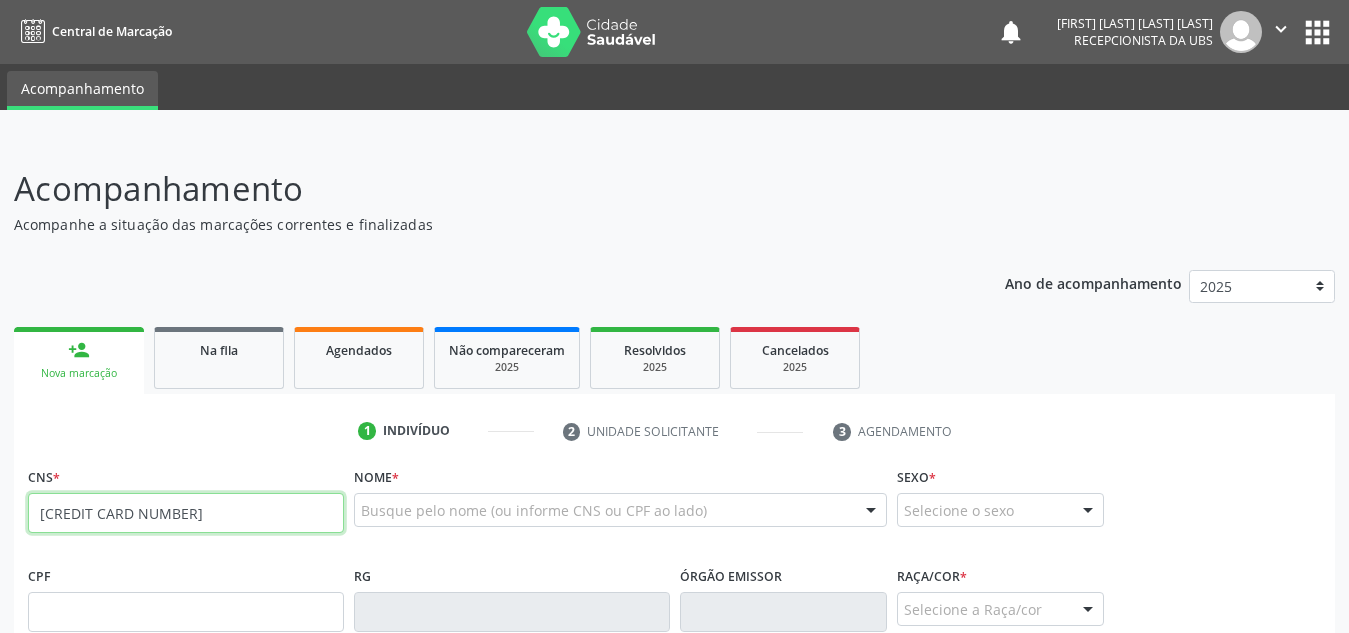 type on "[CREDIT CARD NUMBER]" 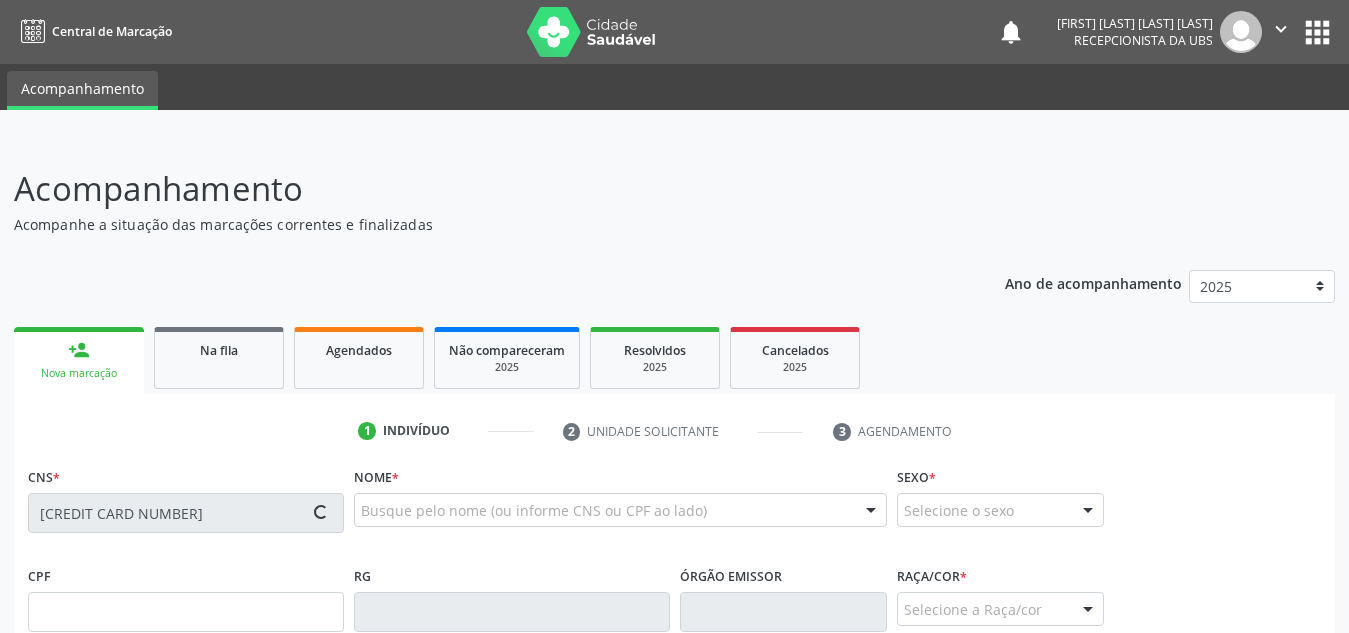 type on "[NUMBER]" 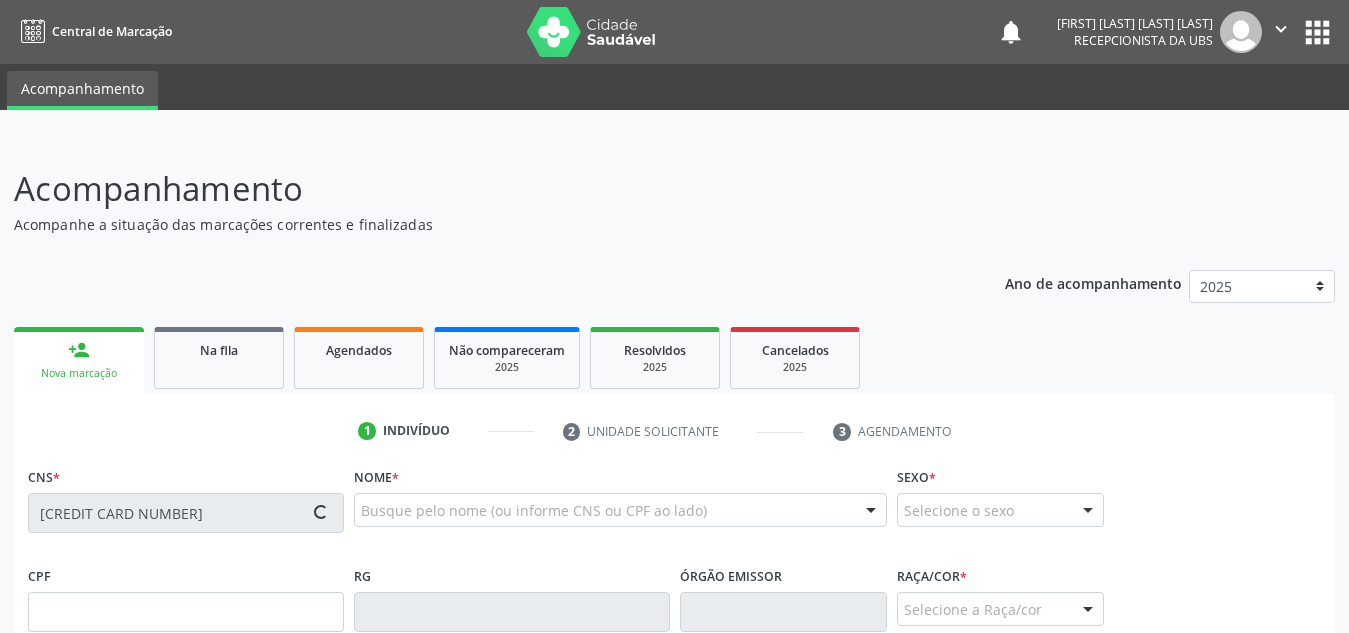 type on "[FIRST] [LAST] [LAST]" 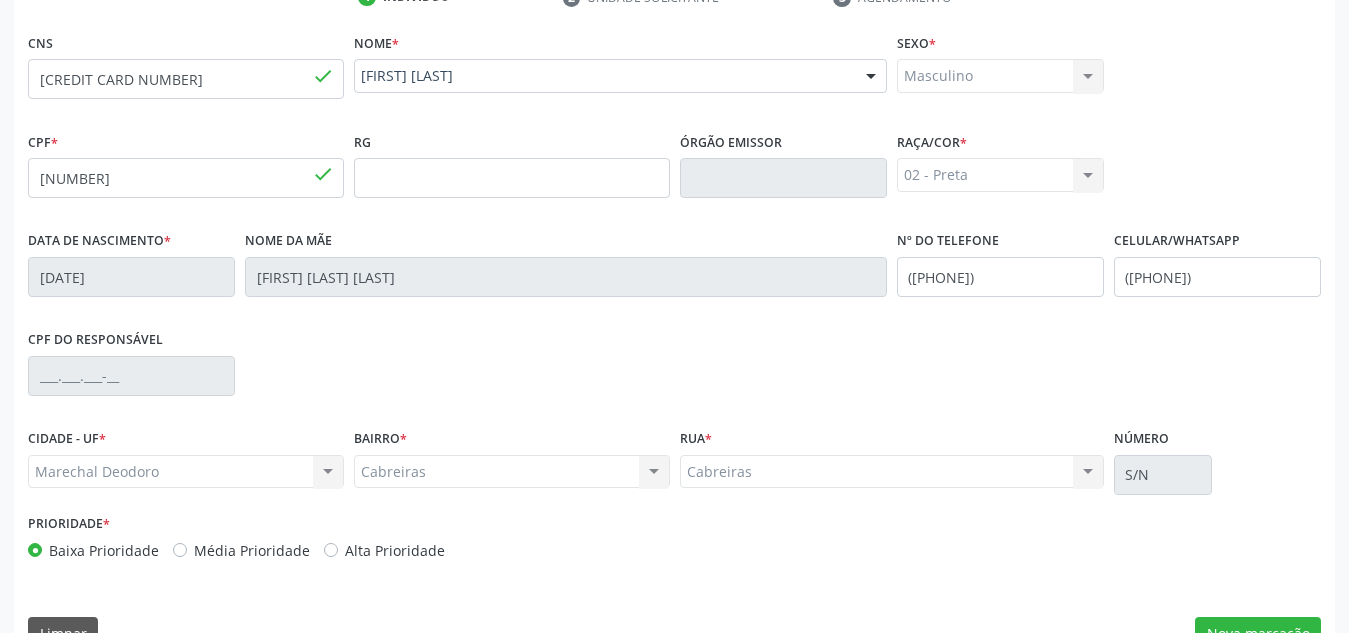 scroll, scrollTop: 479, scrollLeft: 0, axis: vertical 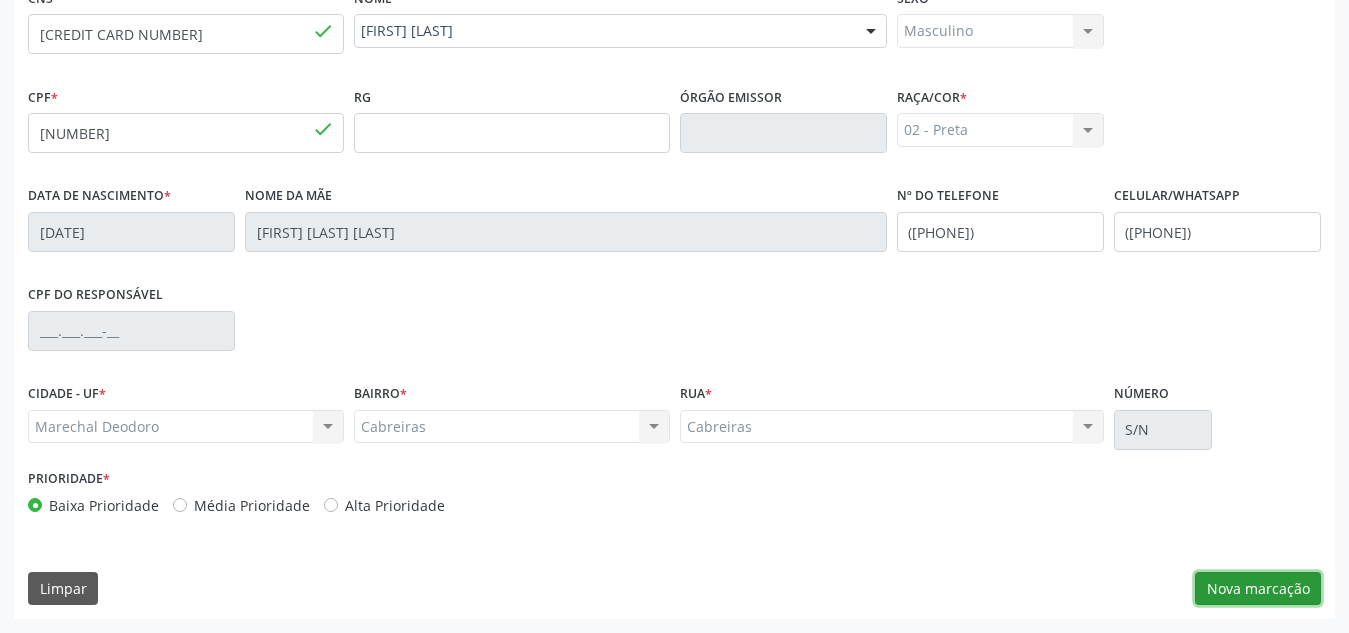 click on "Nova marcação" at bounding box center (1258, 589) 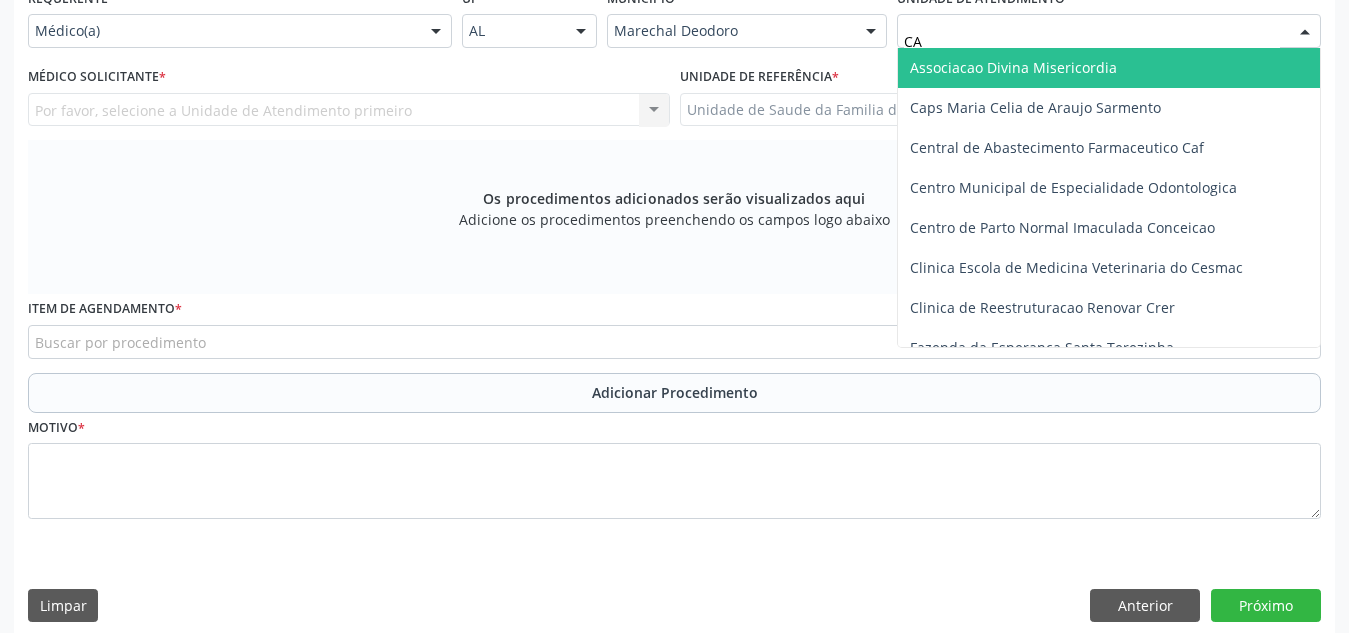 type on "CAB" 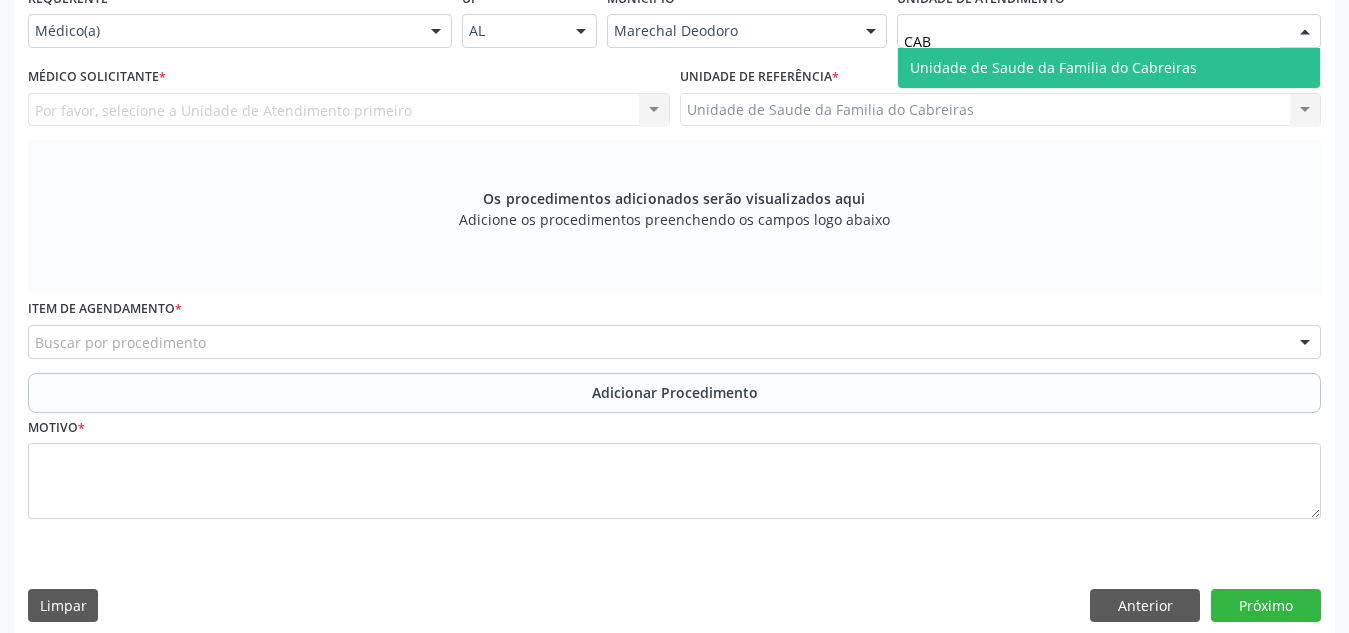 click on "Unidade de Saude da Familia do Cabreiras" at bounding box center [1053, 67] 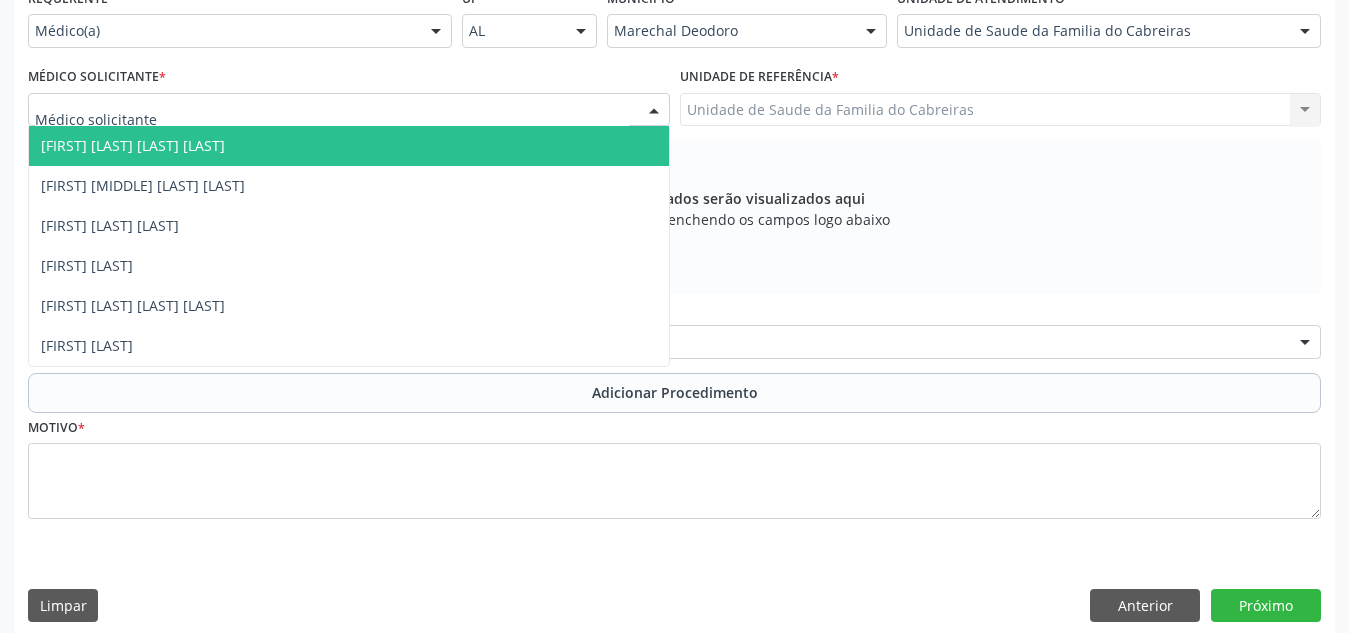 click at bounding box center [349, 110] 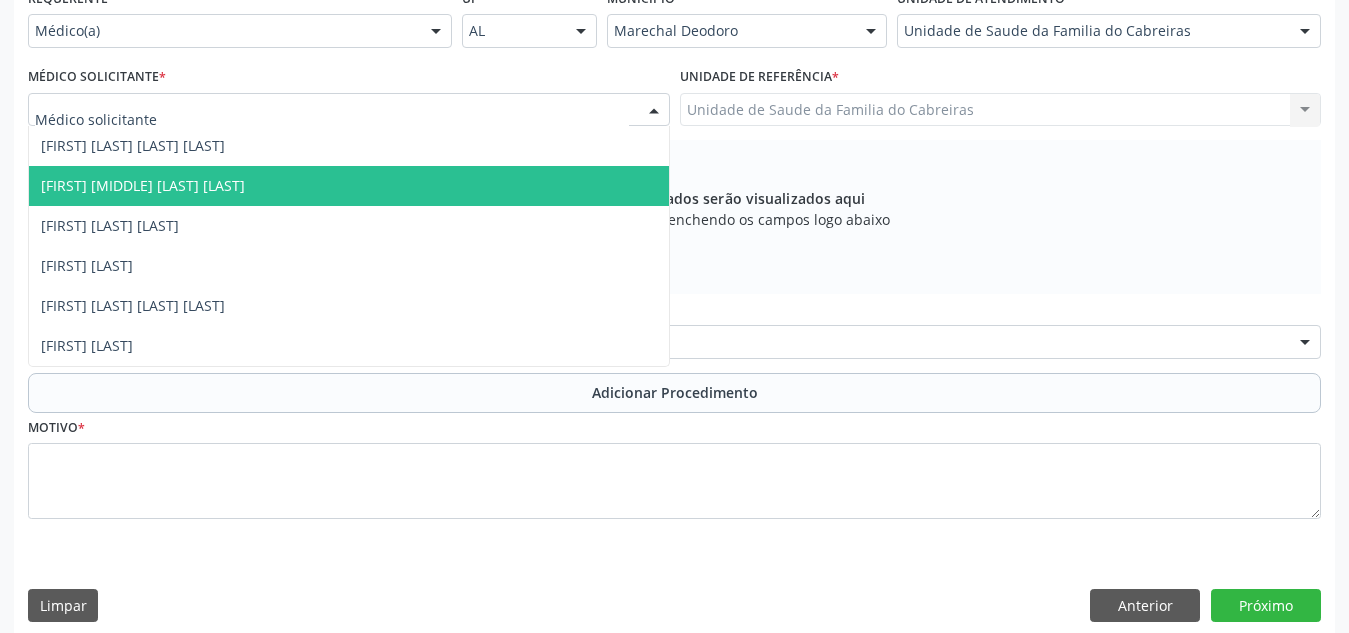 click on "[FIRST] [MIDDLE] [LAST] [LAST]" at bounding box center (349, 186) 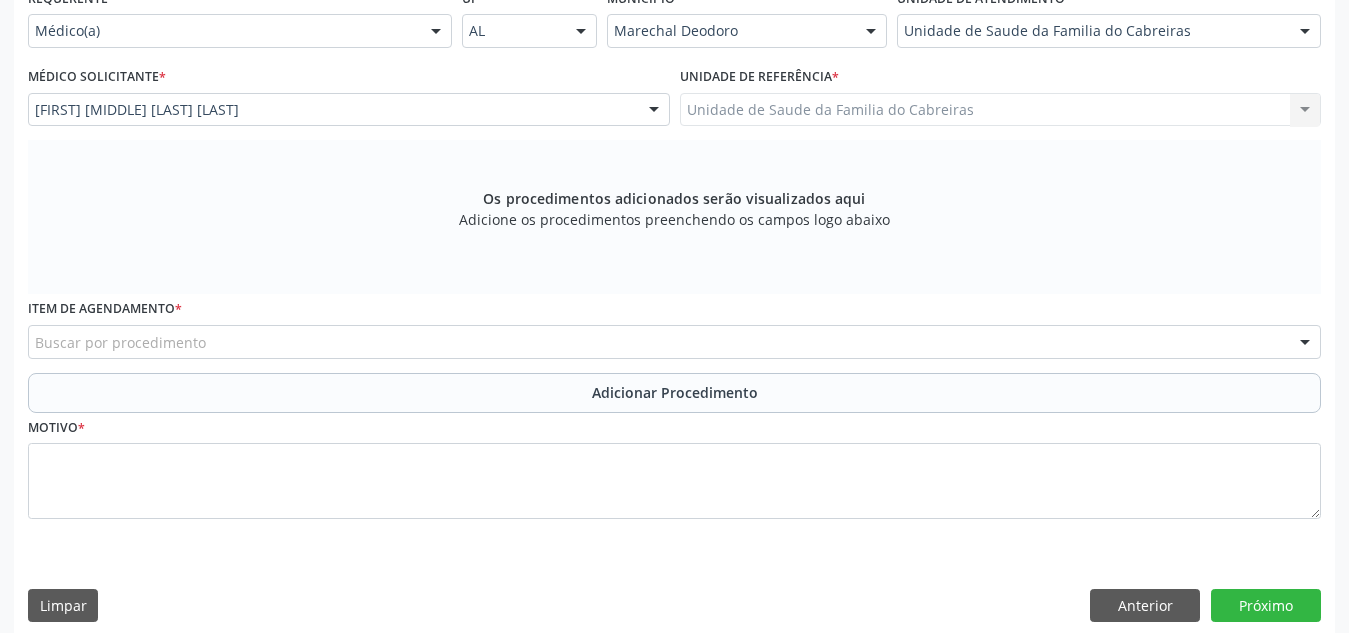 click on "Buscar por procedimento" at bounding box center (674, 342) 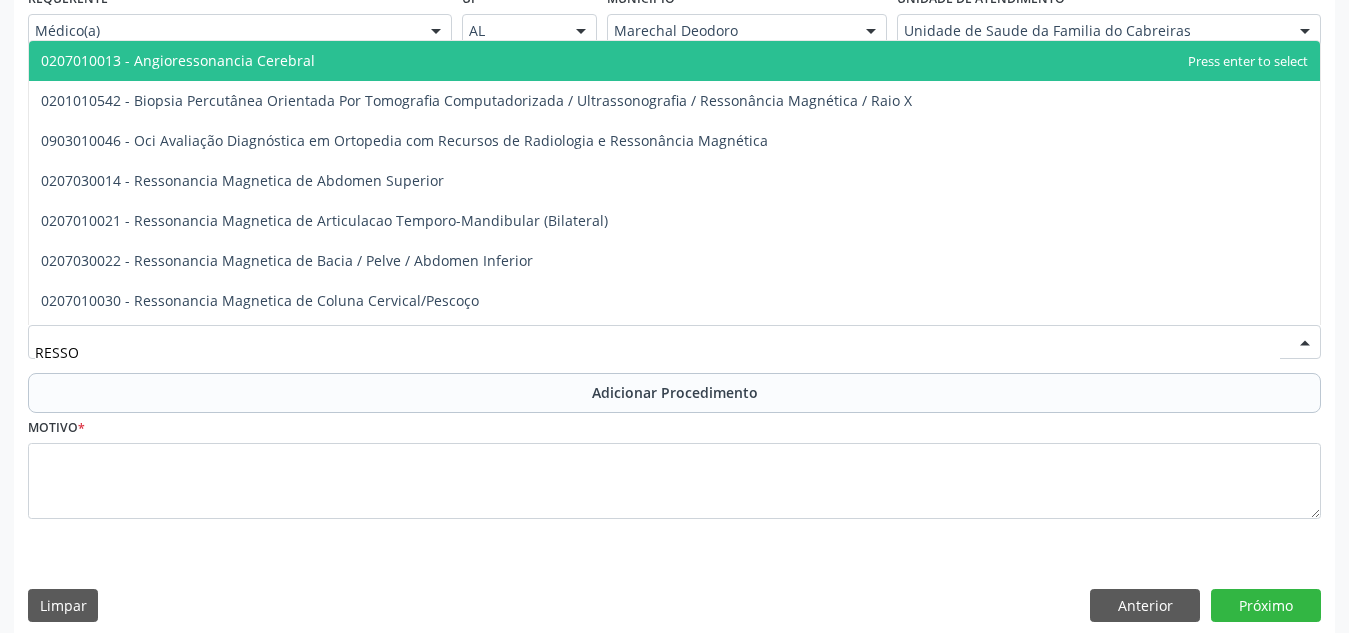type on "RESSON" 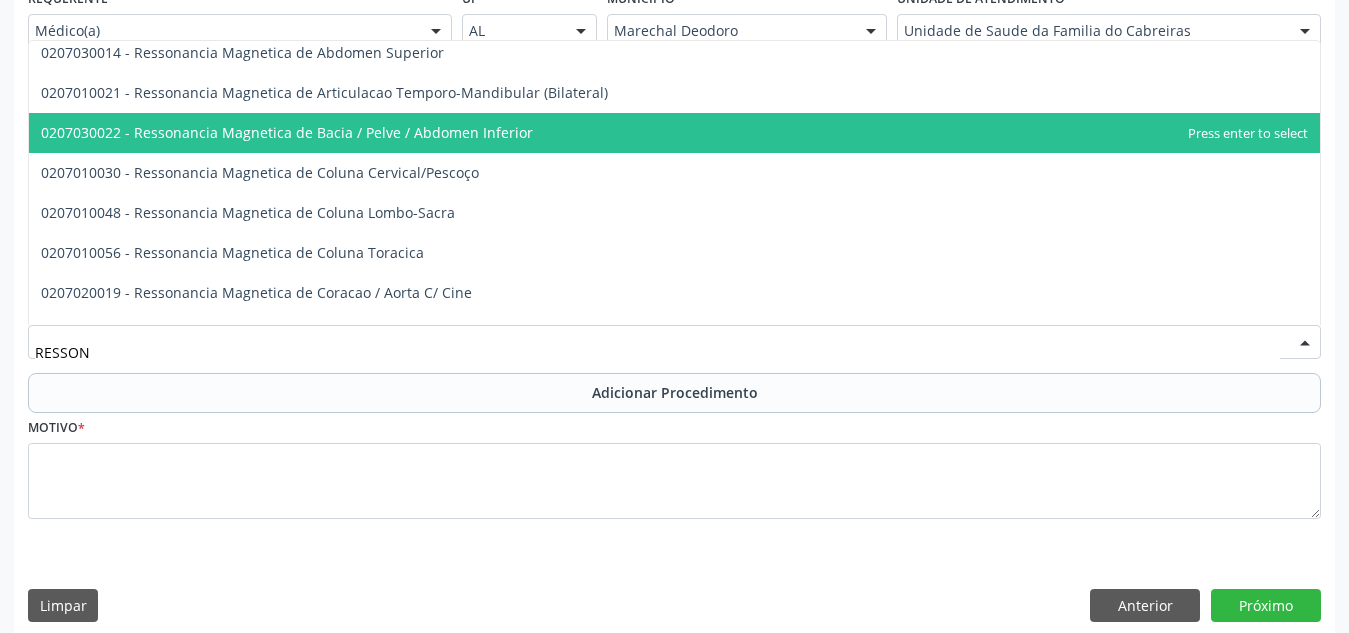 scroll, scrollTop: 134, scrollLeft: 0, axis: vertical 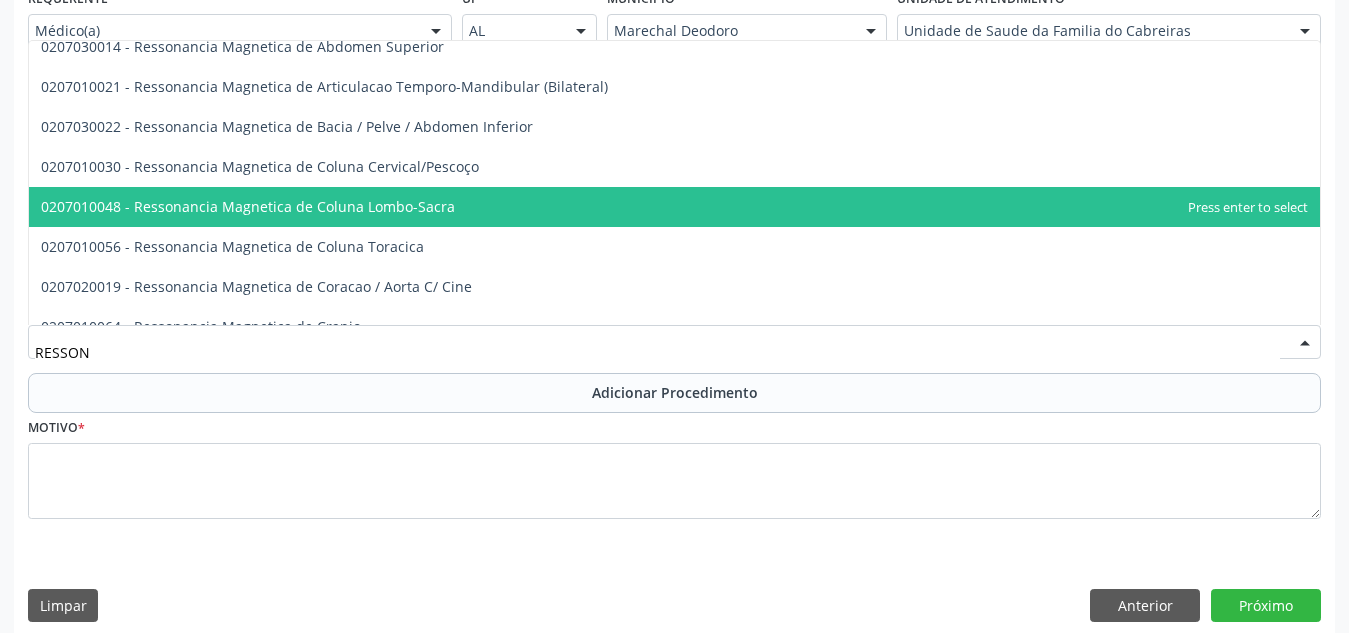 click on "0207010048 - Ressonancia Magnetica de Coluna Lombo-Sacra" at bounding box center [674, 207] 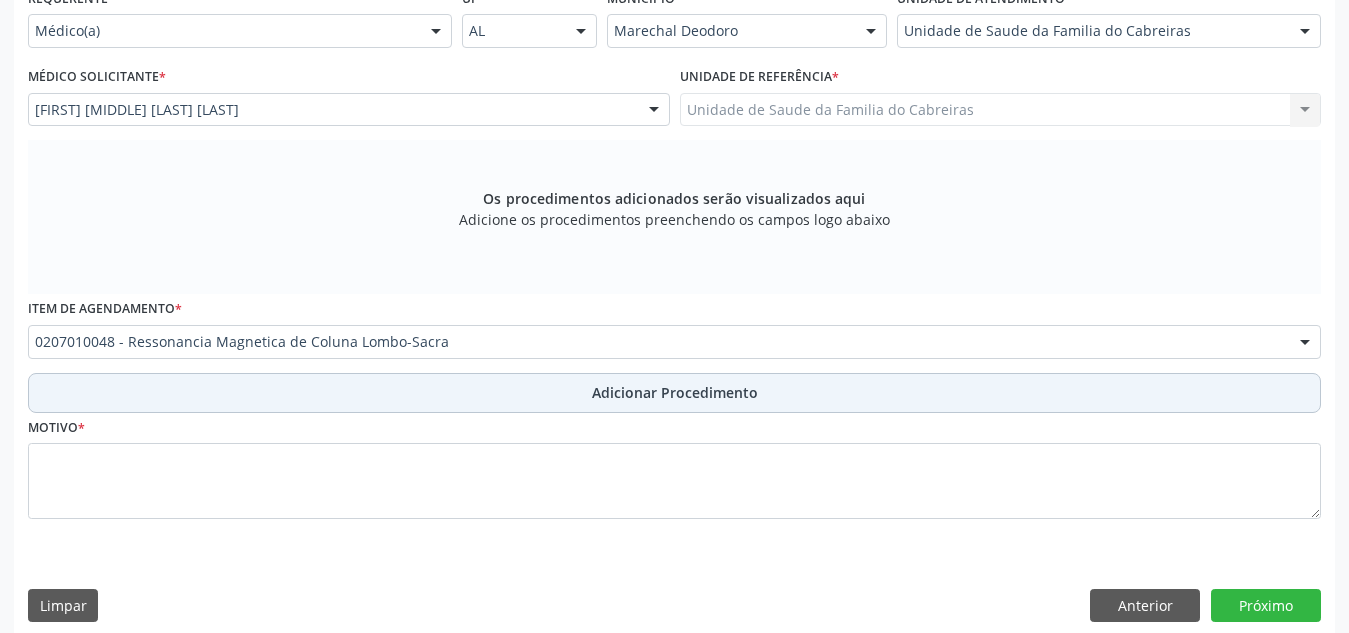 click on "Adicionar Procedimento" at bounding box center (674, 393) 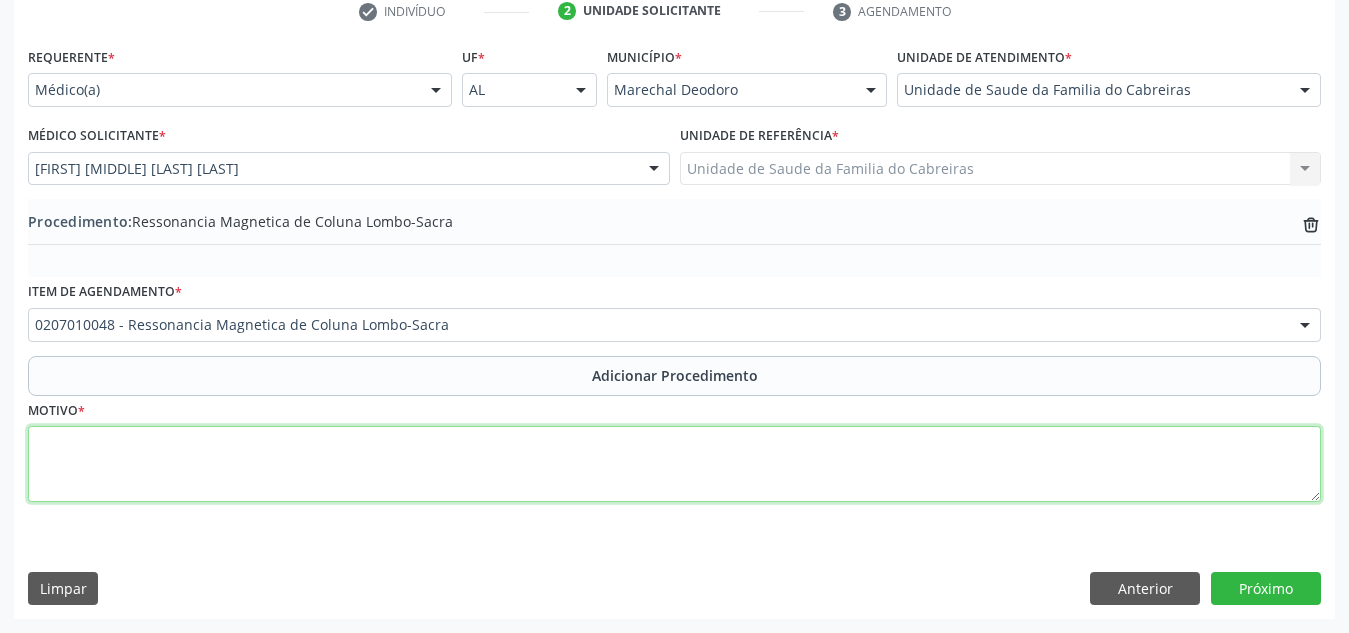 click at bounding box center (674, 464) 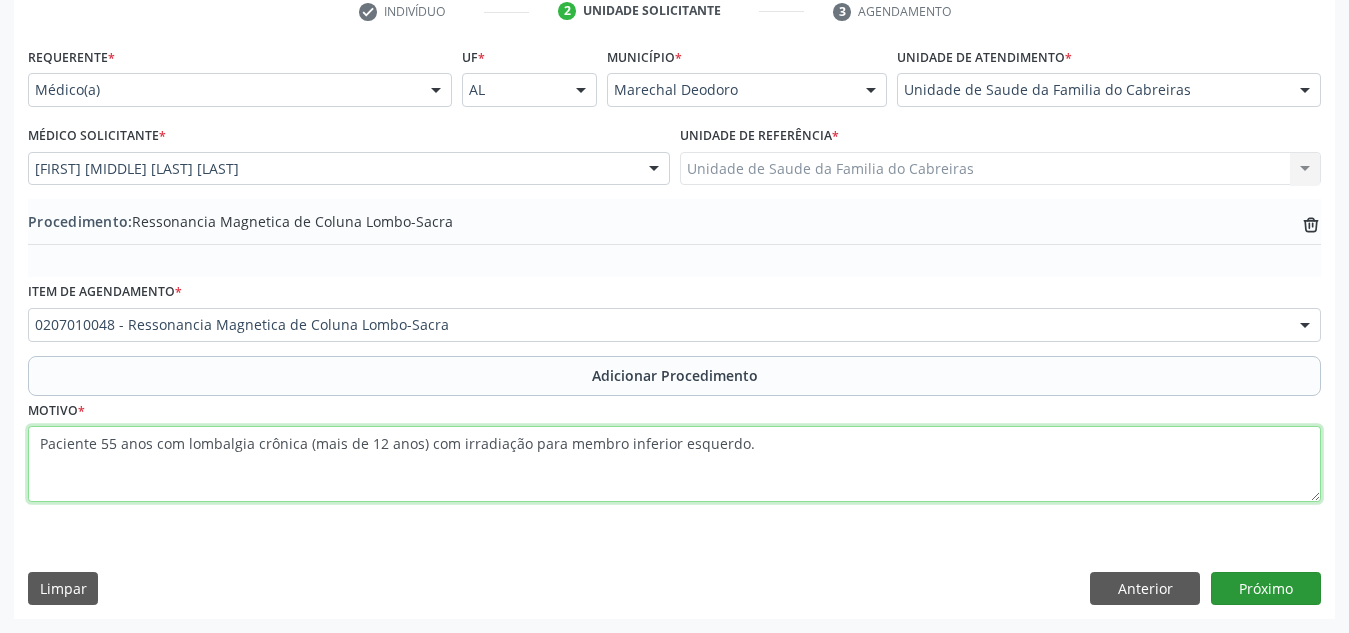 type on "Paciente 55 anos com lombalgia crônica (mais de 12 anos) com irradiação para membro inferior esquerdo." 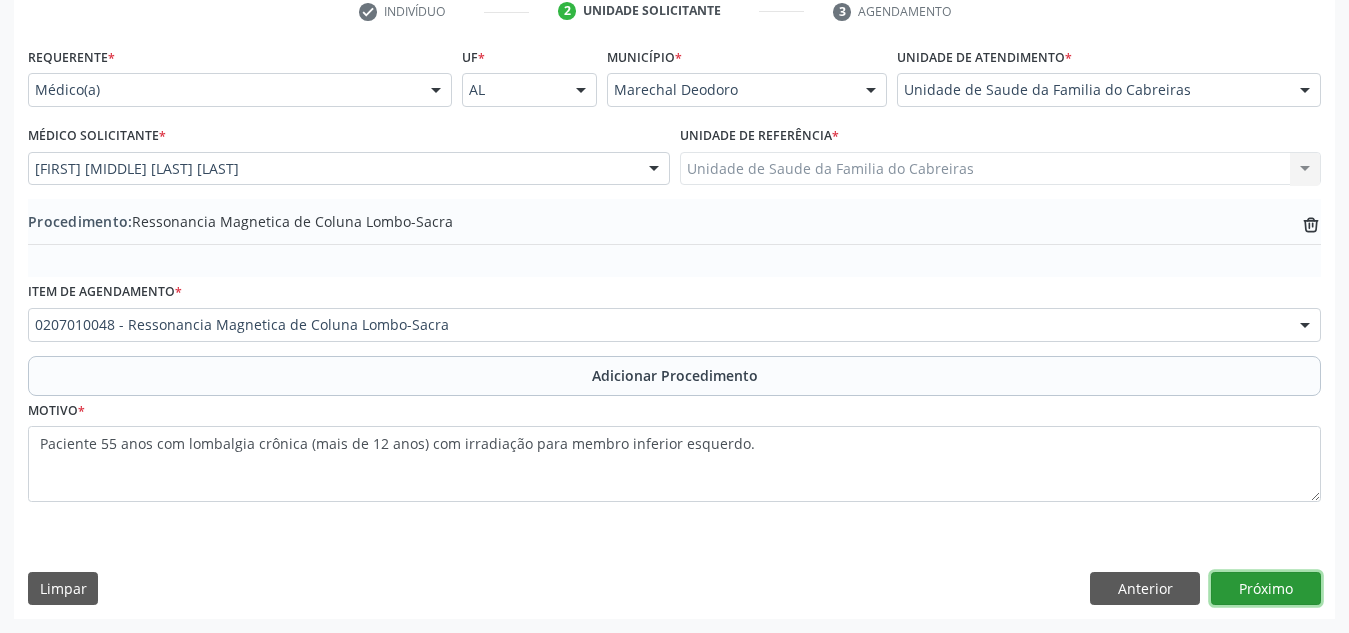 click on "Próximo" at bounding box center [1266, 589] 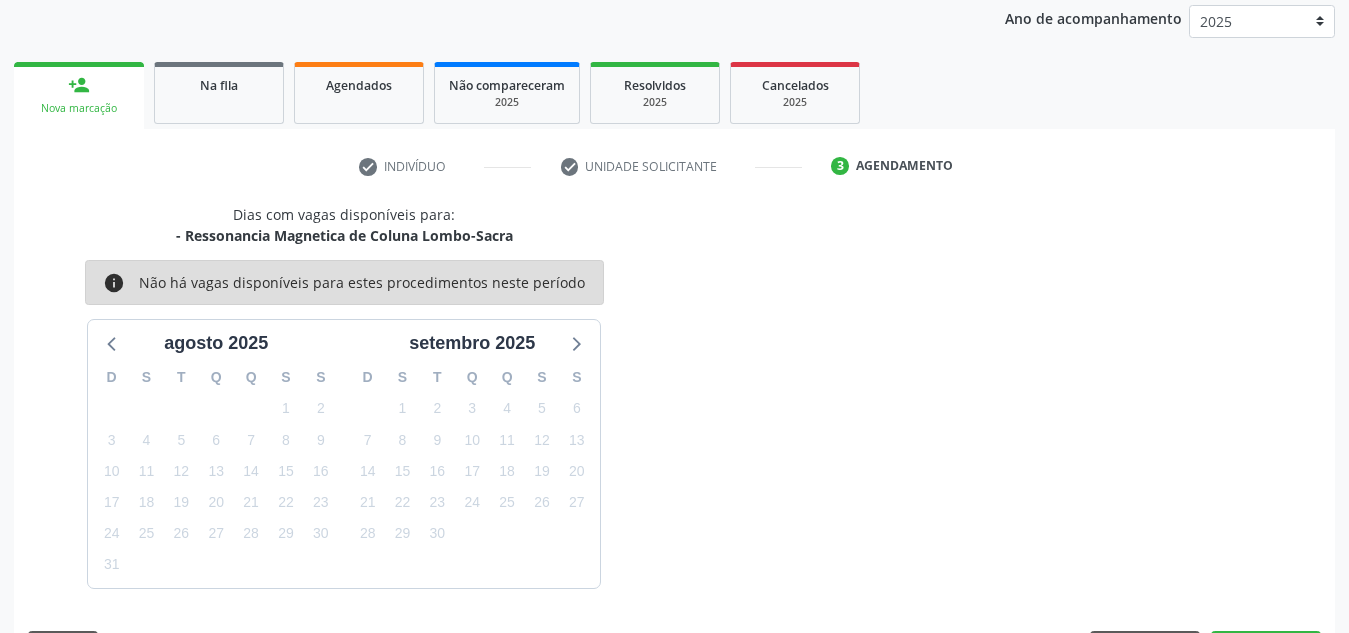 scroll, scrollTop: 324, scrollLeft: 0, axis: vertical 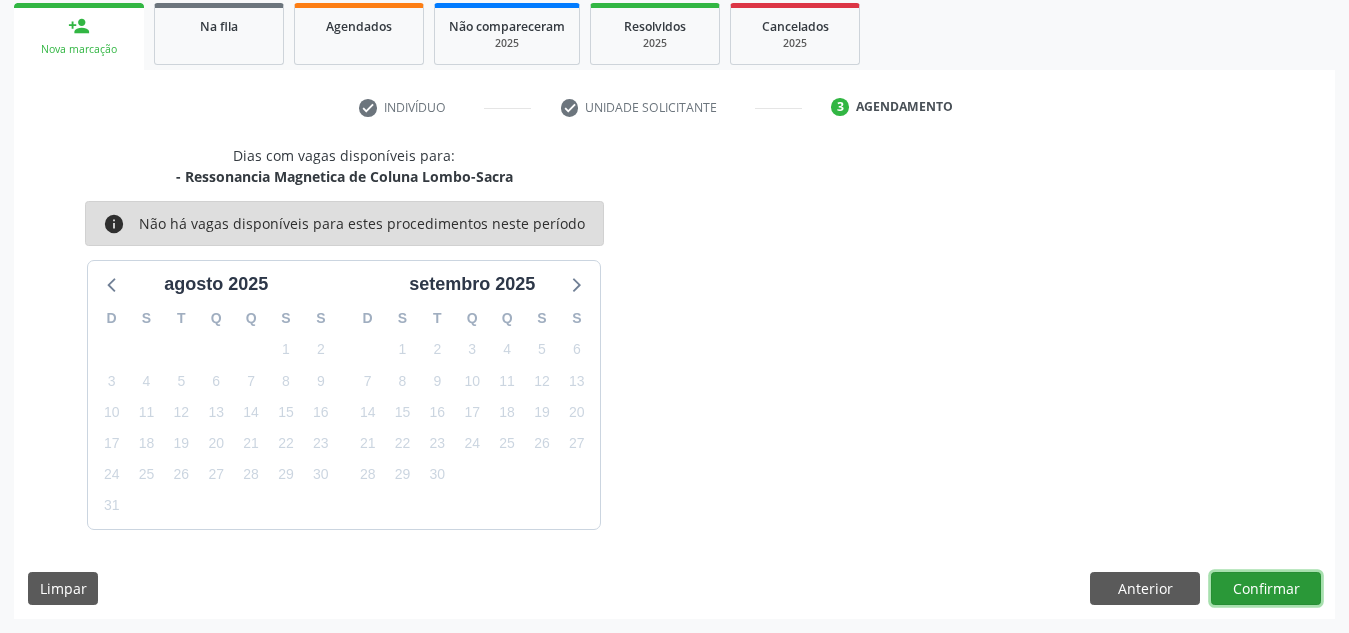 click on "Confirmar" at bounding box center [1266, 589] 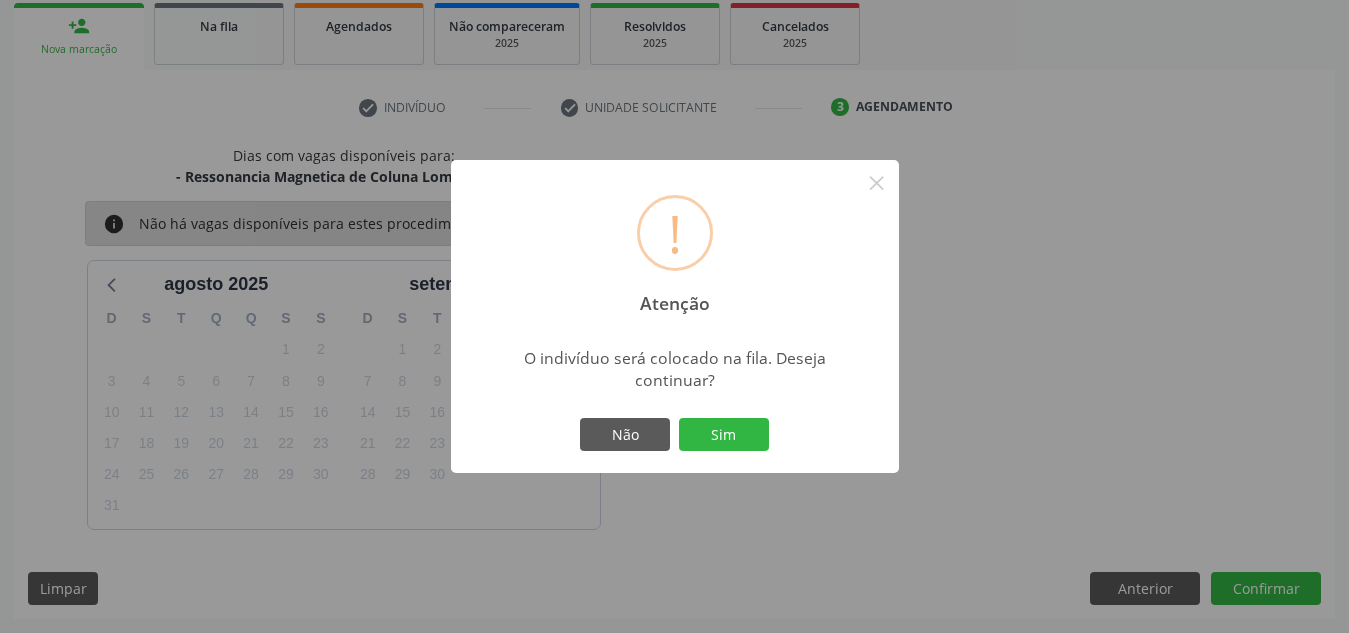 click on "Não Sim" at bounding box center (675, 435) 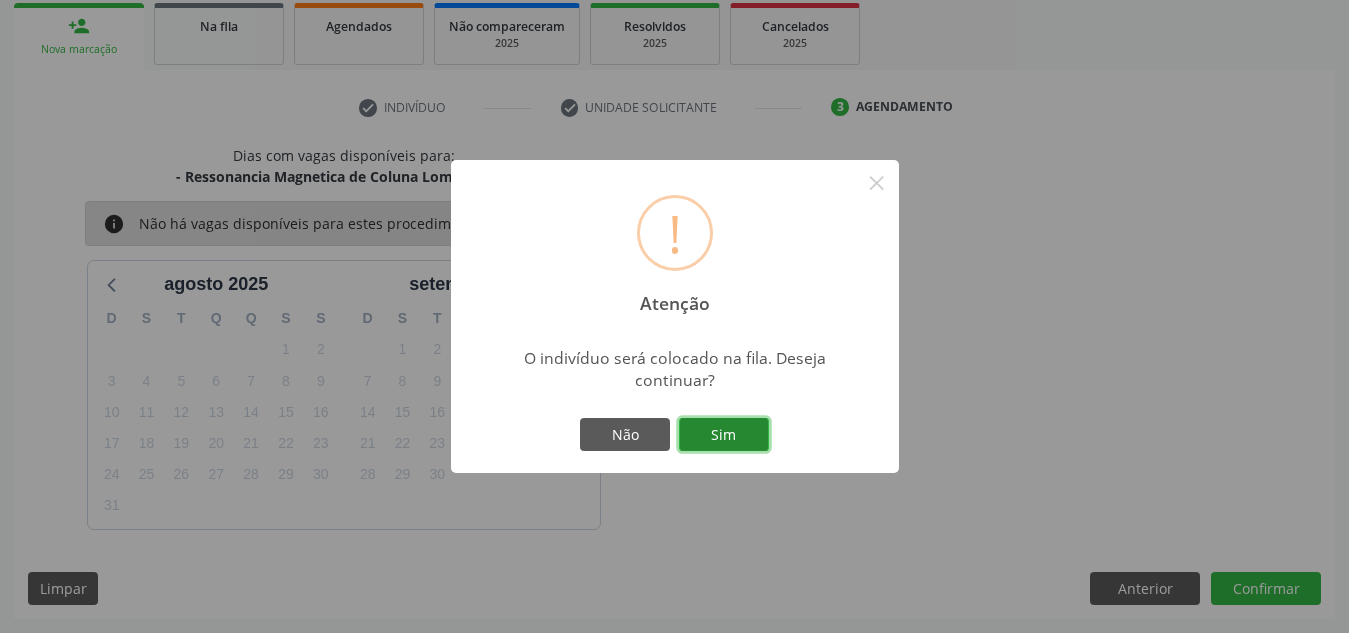 click on "Sim" at bounding box center [724, 435] 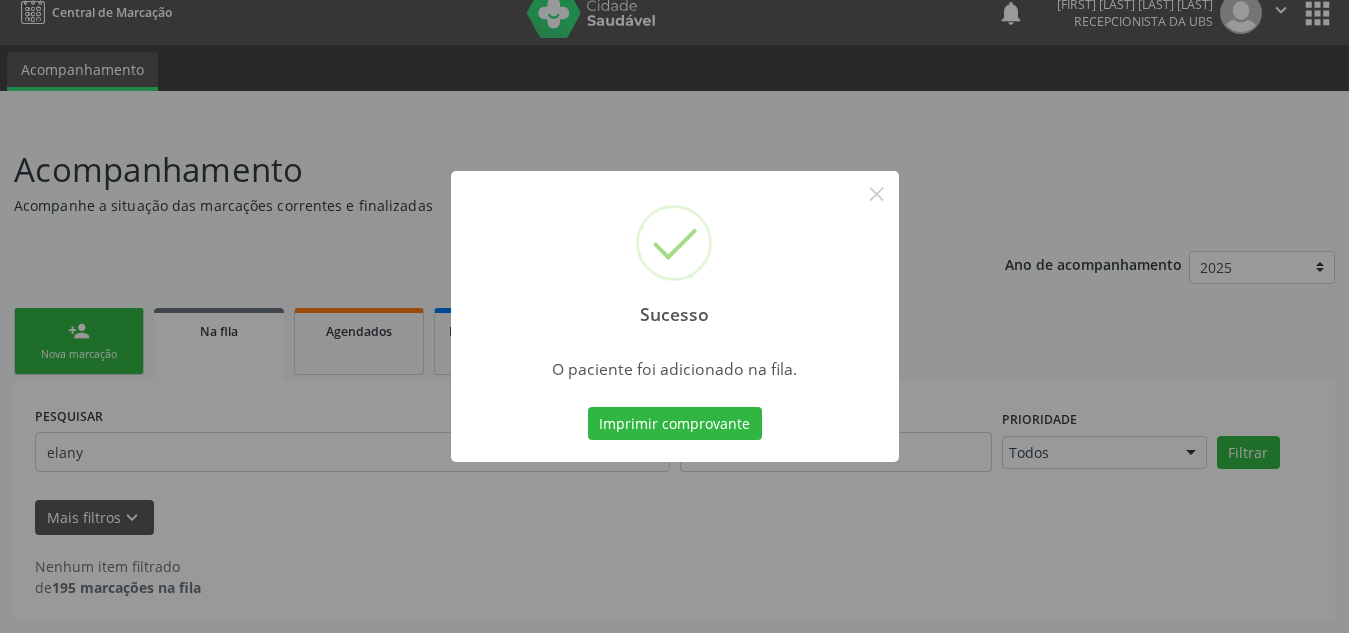 scroll, scrollTop: 19, scrollLeft: 0, axis: vertical 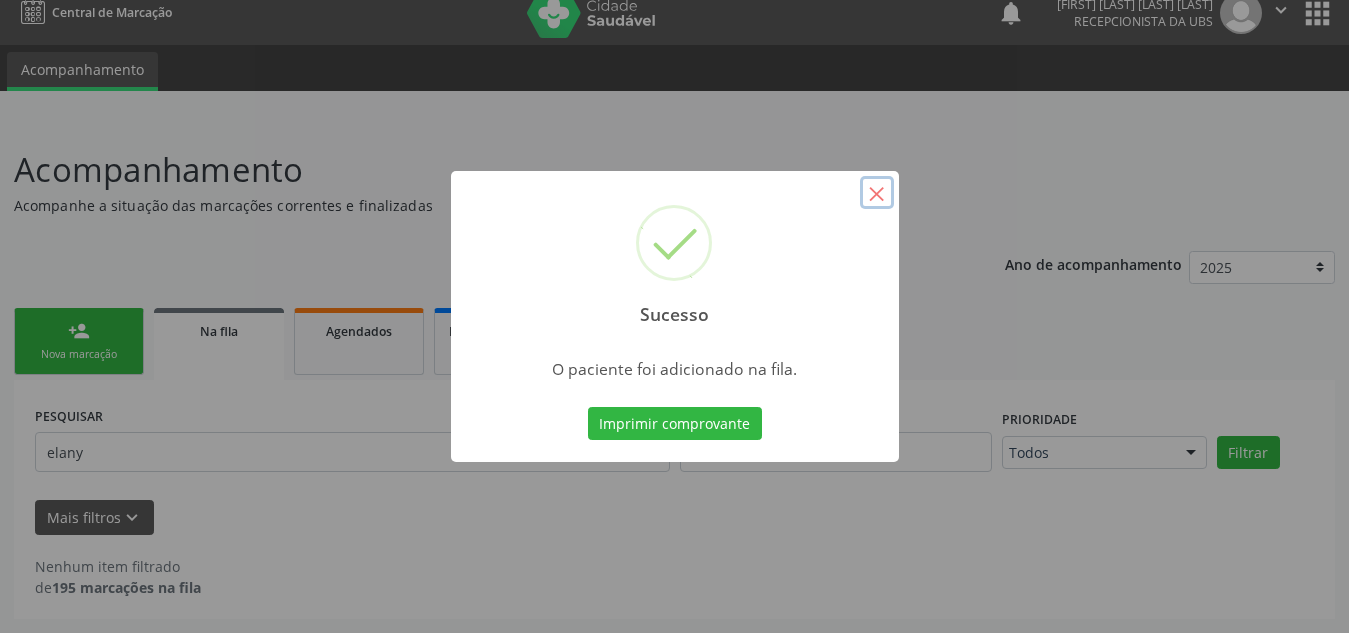 click on "×" at bounding box center (877, 193) 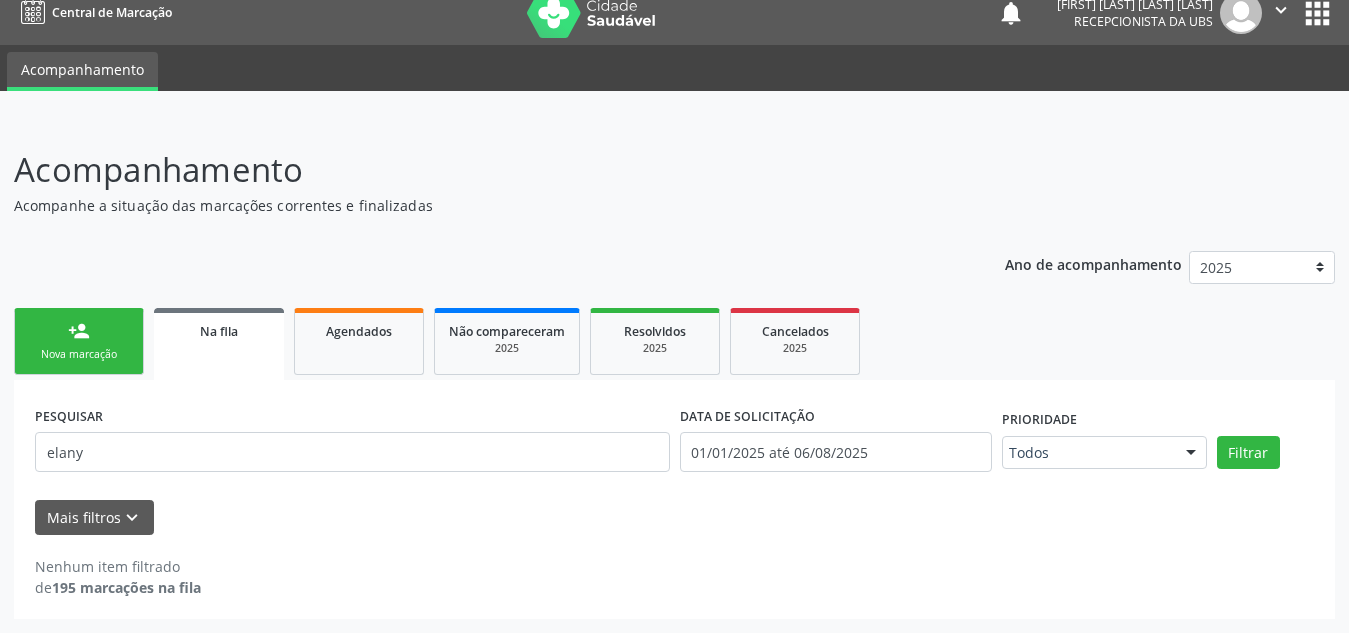 click on "person_add
Nova marcação" at bounding box center [79, 341] 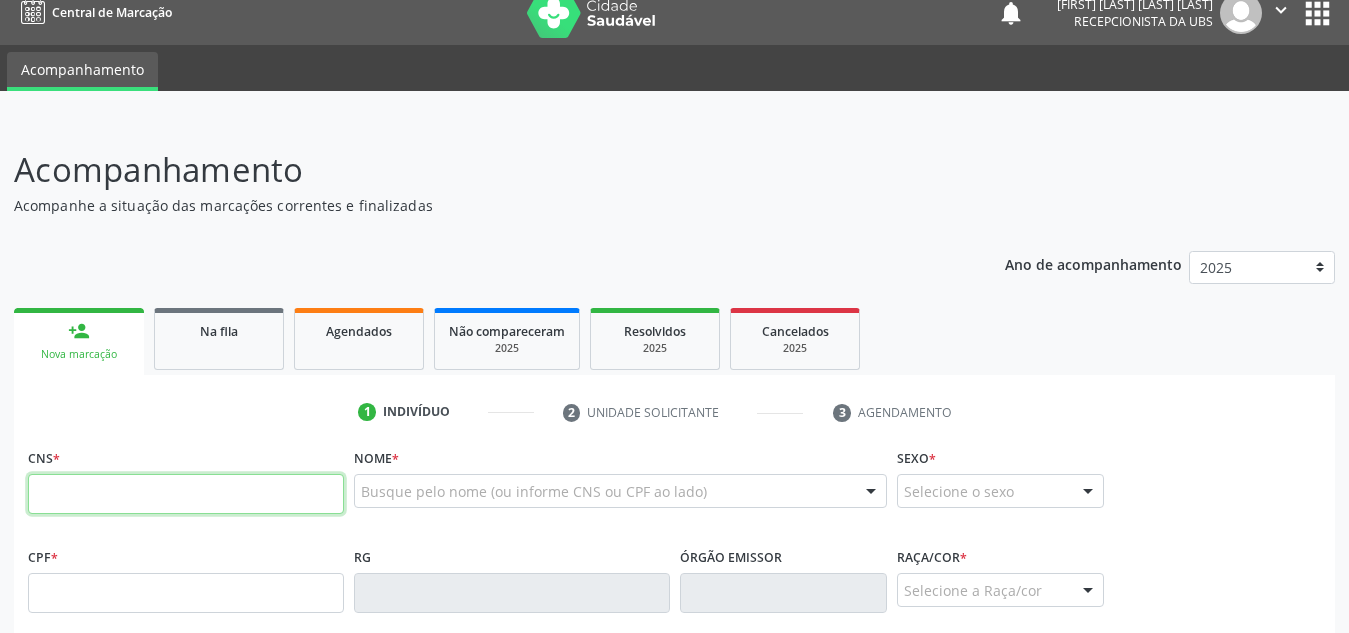 click at bounding box center [186, 494] 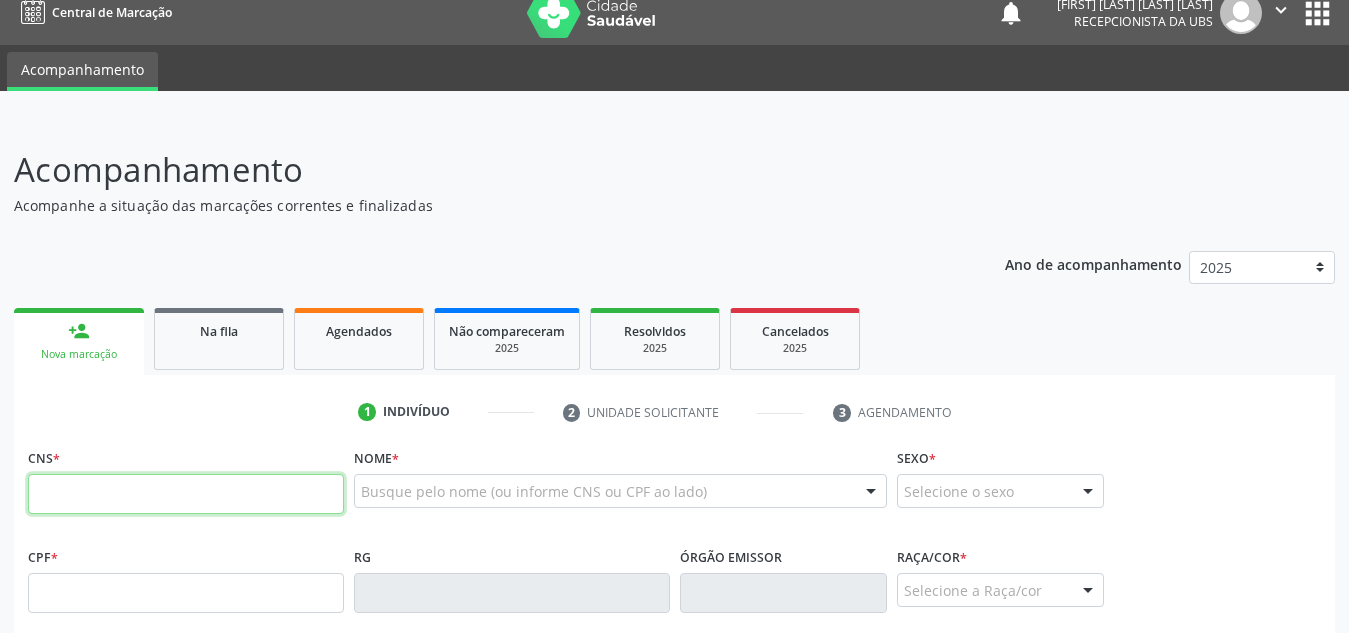 paste on "[CNS]" 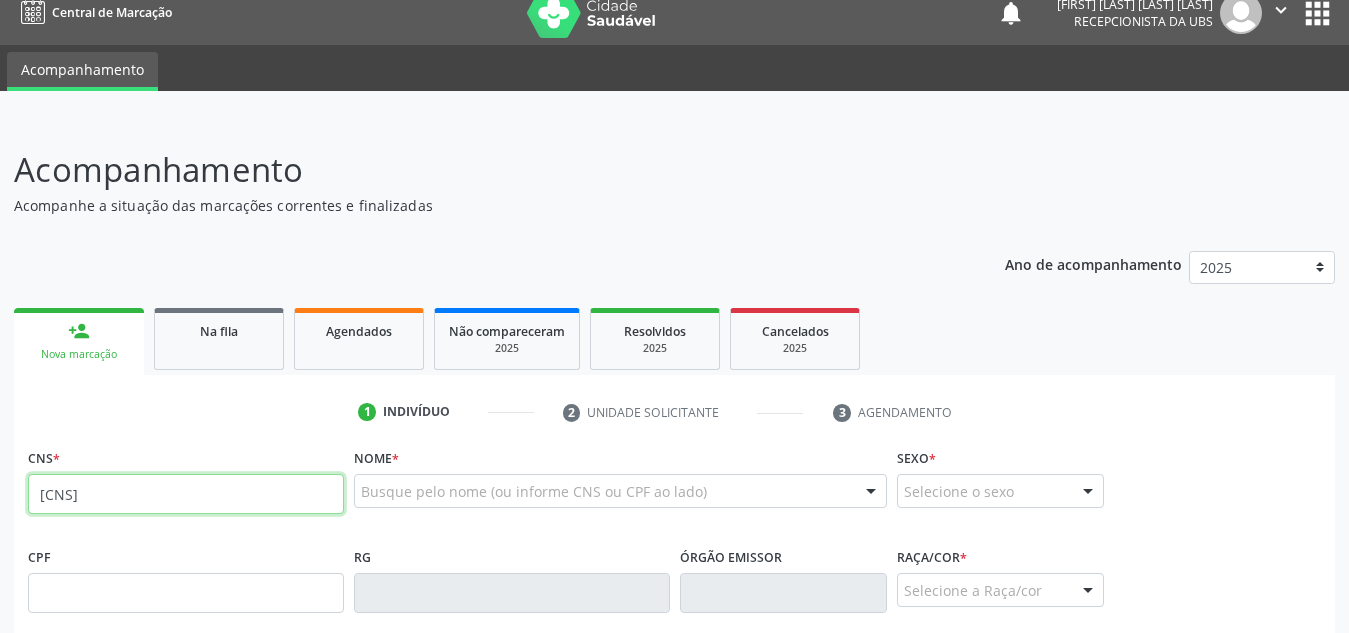 type on "[CNS]" 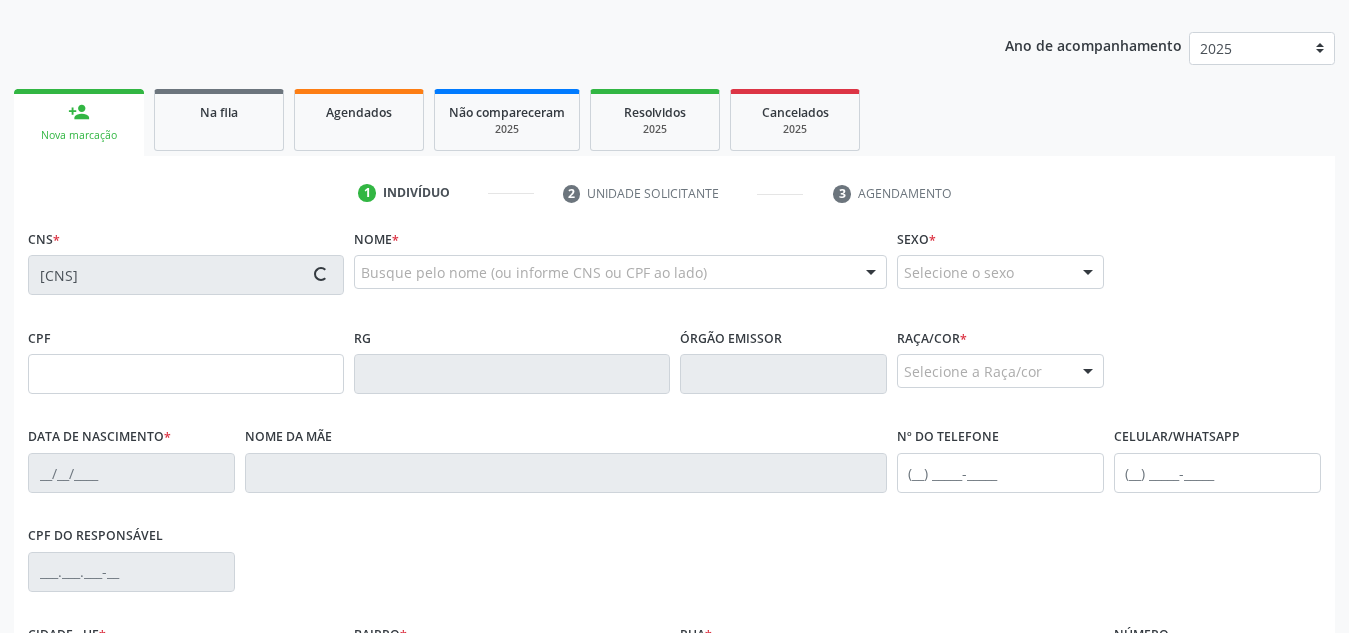 type on "[CPF]" 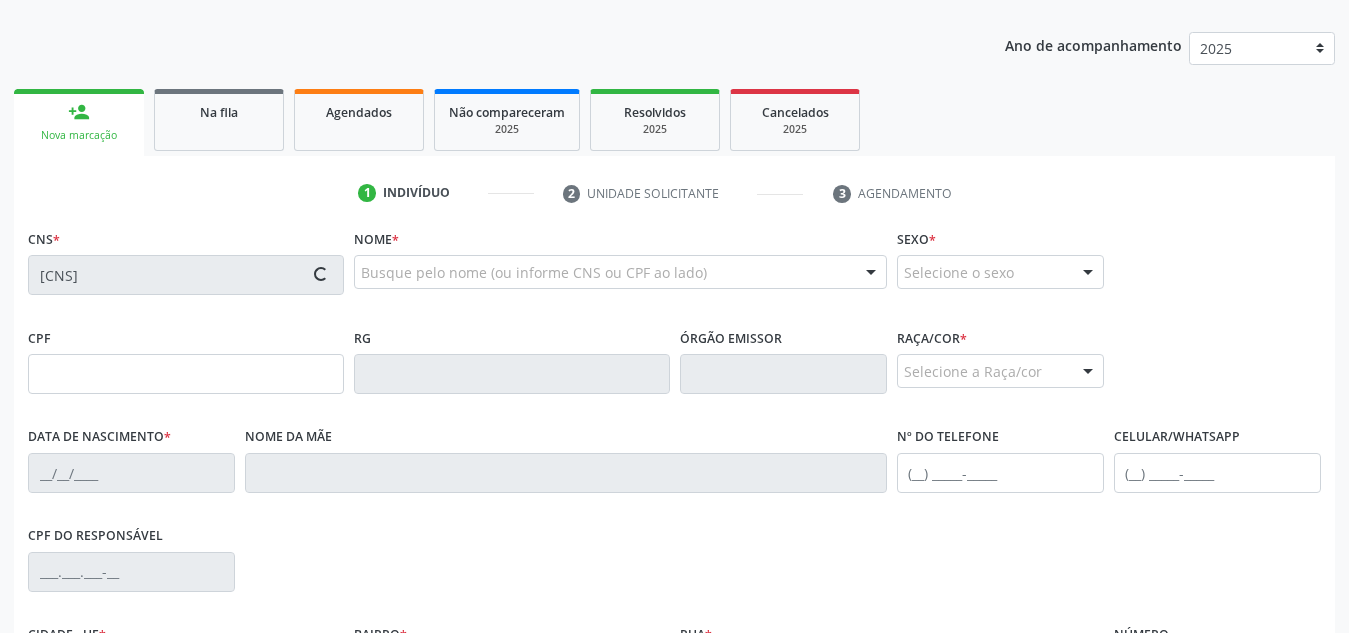 type on "[DATE]" 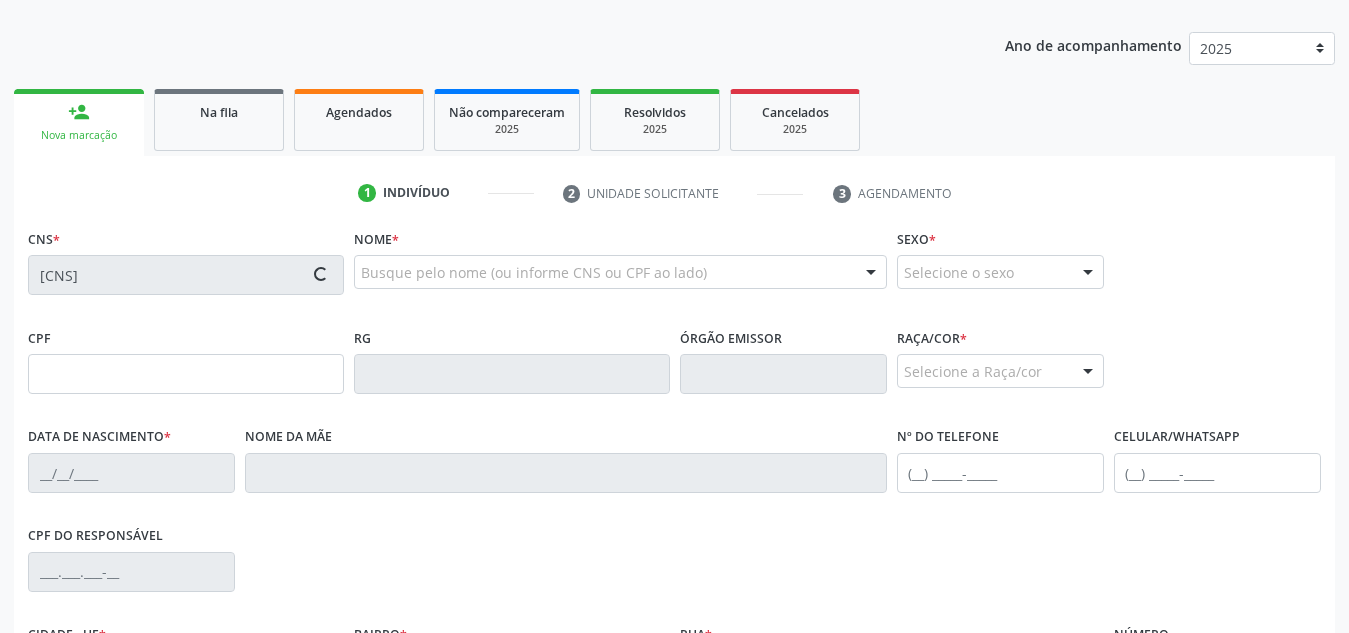 type on "[FIRST] [MIDDLE] [LAST] [LAST]" 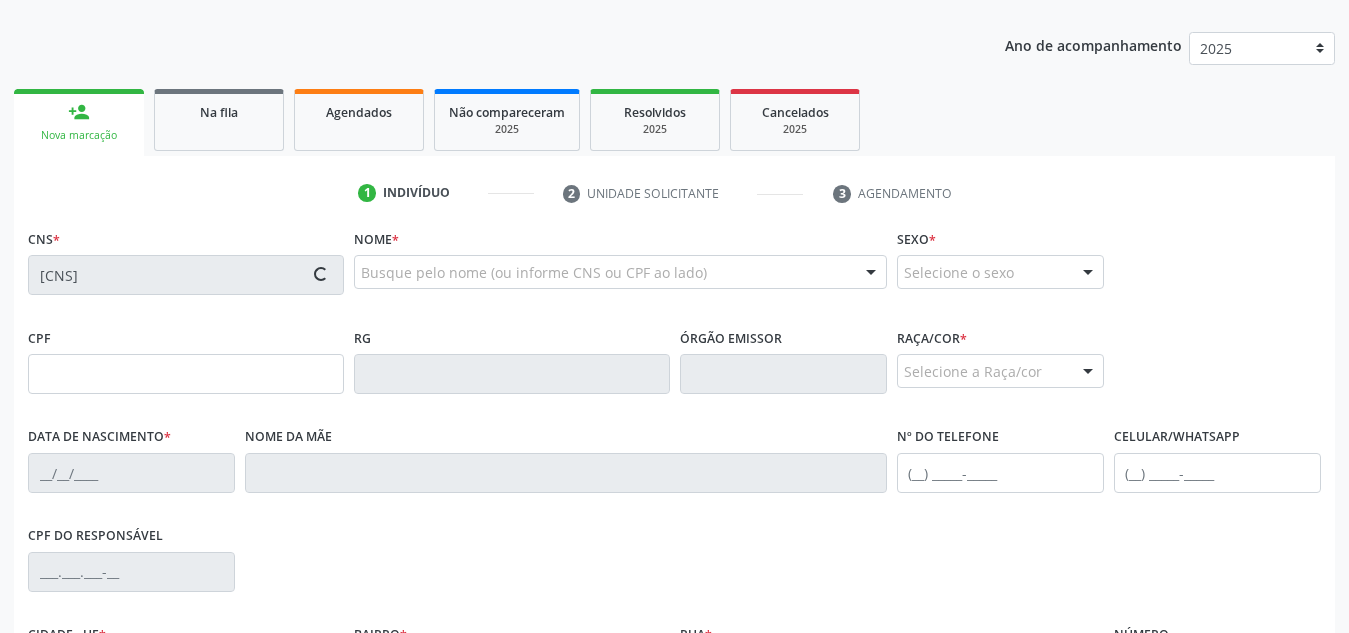 type on "([PHONE])" 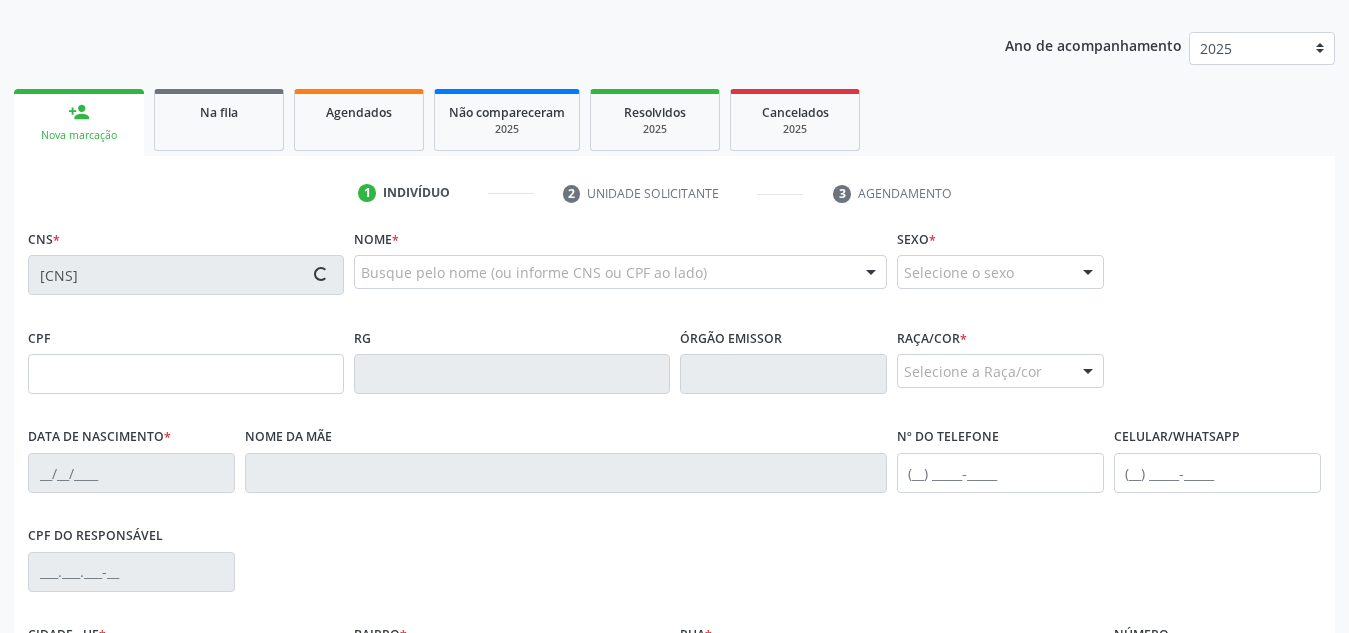 type on "S/N" 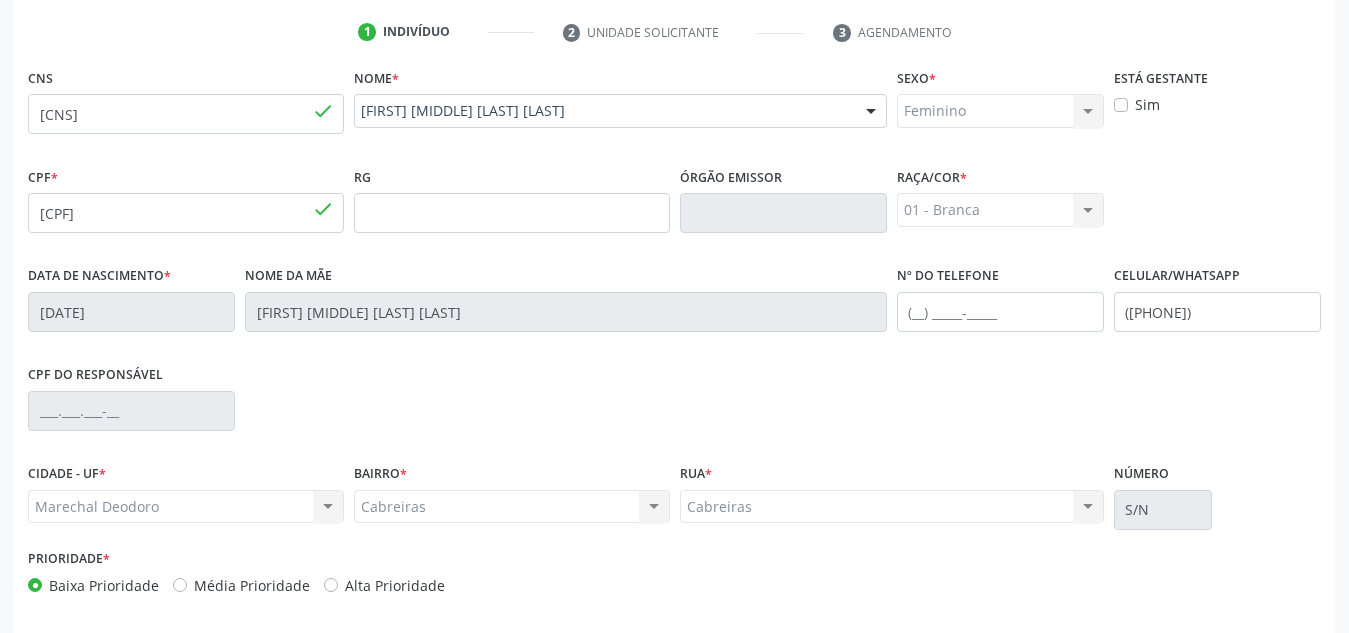 scroll, scrollTop: 479, scrollLeft: 0, axis: vertical 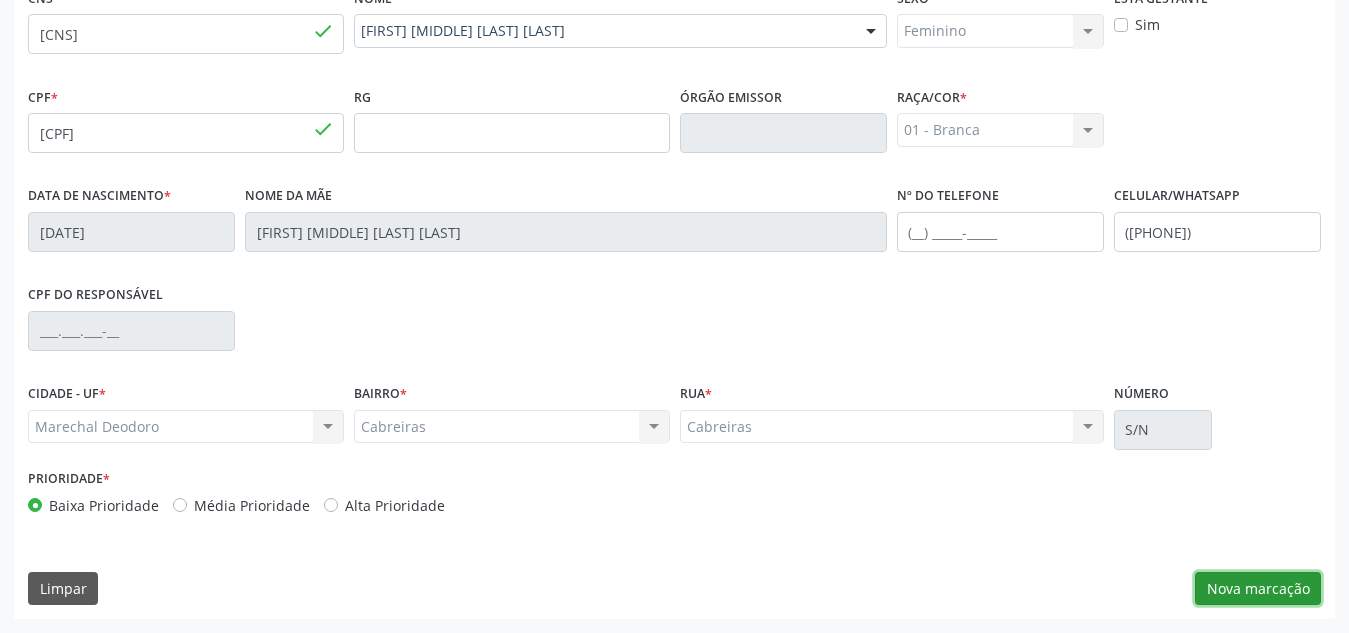 click on "Nova marcação" at bounding box center (1258, 589) 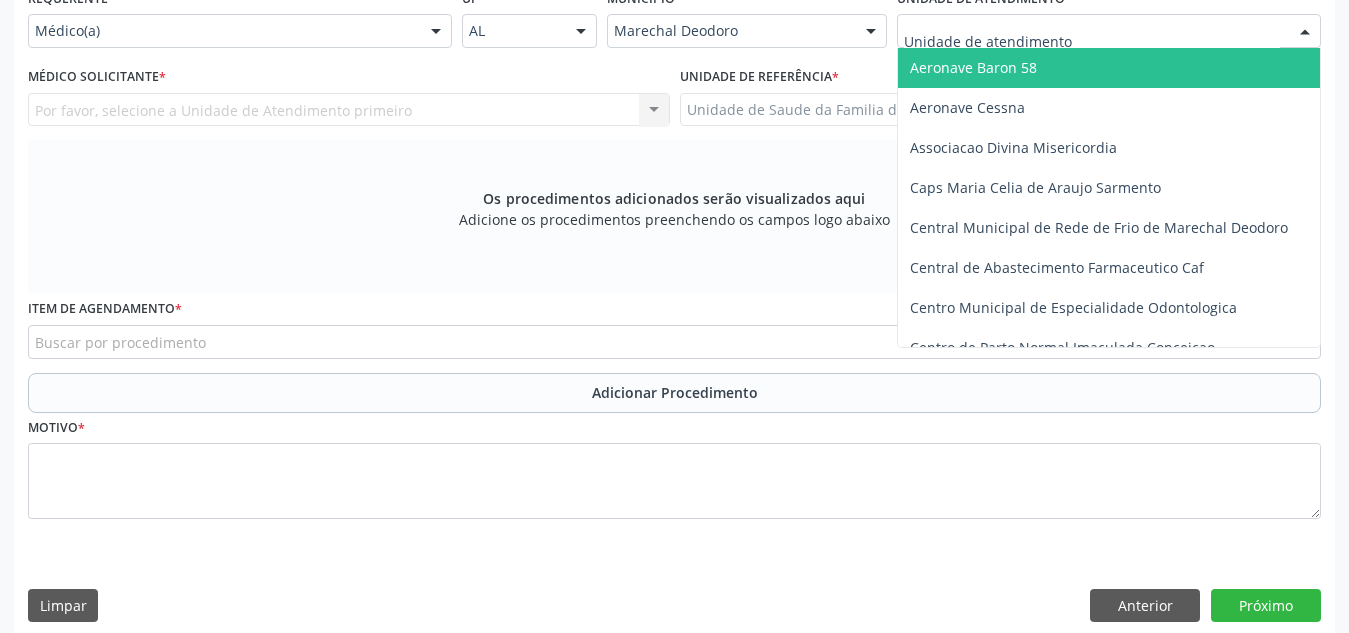click at bounding box center (1109, 31) 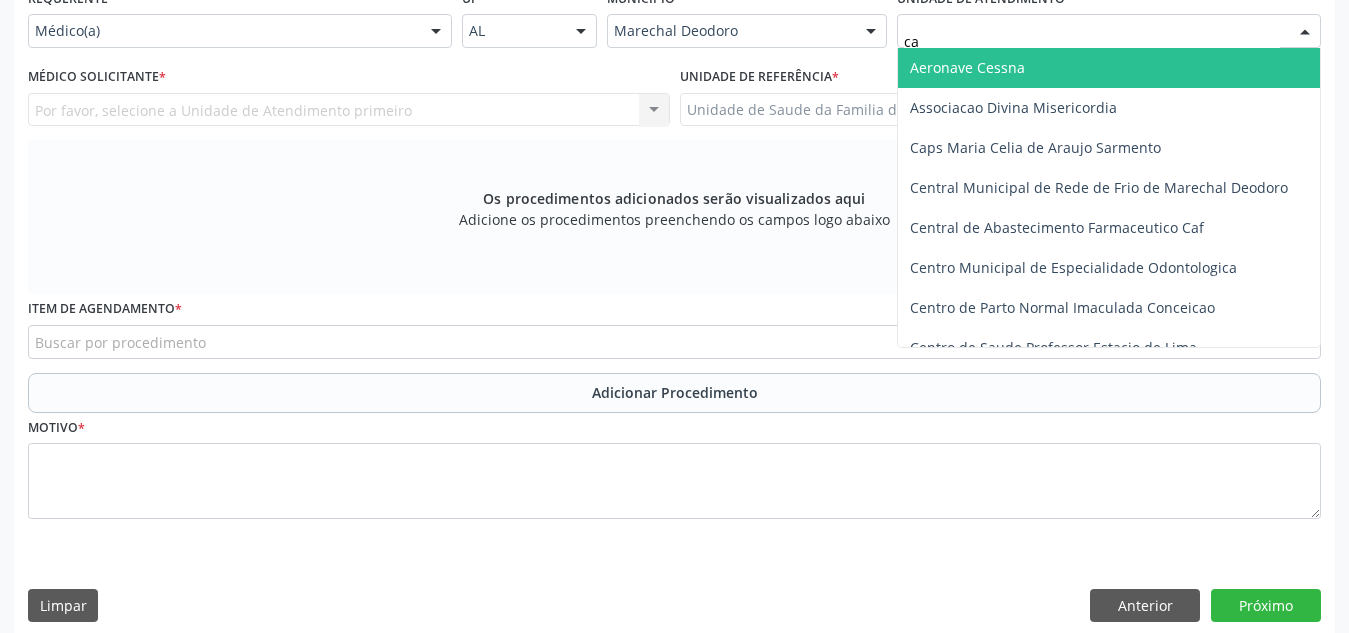 type on "cab" 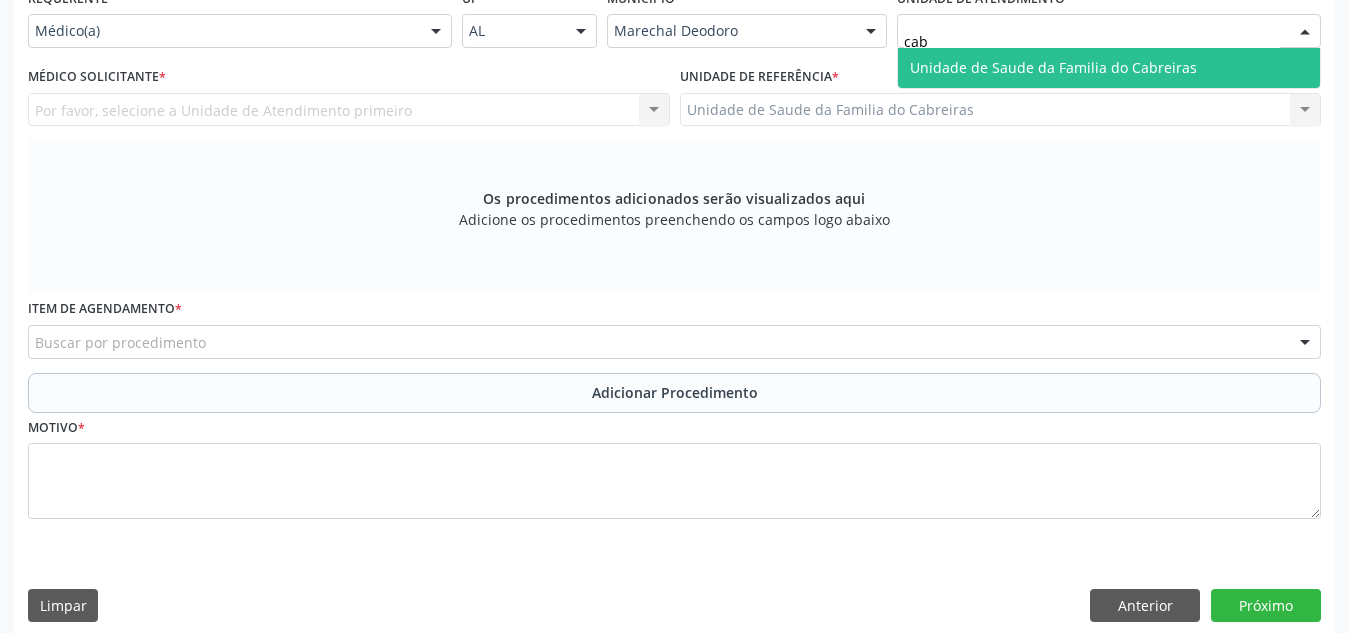 click on "Unidade de Saude da Familia do Cabreiras" at bounding box center [1053, 67] 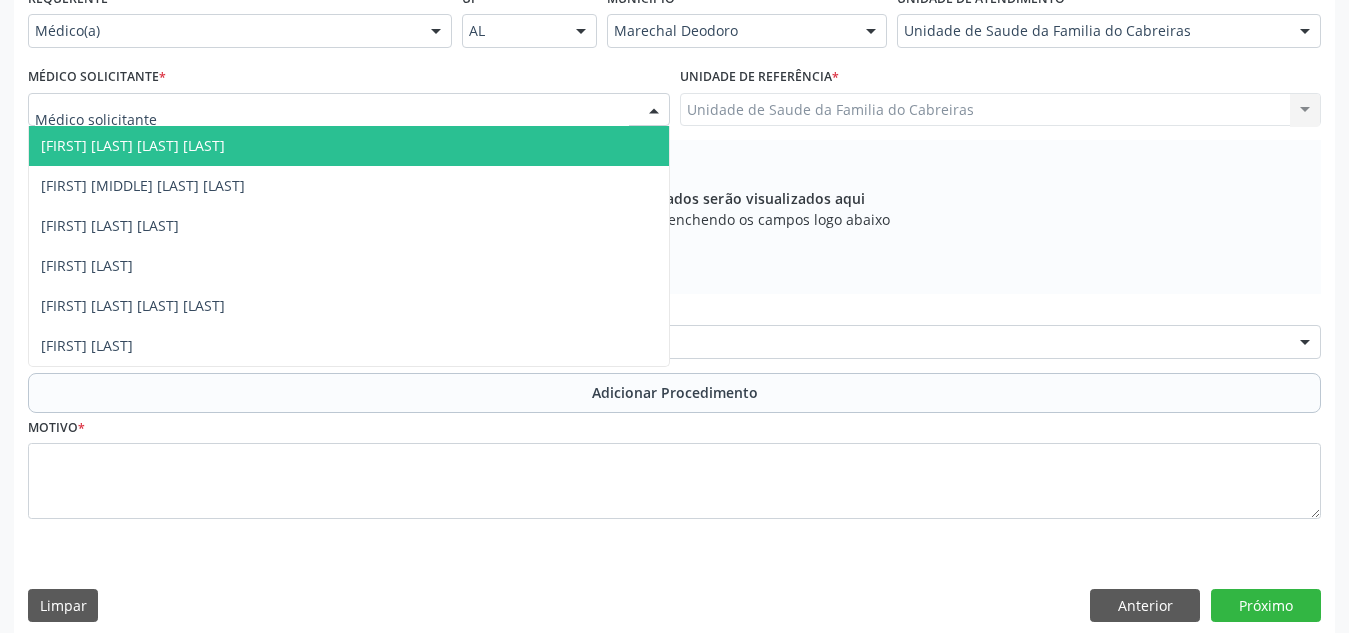 click at bounding box center [349, 110] 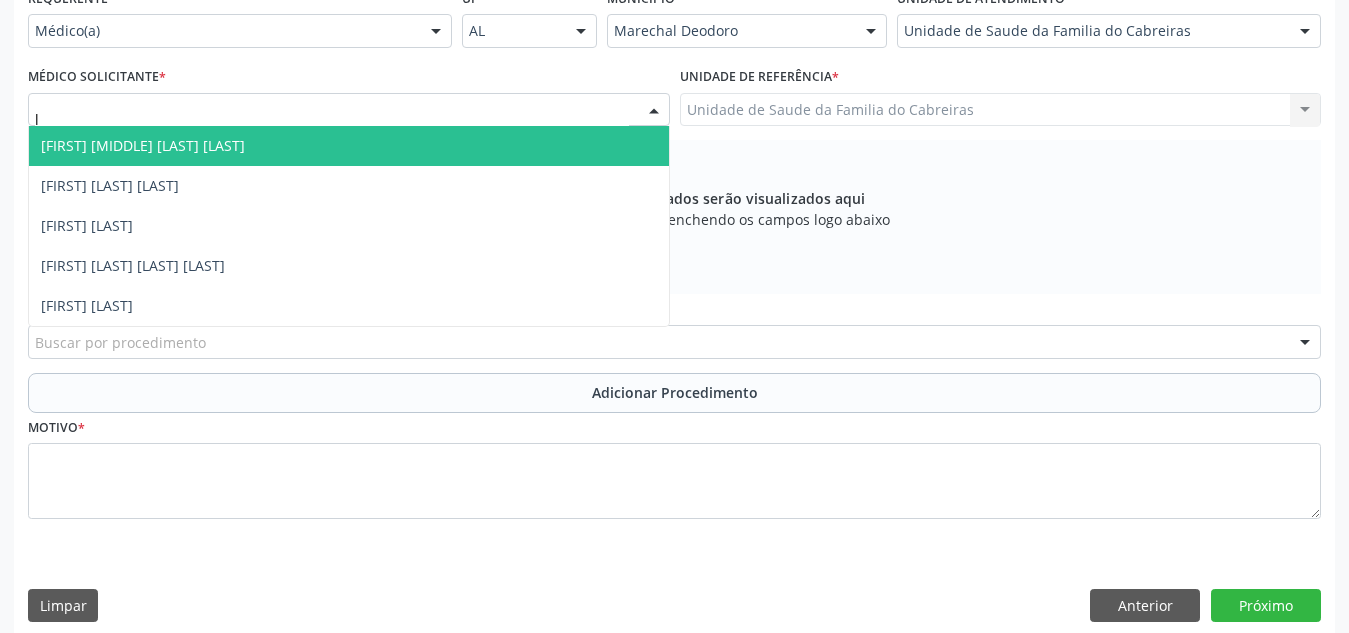 click on "[FIRST] [MIDDLE] [LAST] [LAST]" at bounding box center [349, 146] 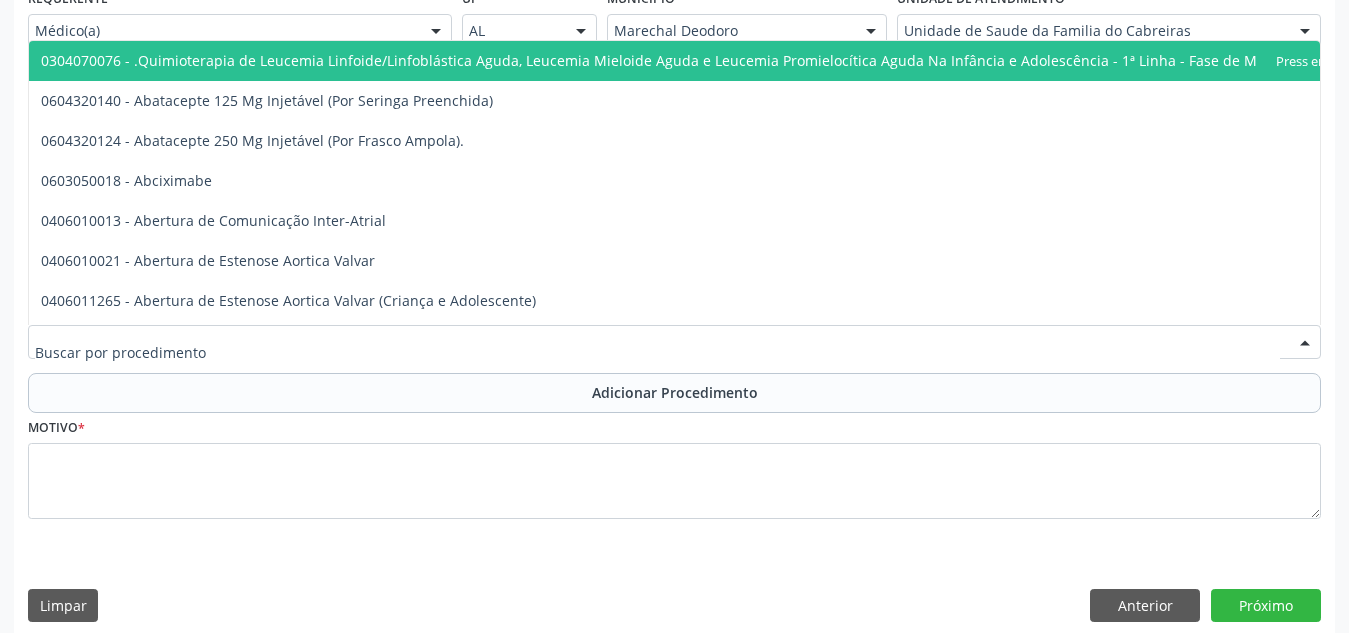 click at bounding box center (674, 342) 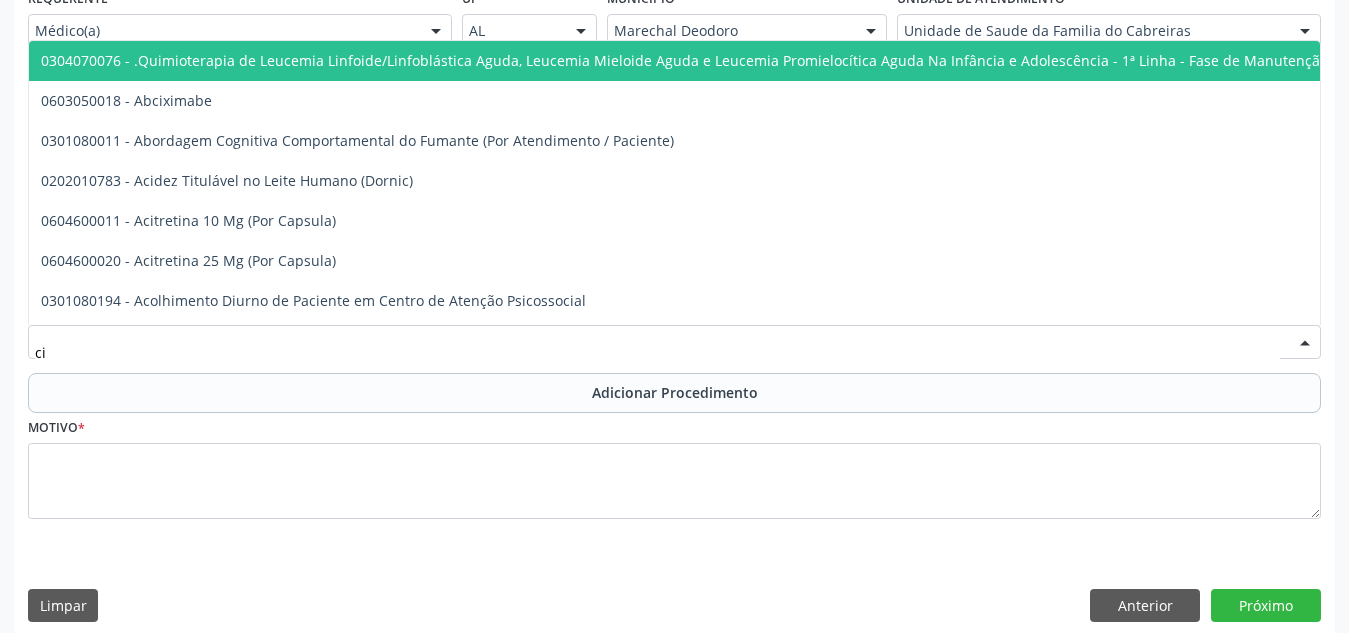 type on "c" 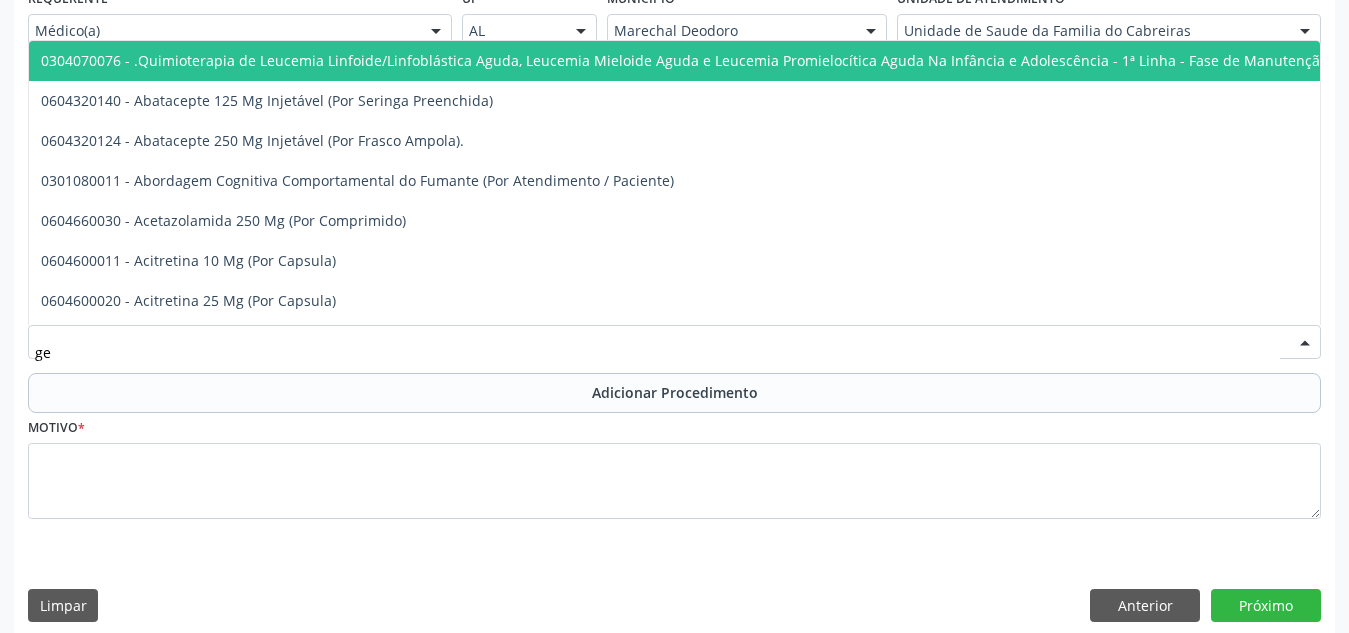 type on "ger" 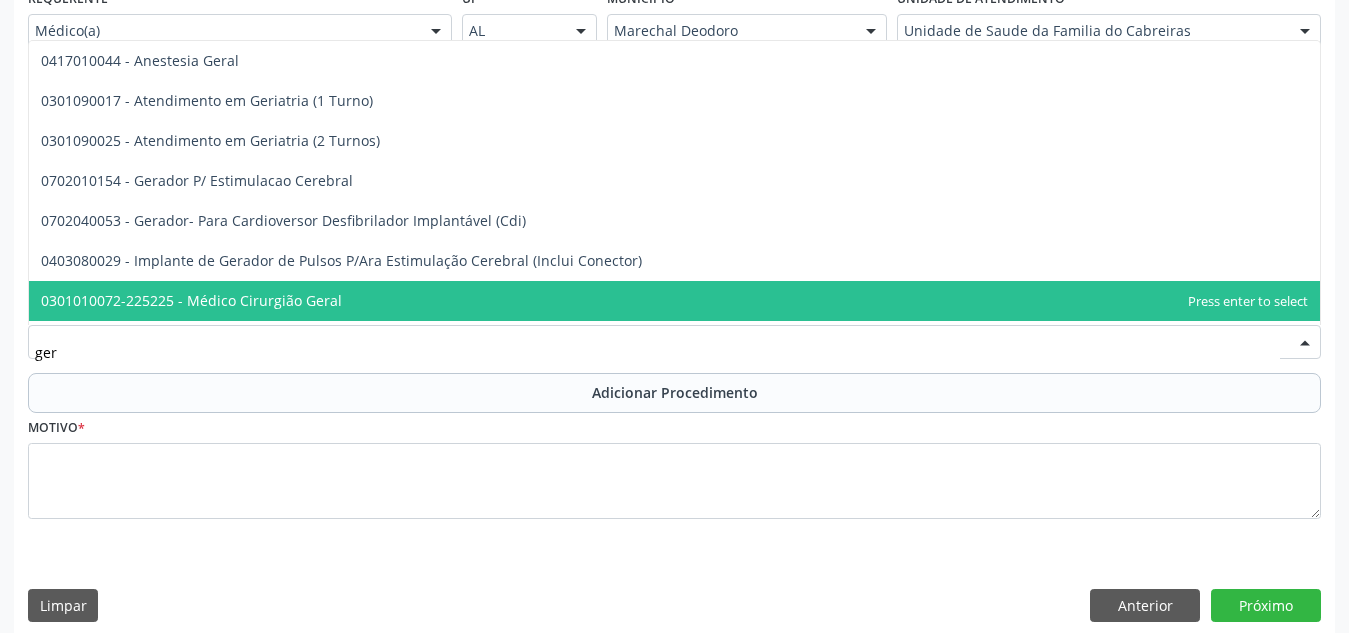click on "0301010072-225225 - Médico Cirurgião Geral" at bounding box center [674, 301] 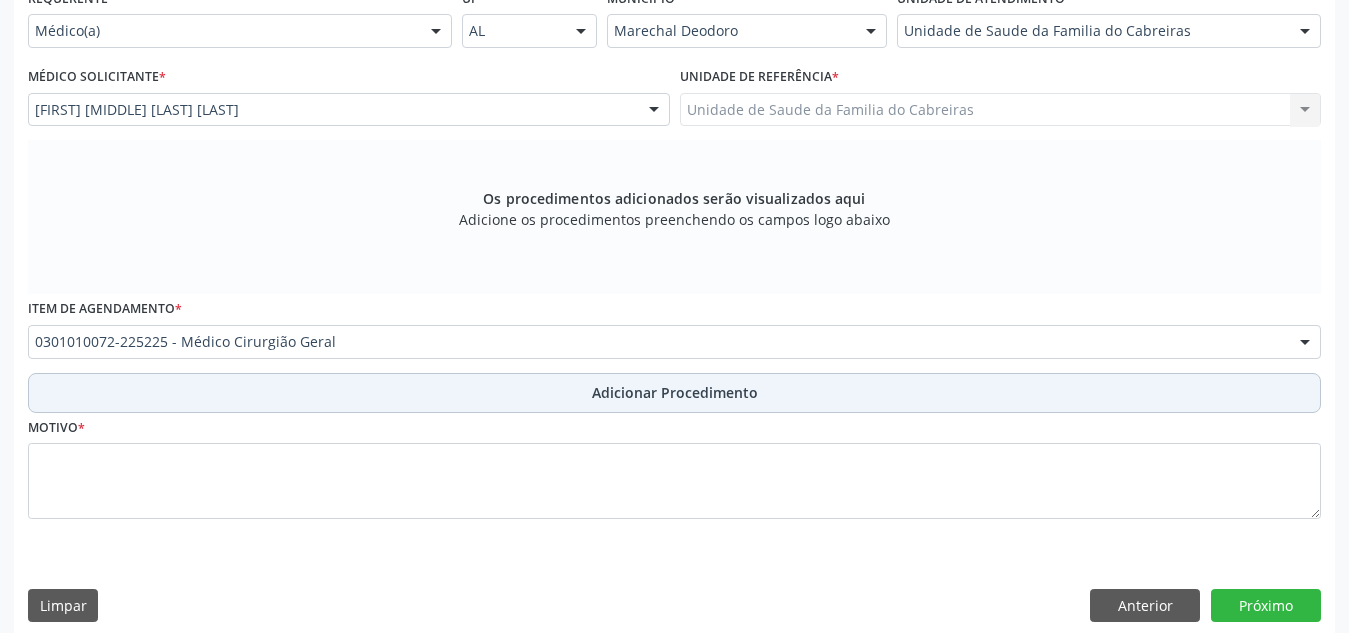 click on "Adicionar Procedimento" at bounding box center (674, 393) 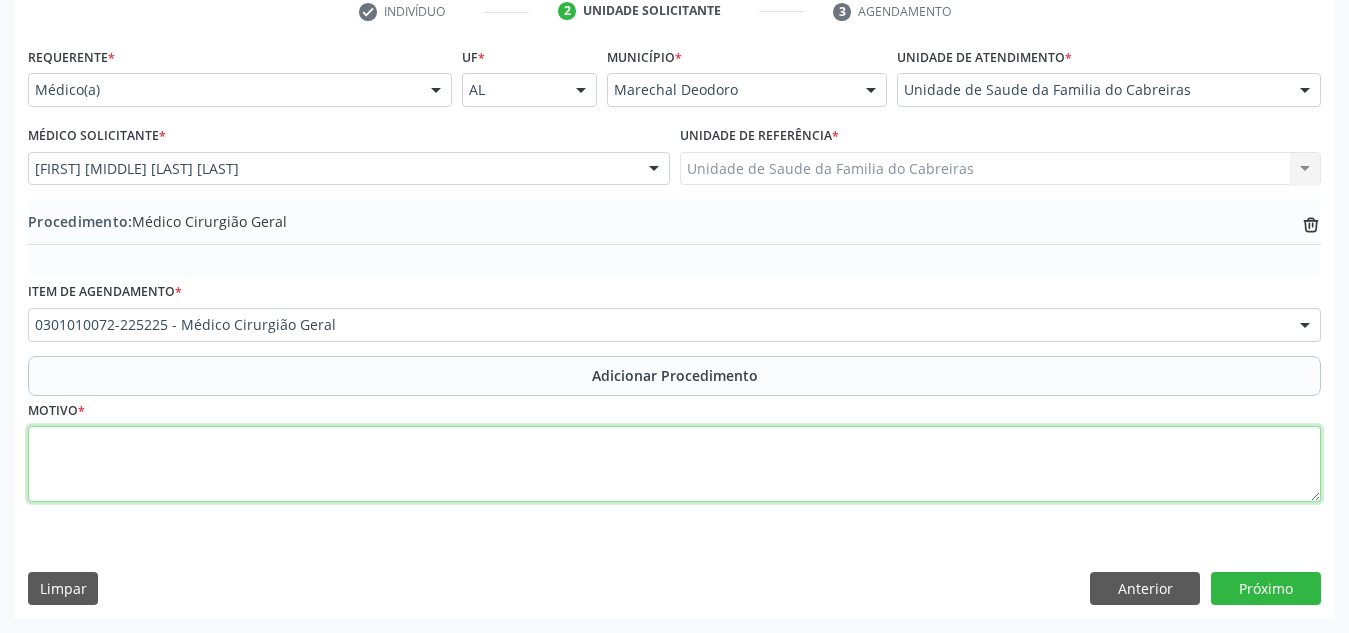 click at bounding box center (674, 464) 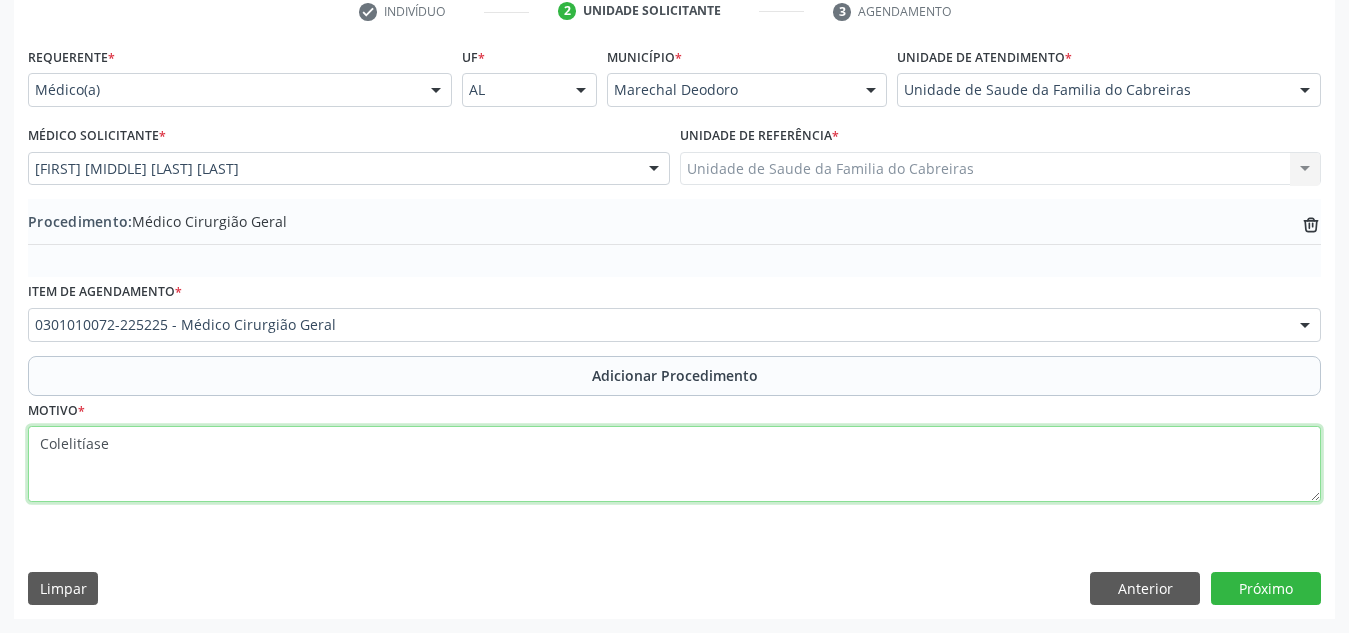 drag, startPoint x: 129, startPoint y: 444, endPoint x: 2, endPoint y: 454, distance: 127.39309 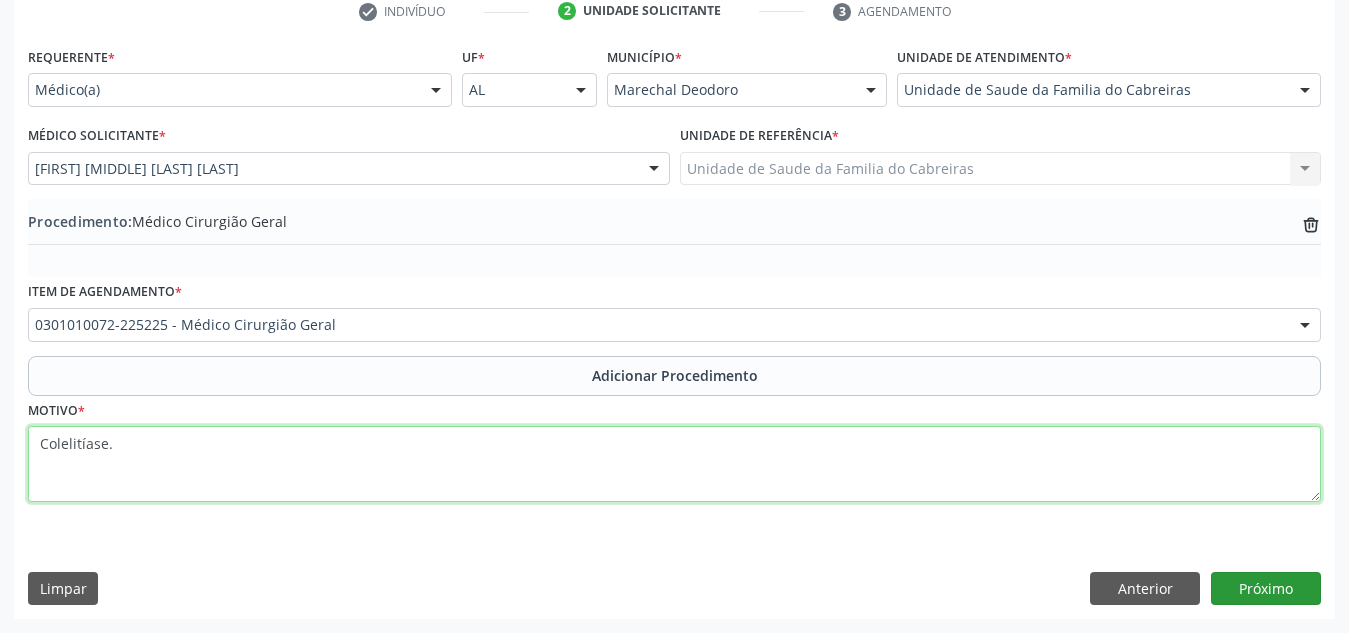 type on "Colelitíase." 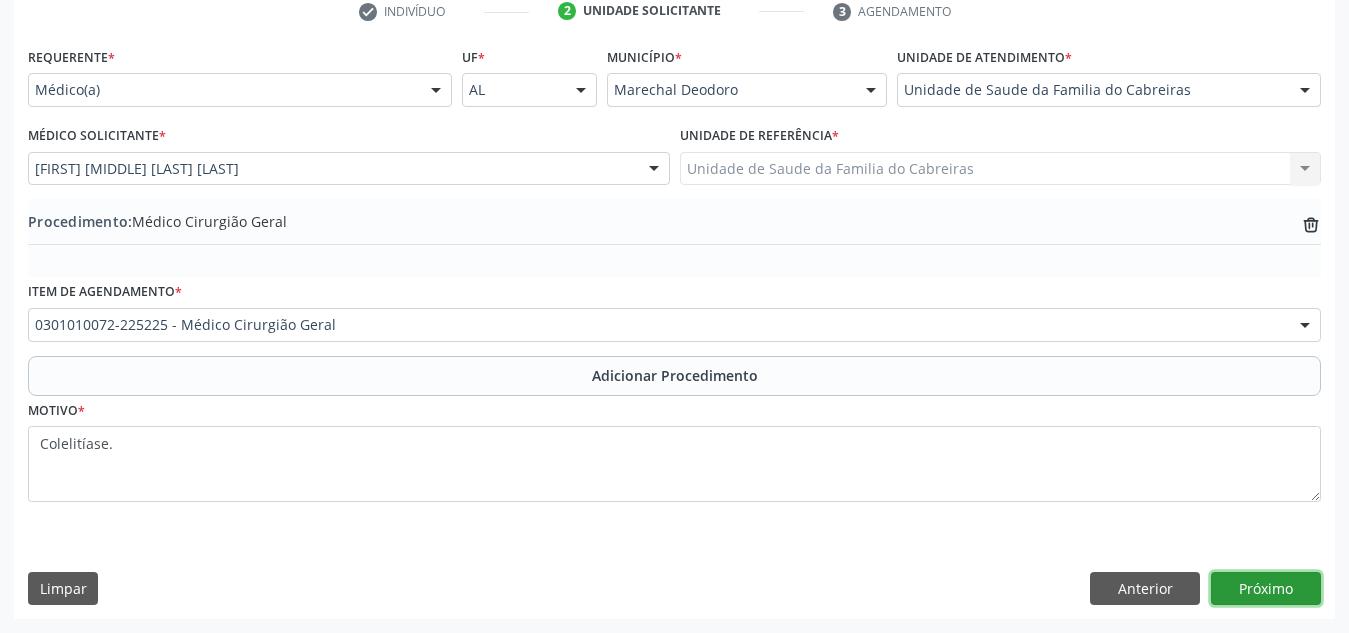 click on "Próximo" at bounding box center [1266, 589] 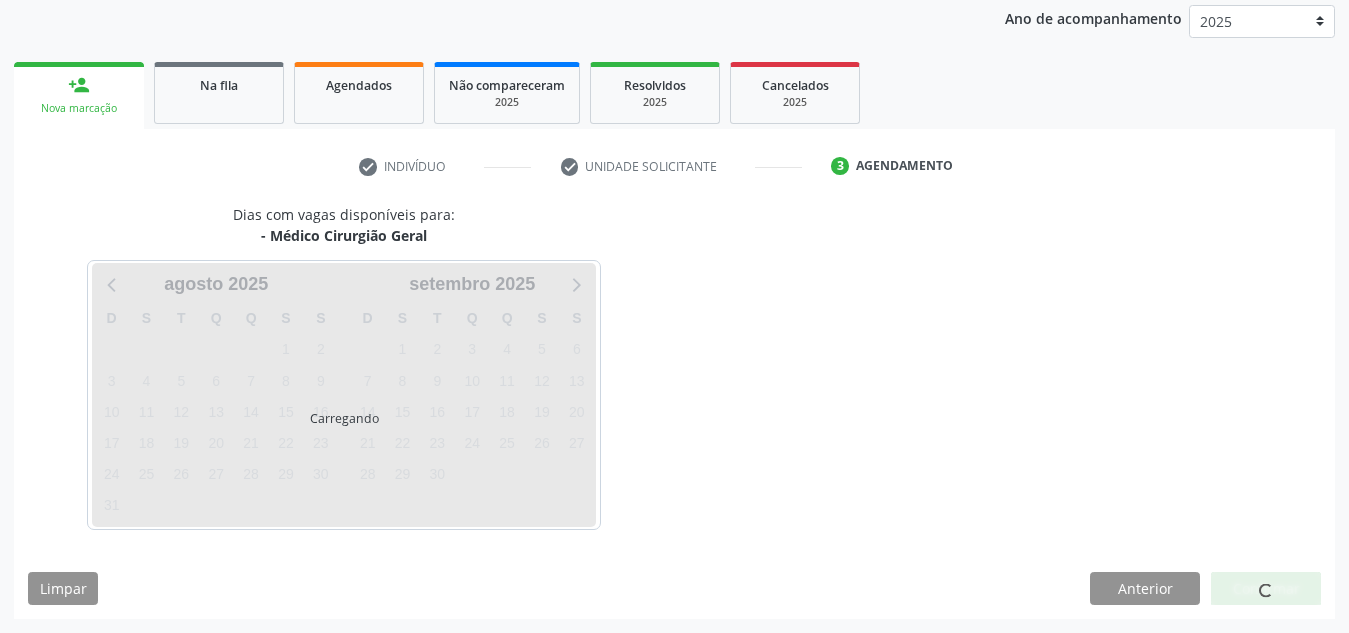 scroll, scrollTop: 324, scrollLeft: 0, axis: vertical 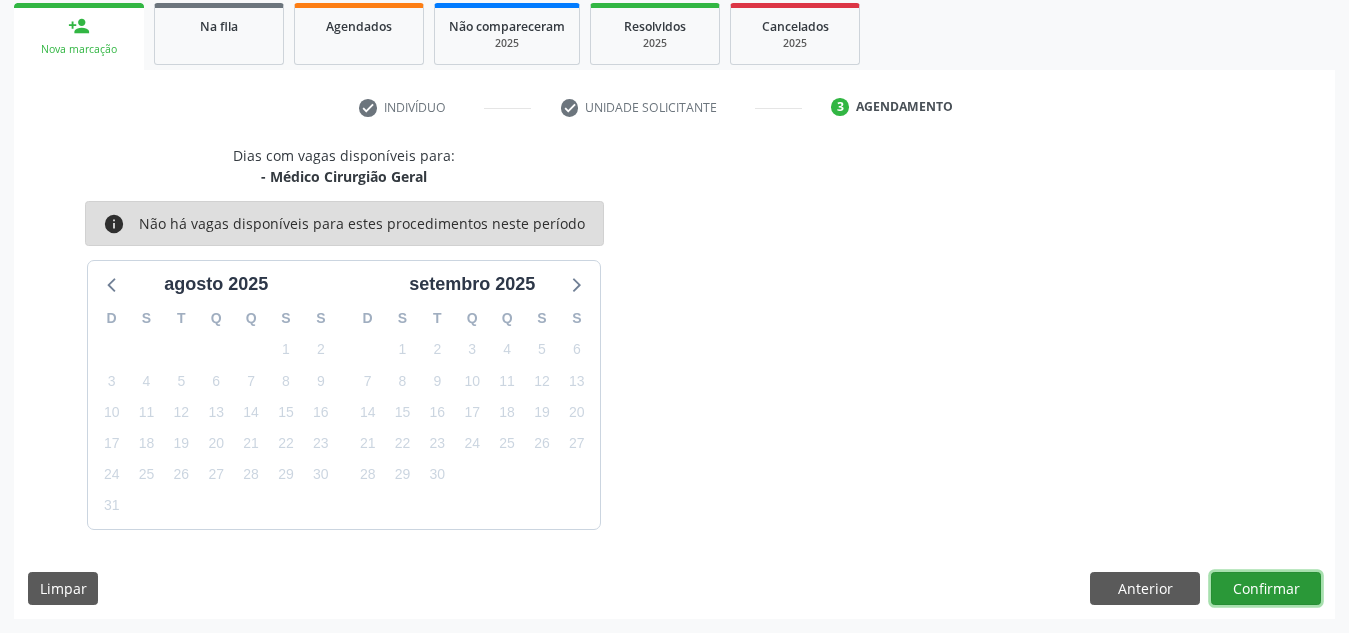 click on "Confirmar" at bounding box center (1266, 589) 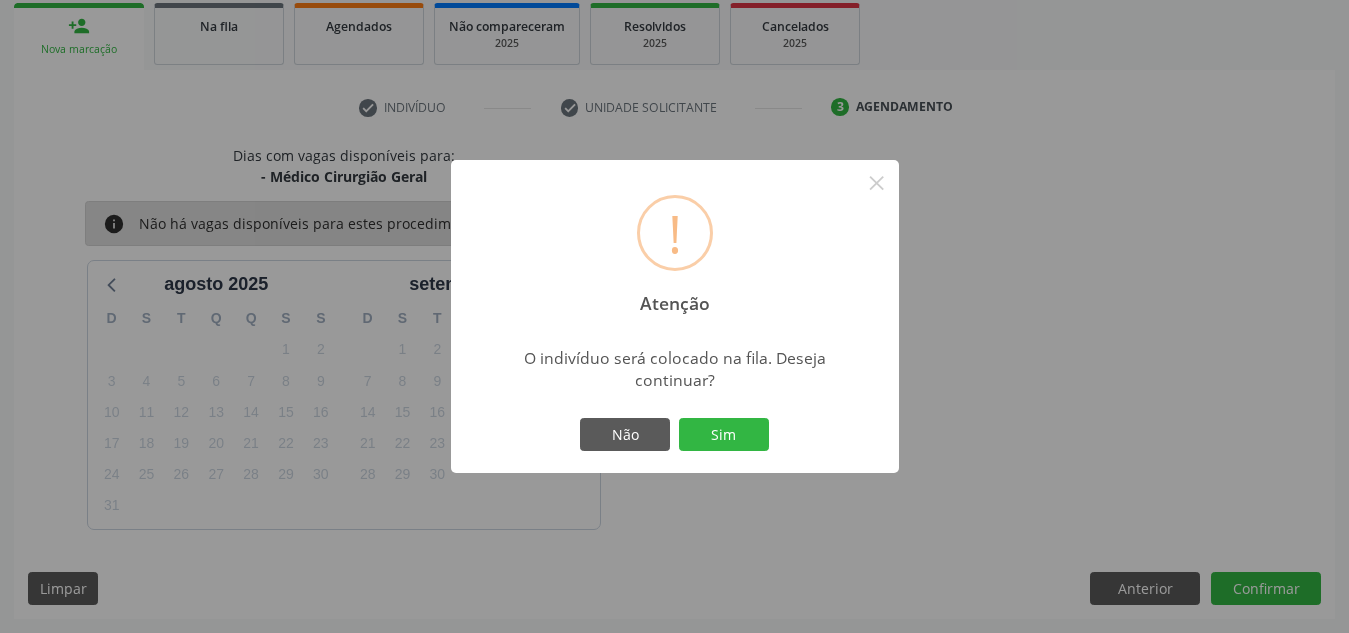 type 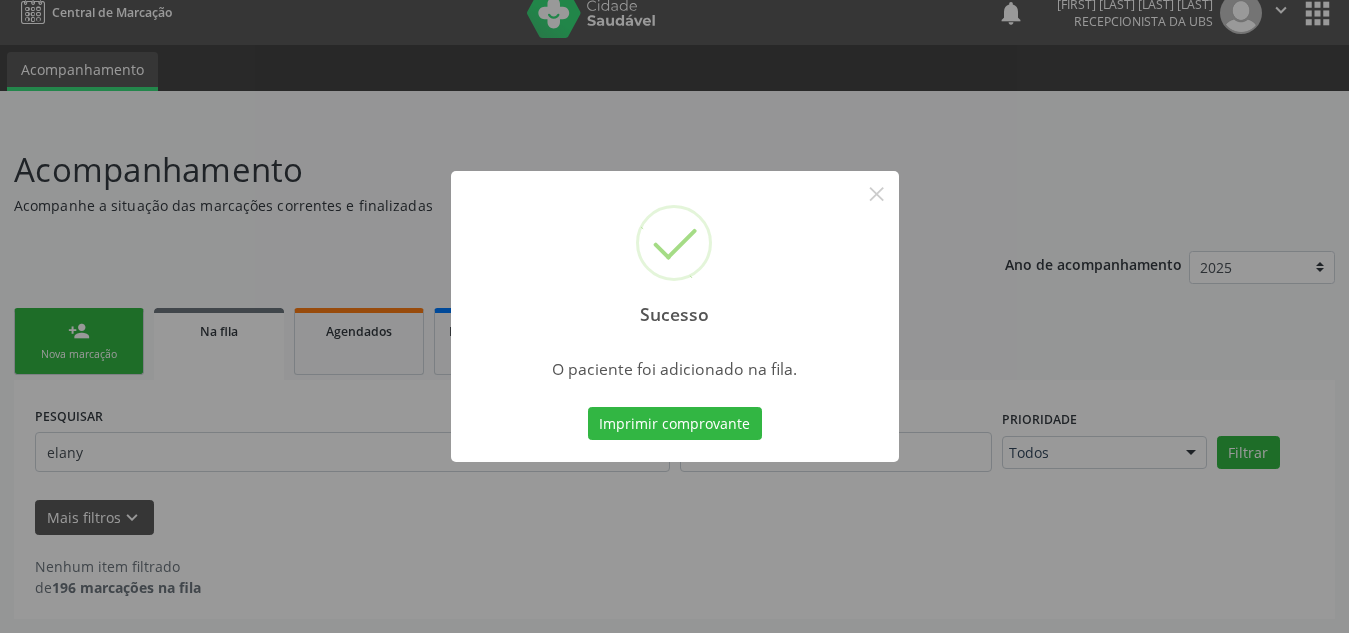 scroll, scrollTop: 19, scrollLeft: 0, axis: vertical 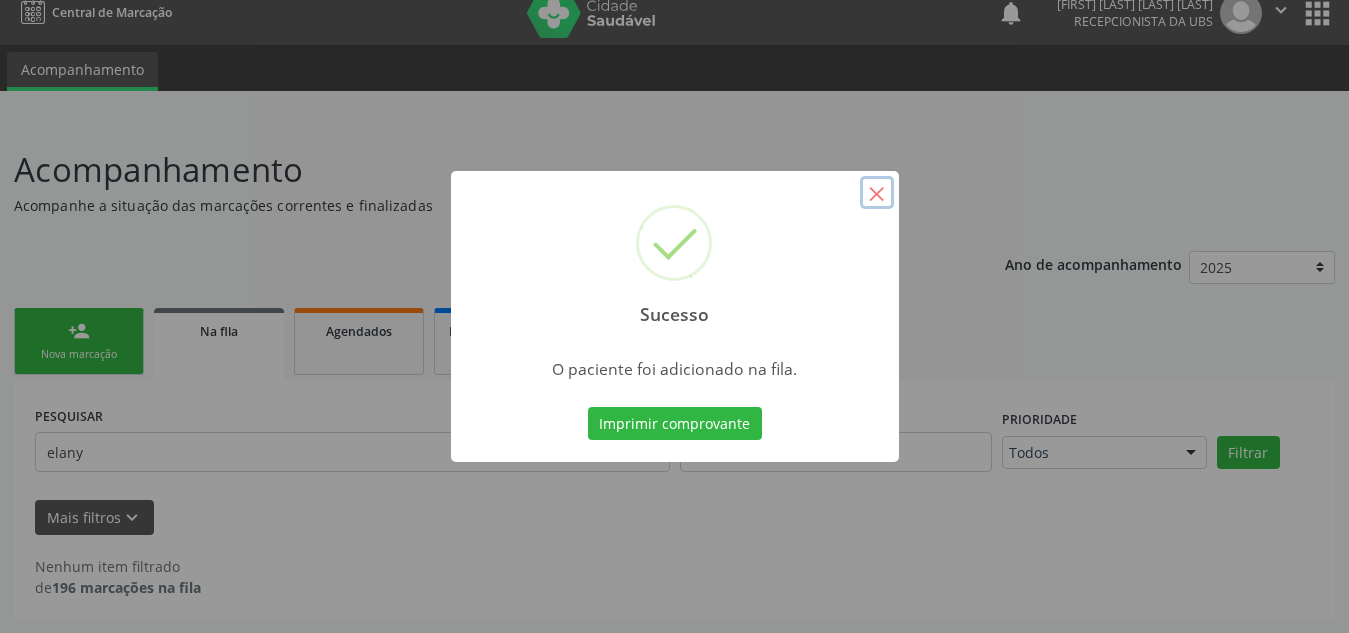 click on "×" at bounding box center (877, 193) 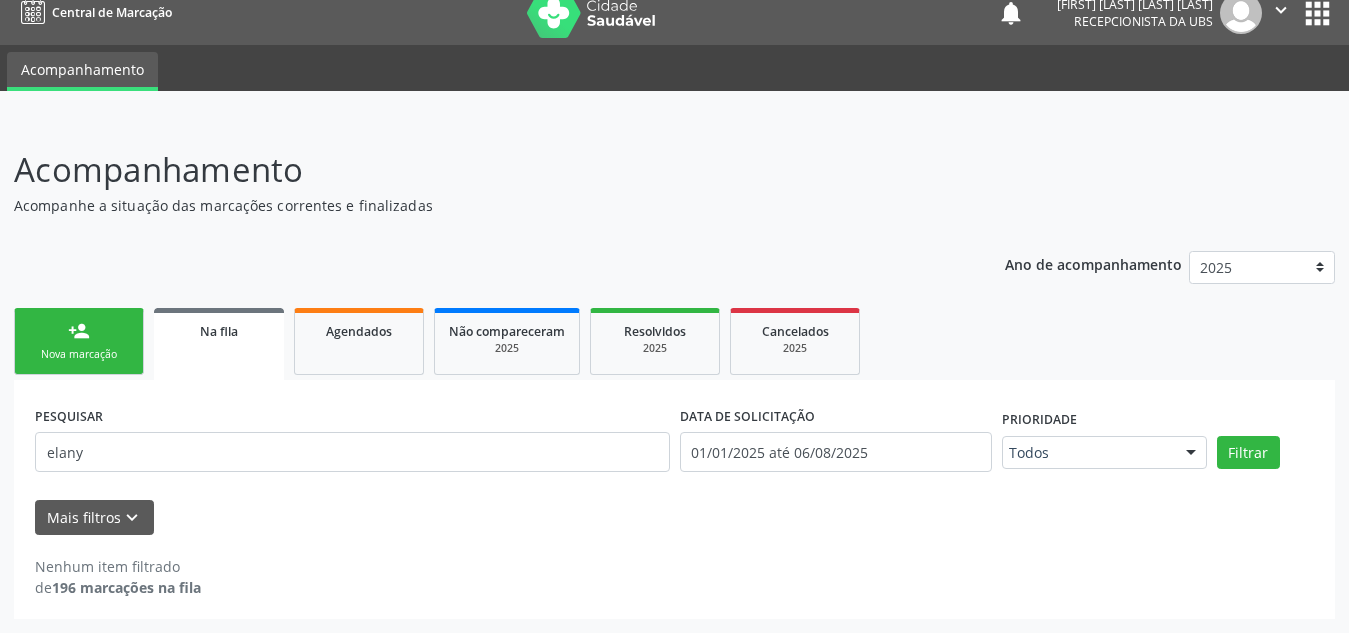 click on "person_add
Nova marcação" at bounding box center (79, 341) 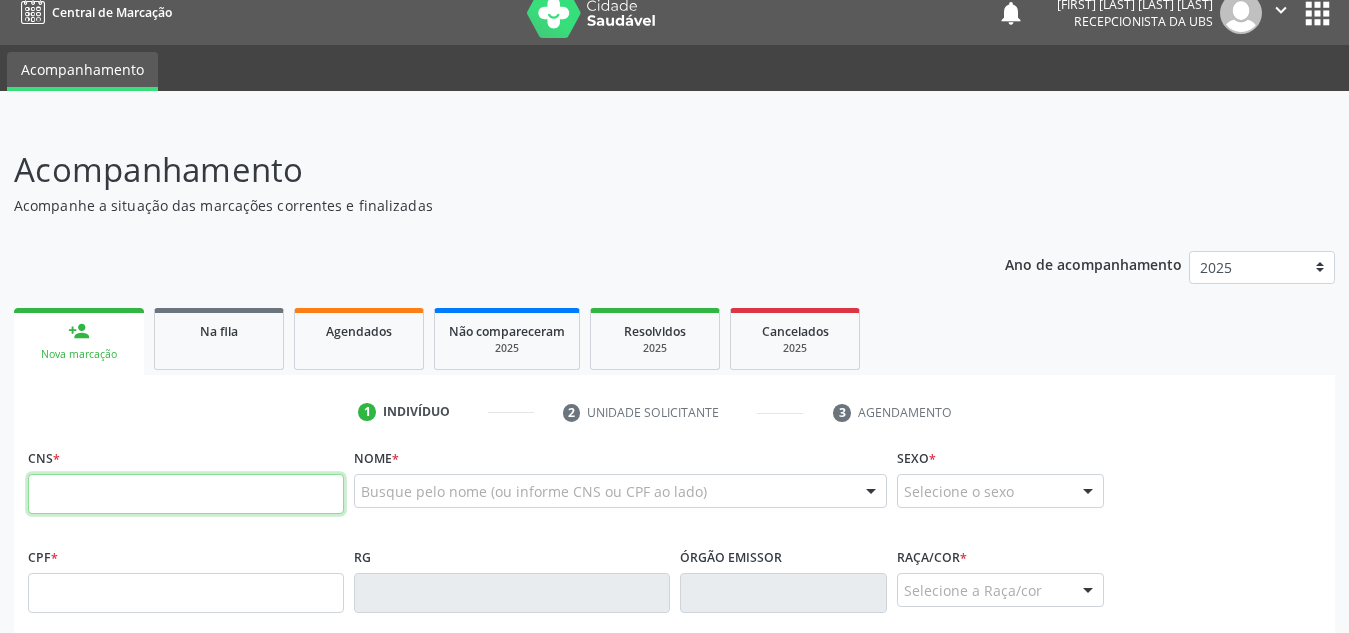 click at bounding box center (186, 494) 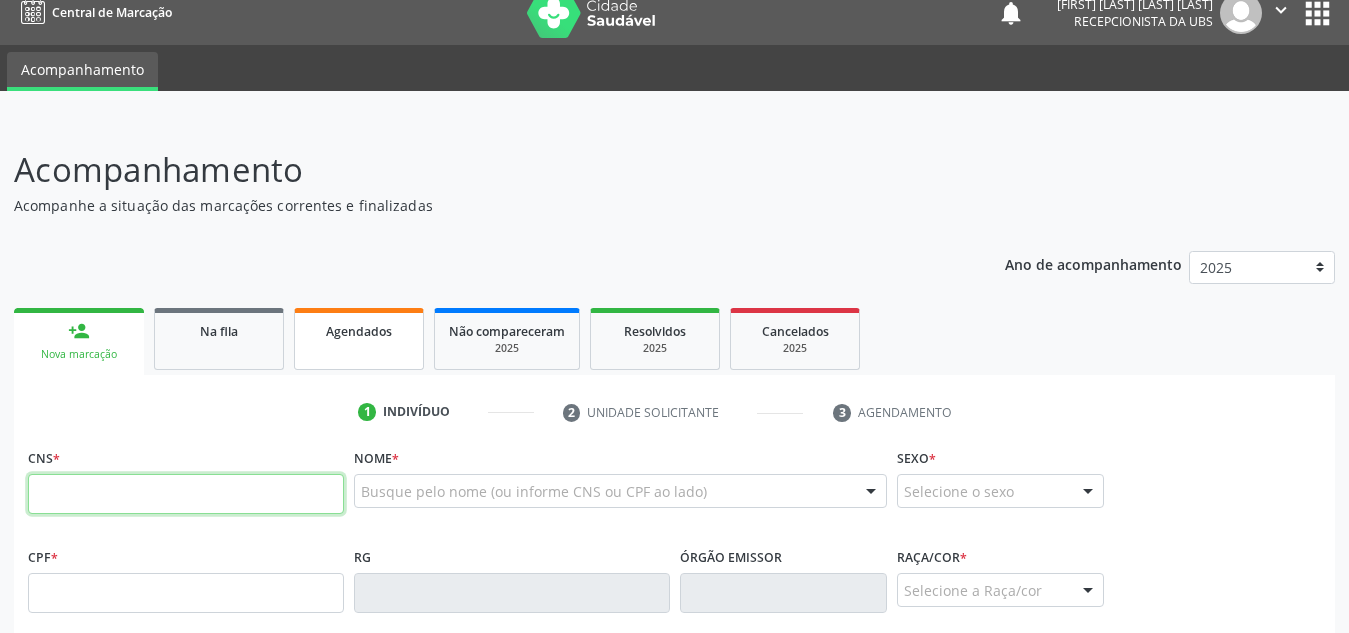paste on "[CNS]" 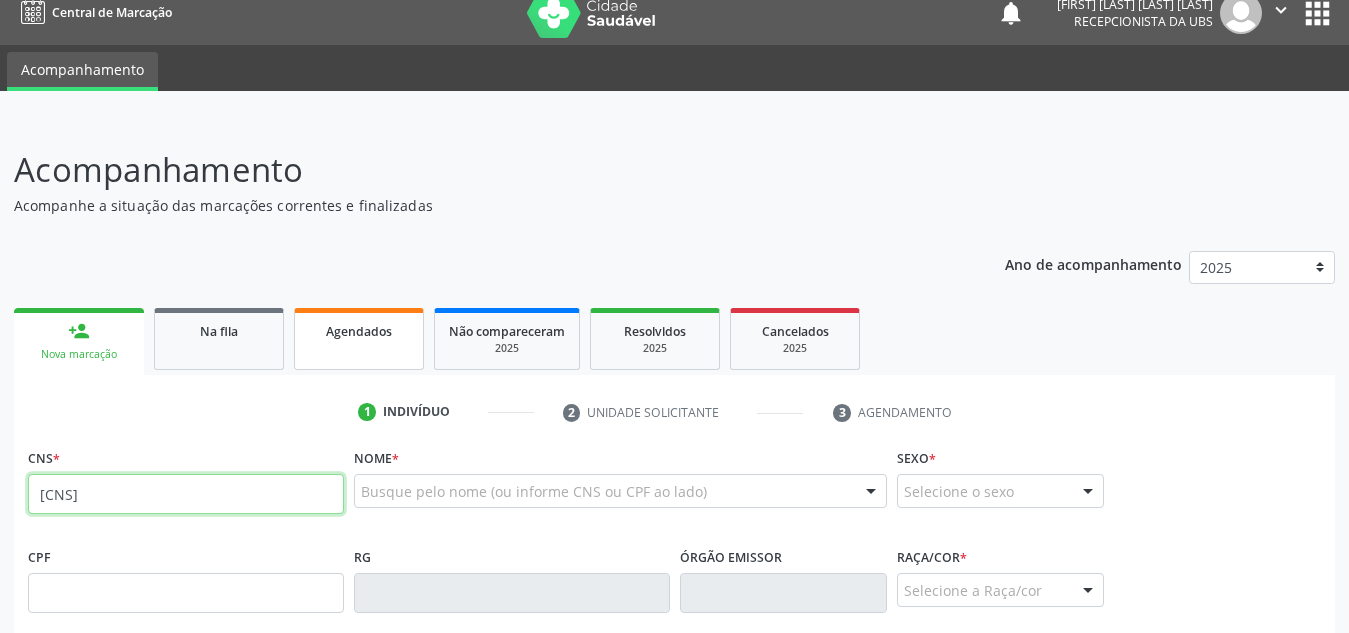 type on "[CNS]" 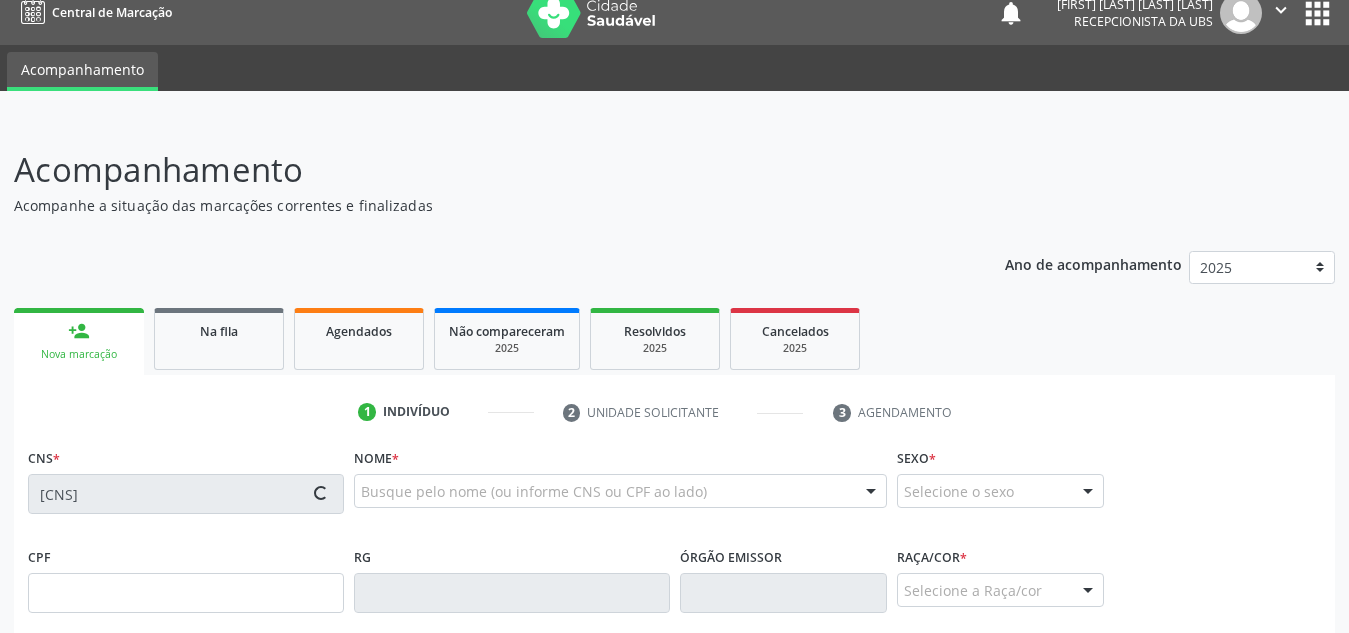 type on "[CPF]" 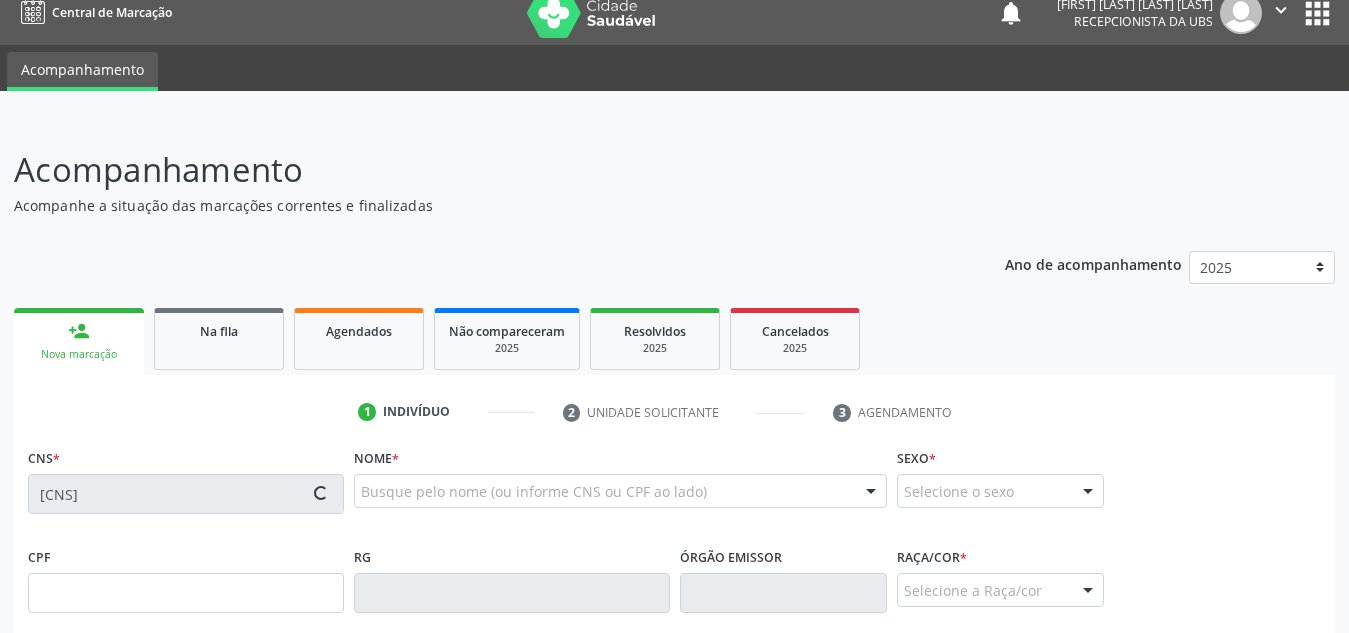 type on "[DATE]" 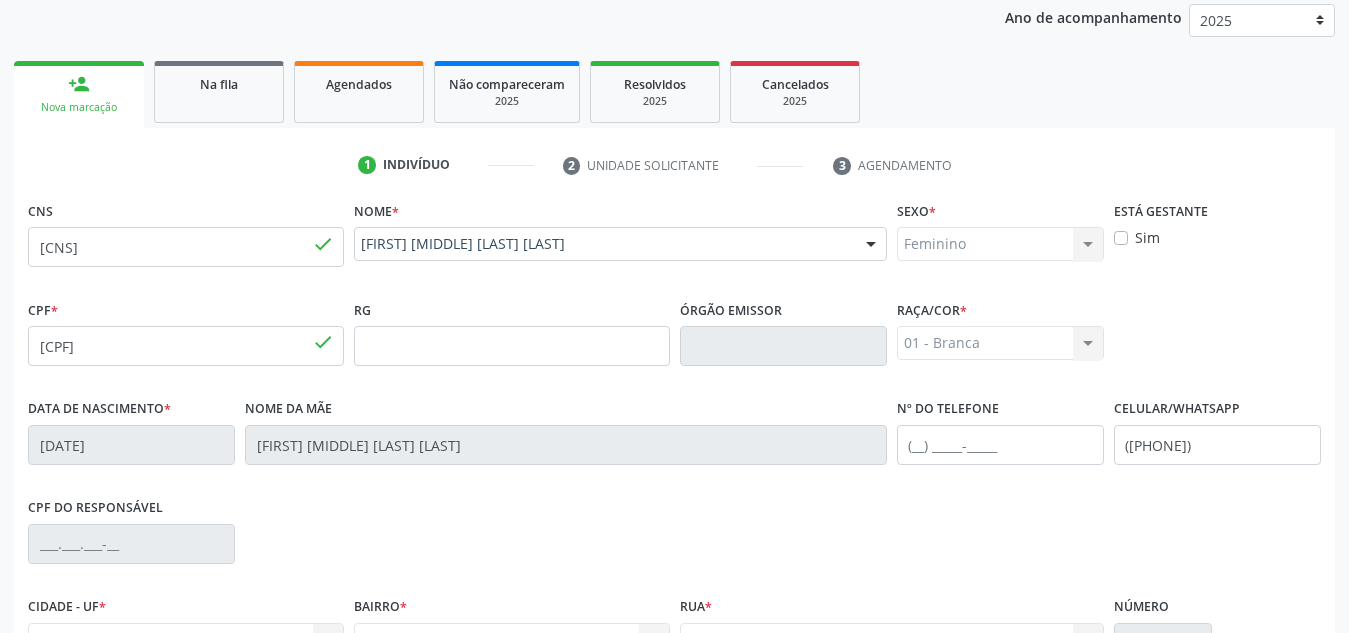 scroll, scrollTop: 479, scrollLeft: 0, axis: vertical 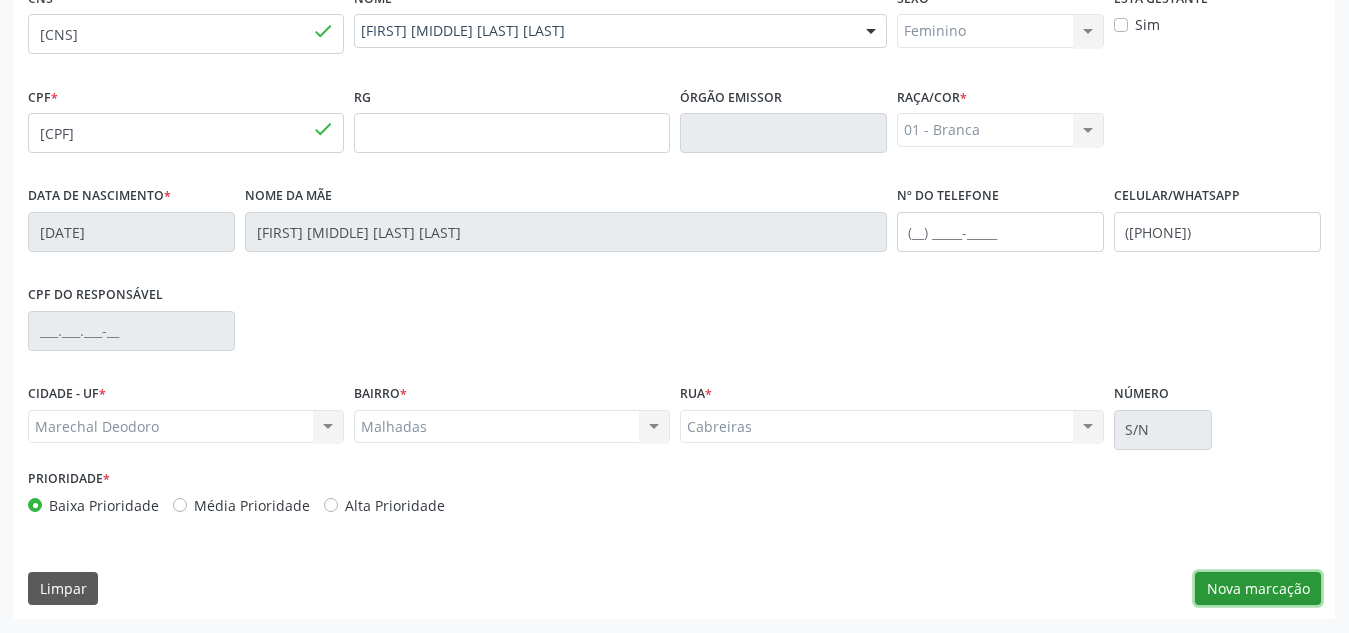 click on "Nova marcação" at bounding box center [1258, 589] 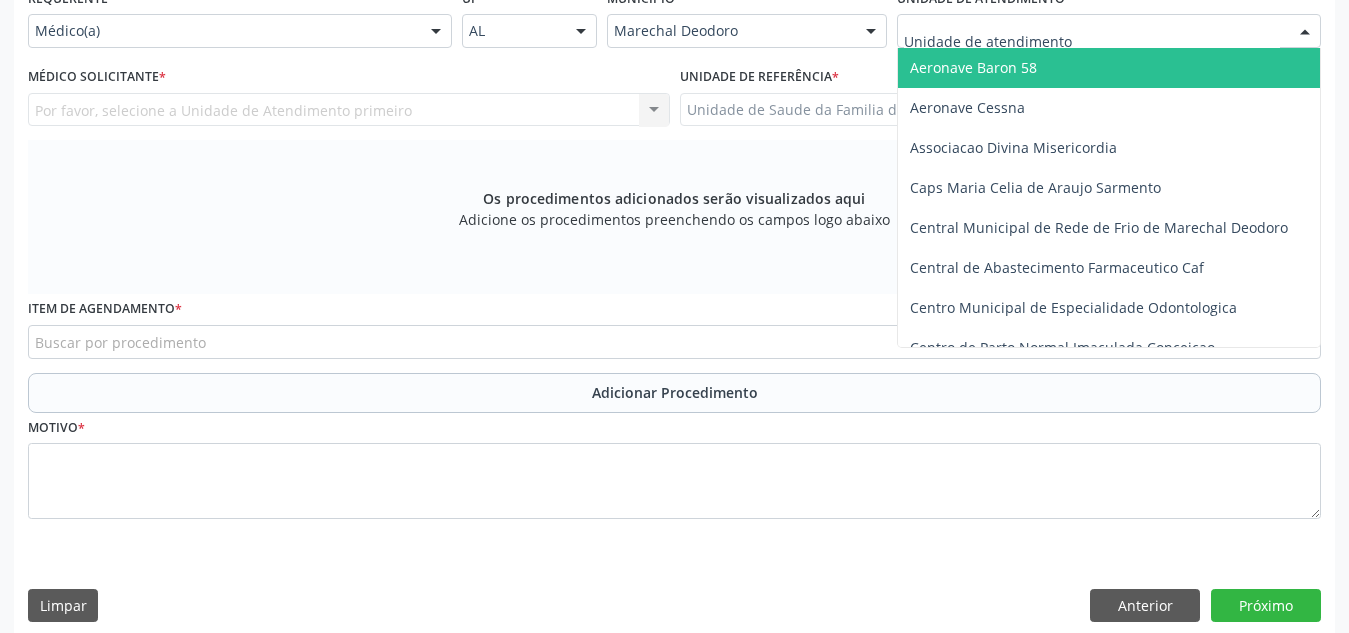 click at bounding box center (1109, 31) 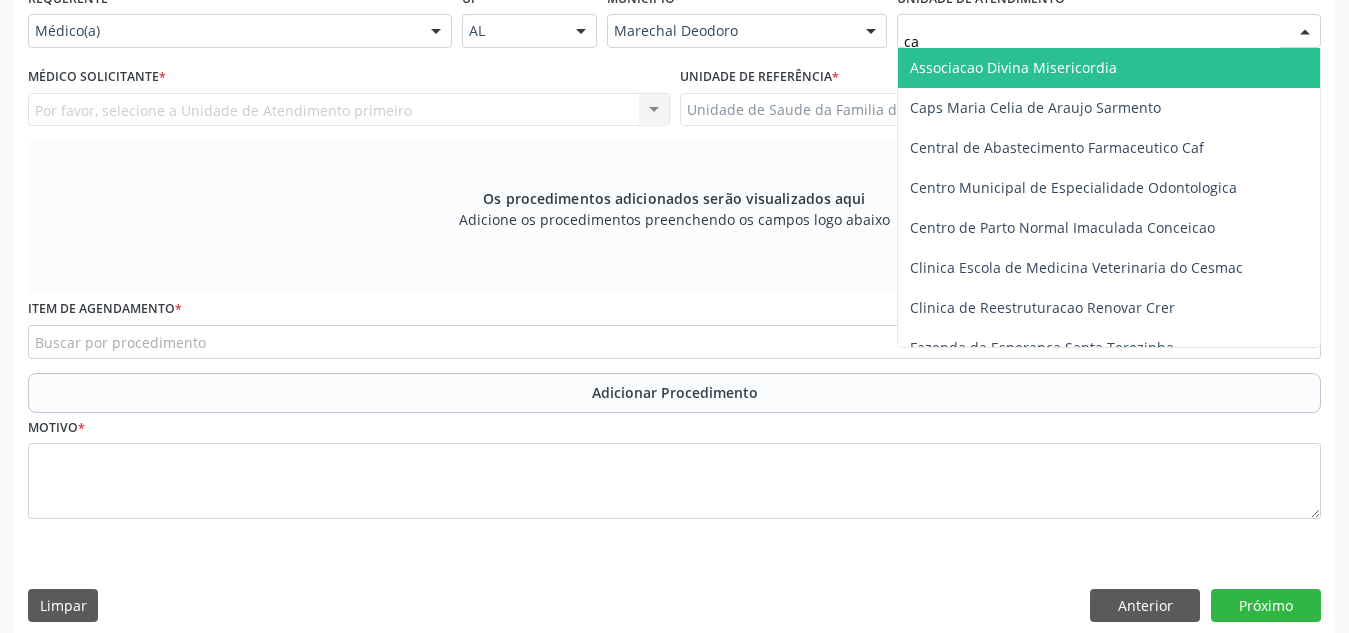 type on "cab" 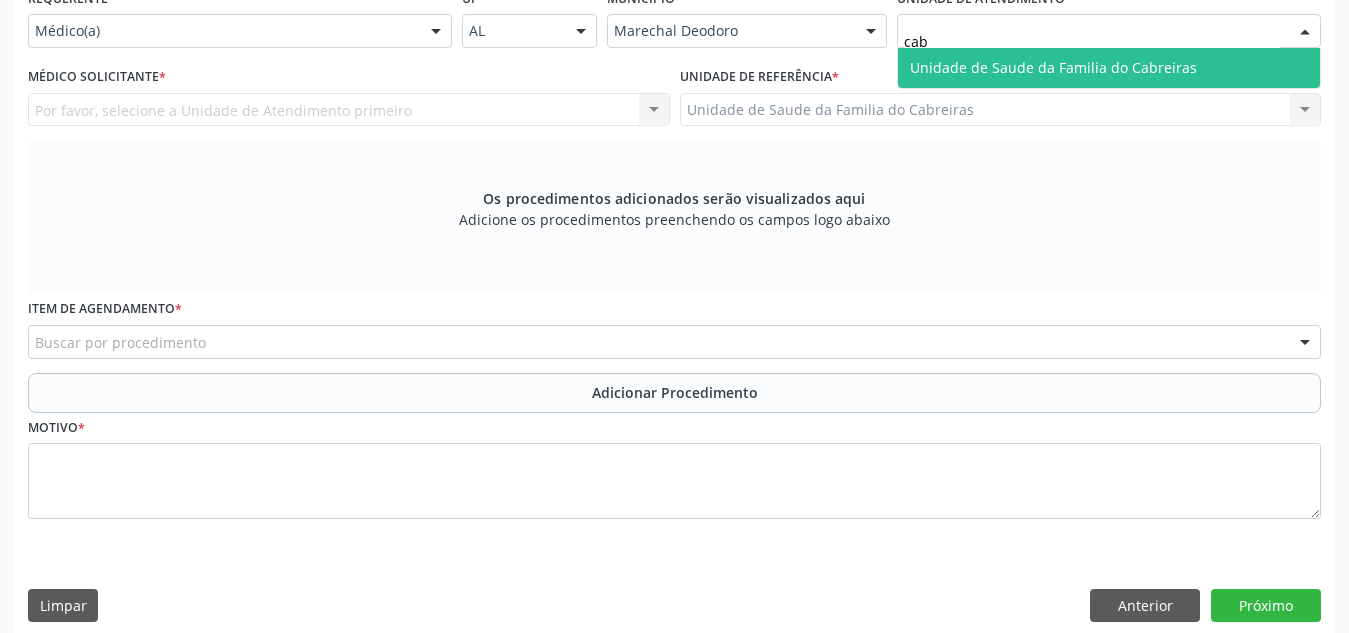 click on "Unidade de Saude da Familia do Cabreiras" at bounding box center [1109, 68] 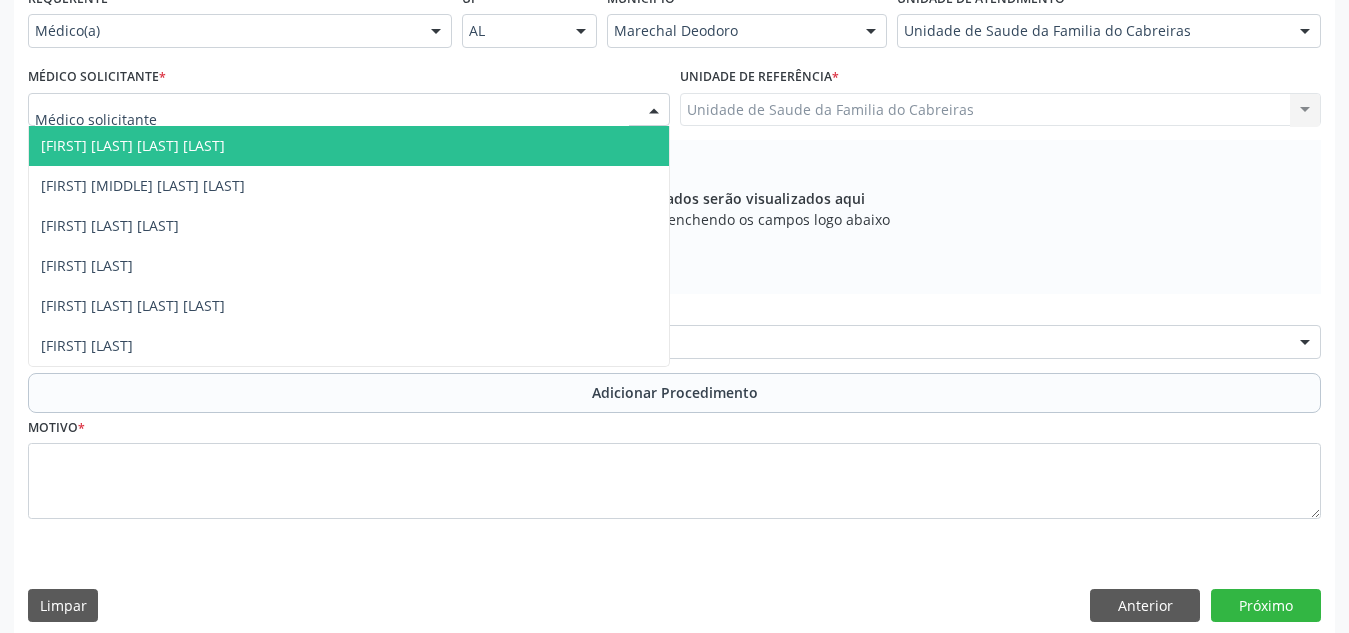 click at bounding box center (349, 110) 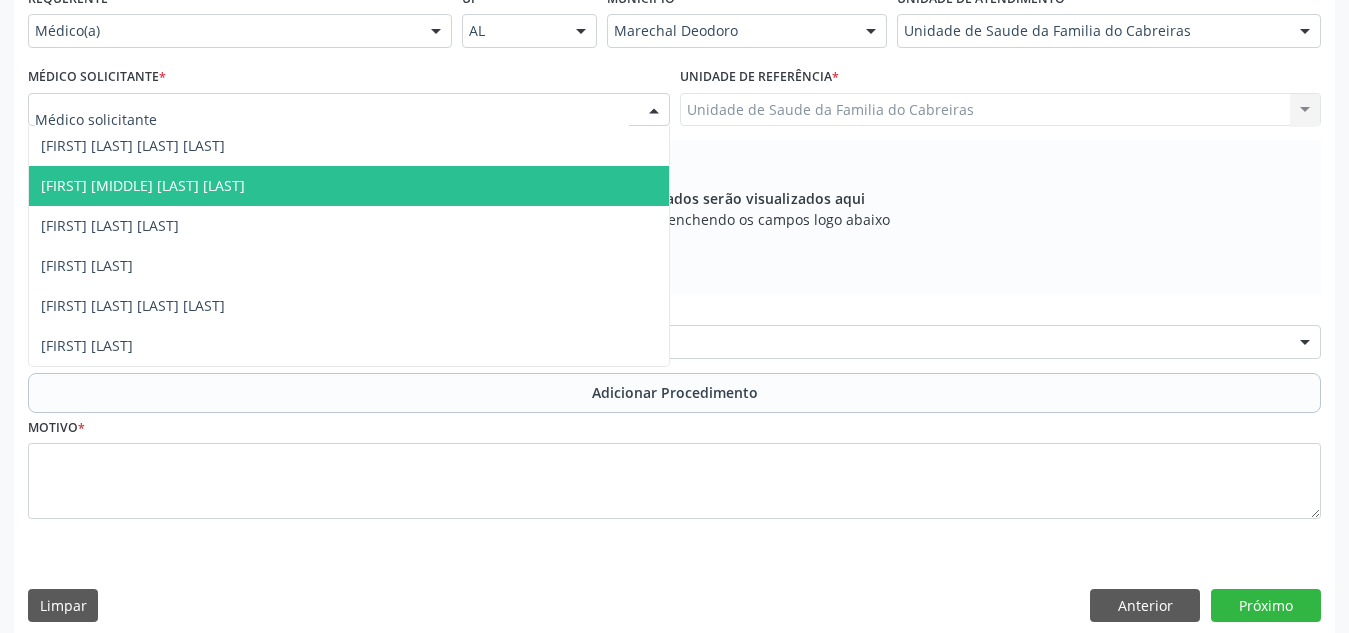 click on "[FIRST] [MIDDLE] [LAST] [LAST]" at bounding box center [349, 186] 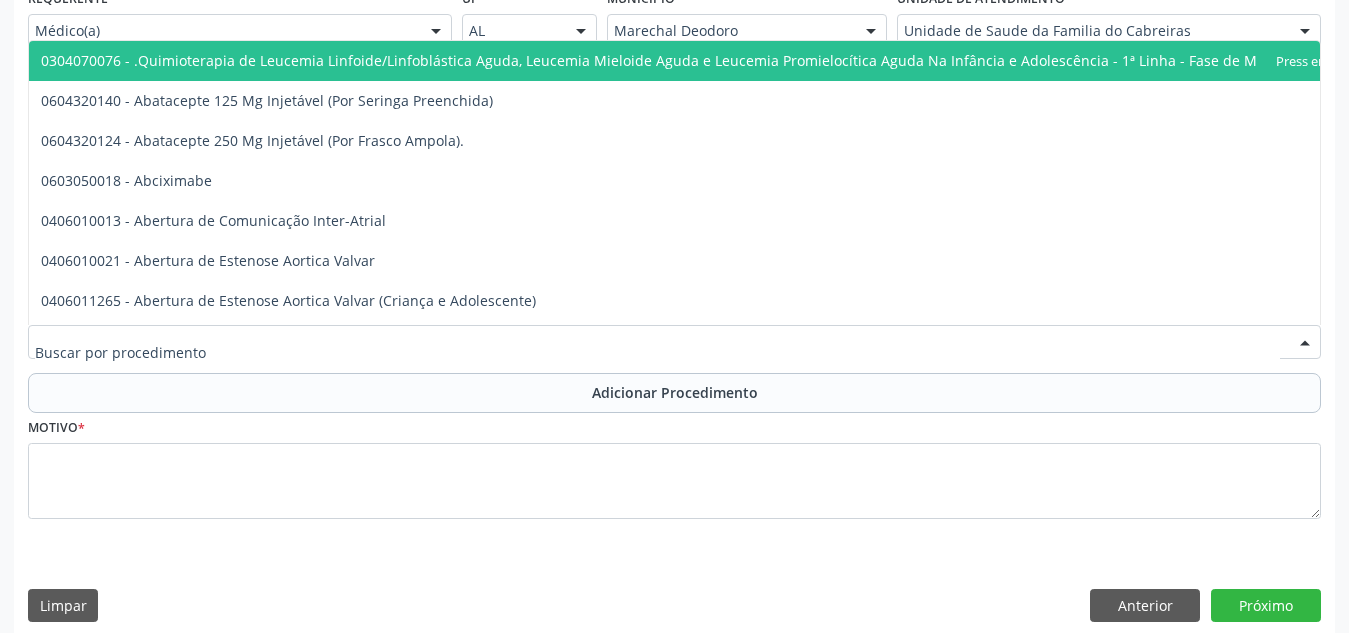 click at bounding box center (674, 342) 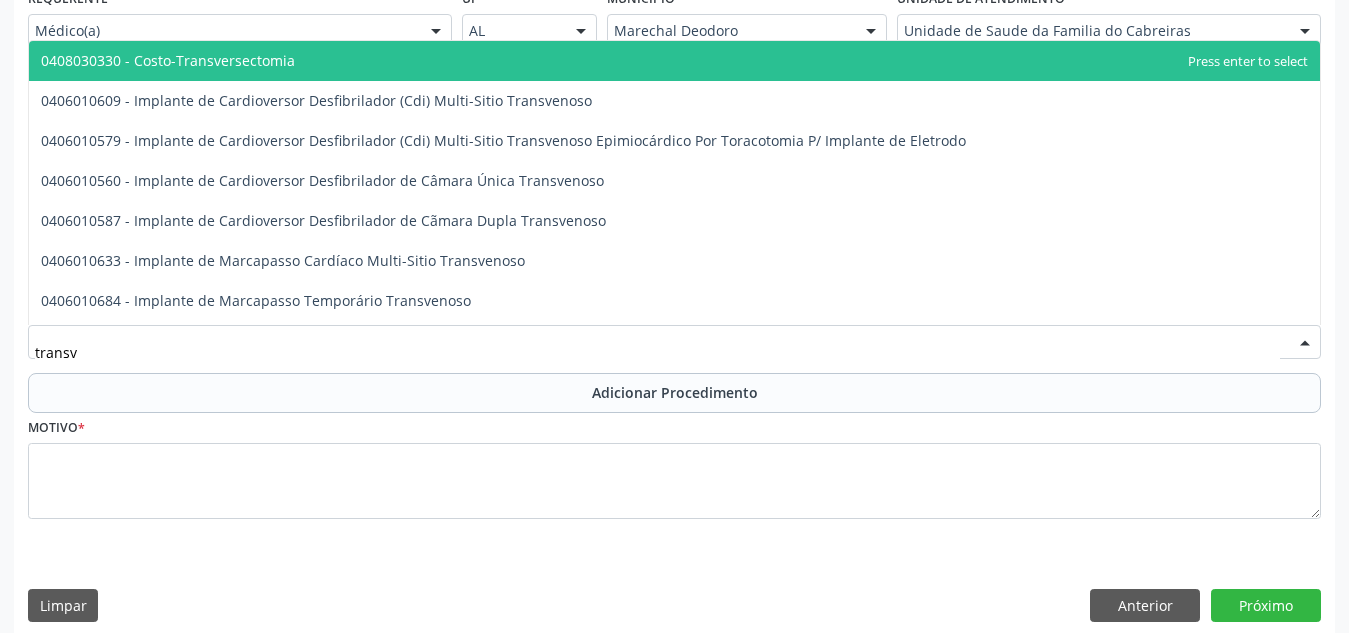 type on "transva" 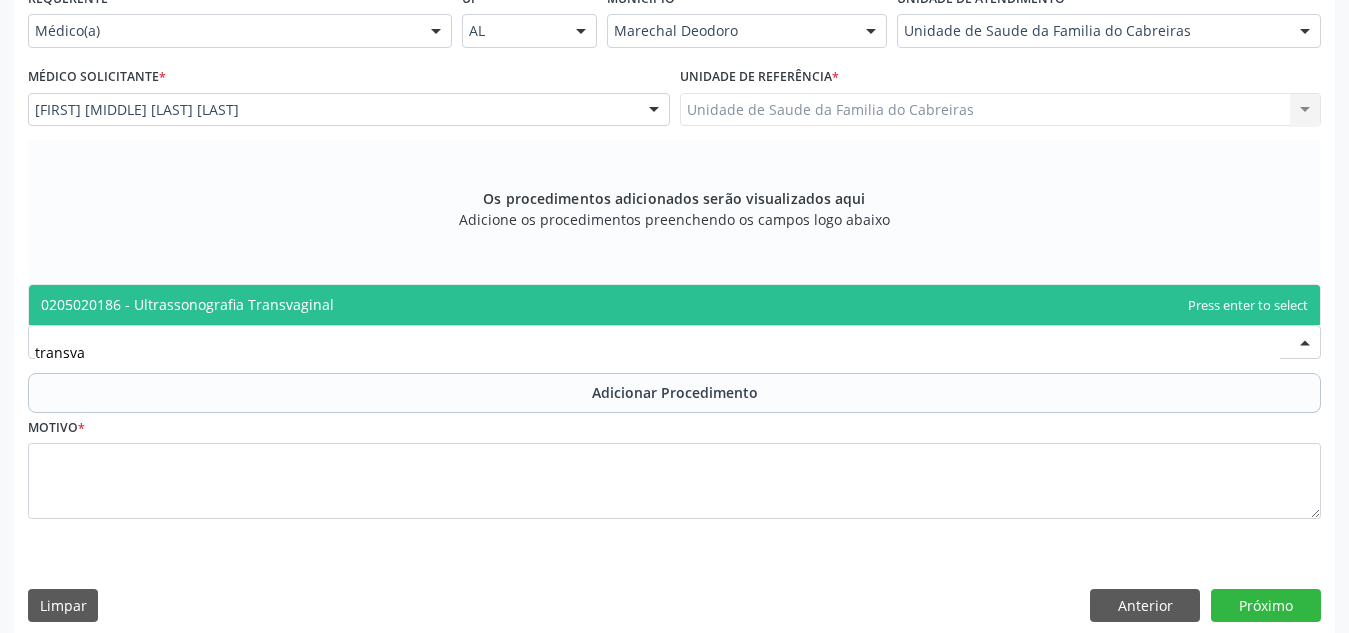 click on "0205020186 - Ultrassonografia Transvaginal" at bounding box center [674, 305] 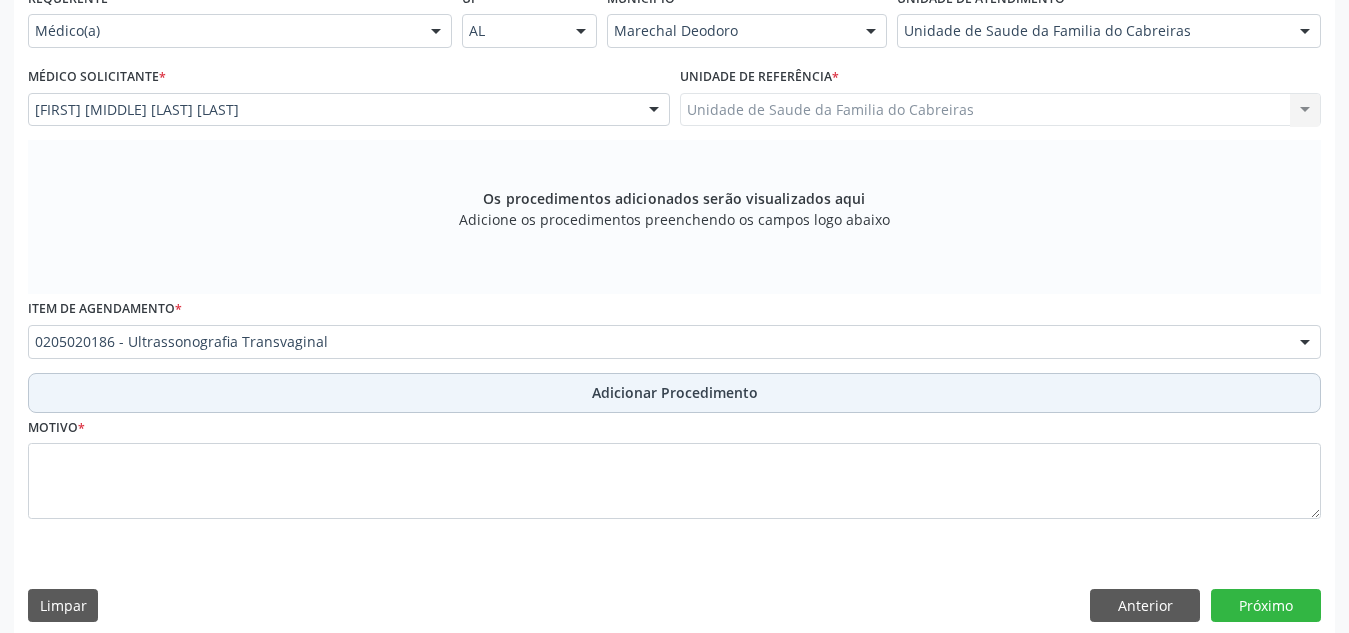 click on "Adicionar Procedimento" at bounding box center (674, 393) 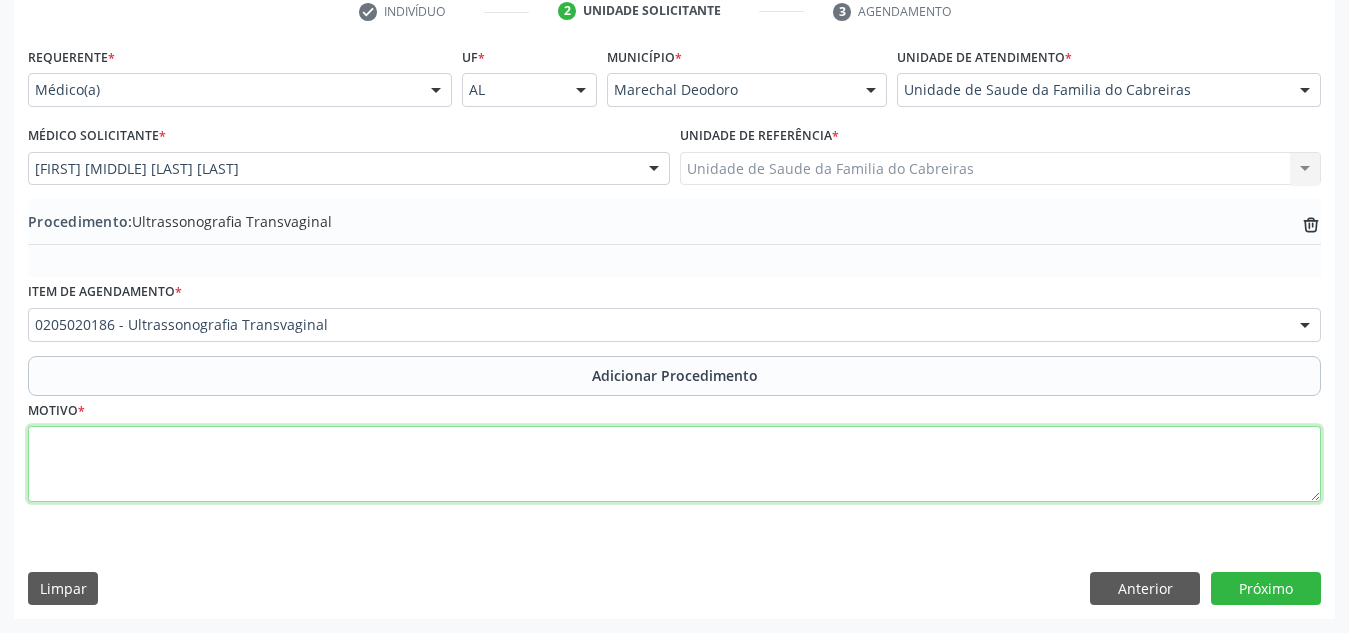 click at bounding box center [674, 464] 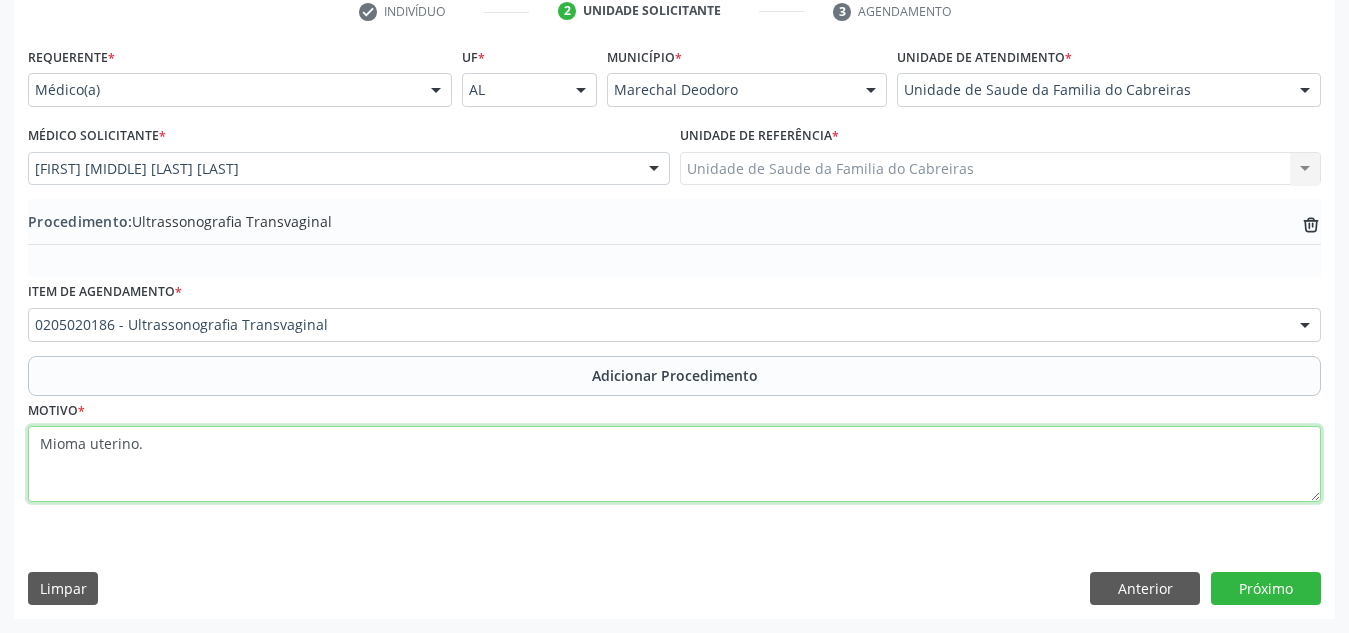 type on "Mioma uterino." 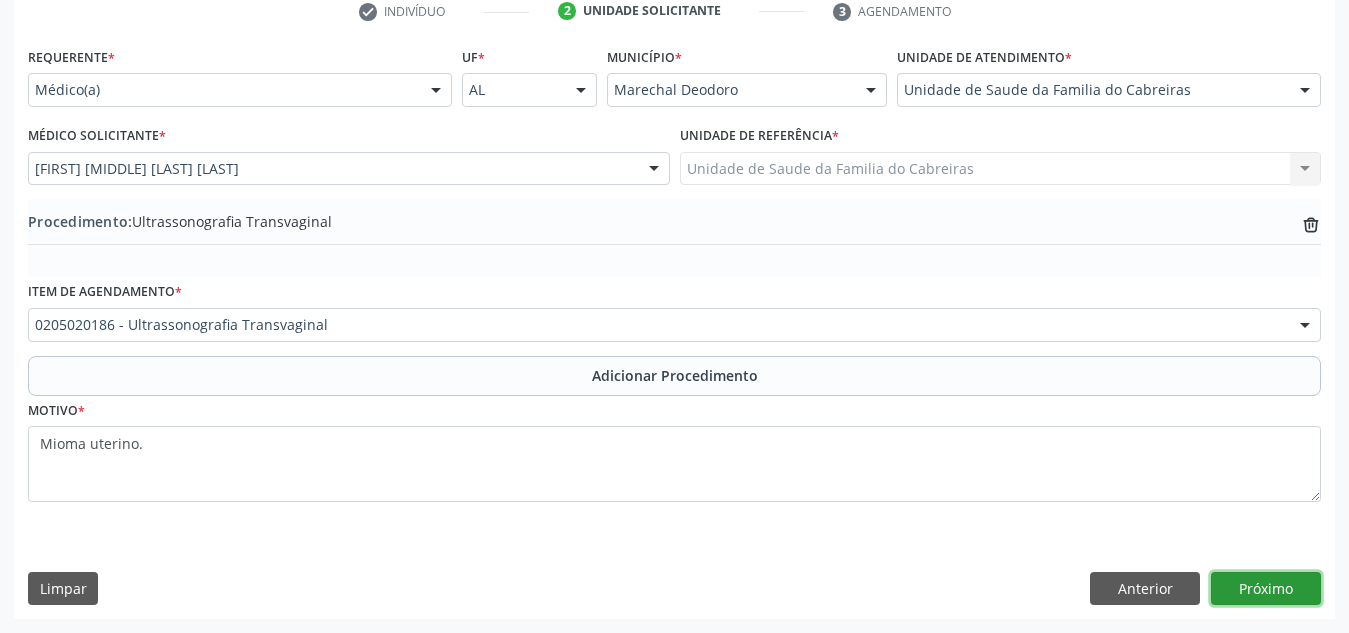 click on "Próximo" at bounding box center [1266, 589] 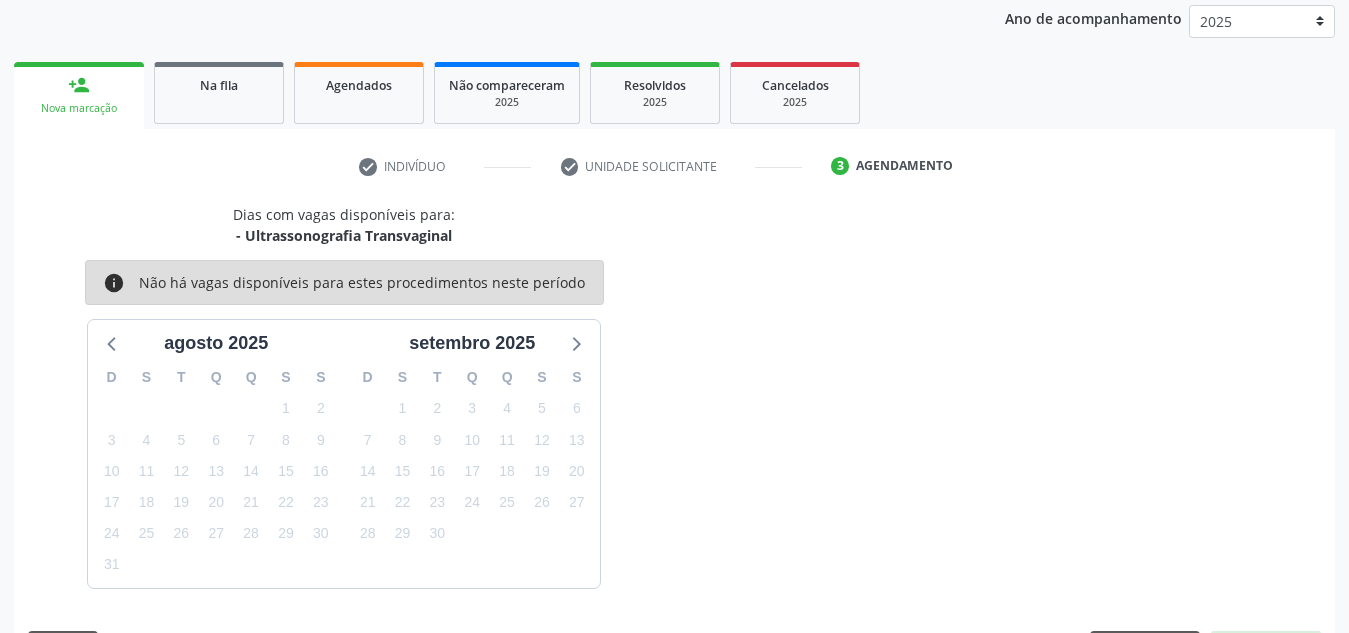 scroll, scrollTop: 324, scrollLeft: 0, axis: vertical 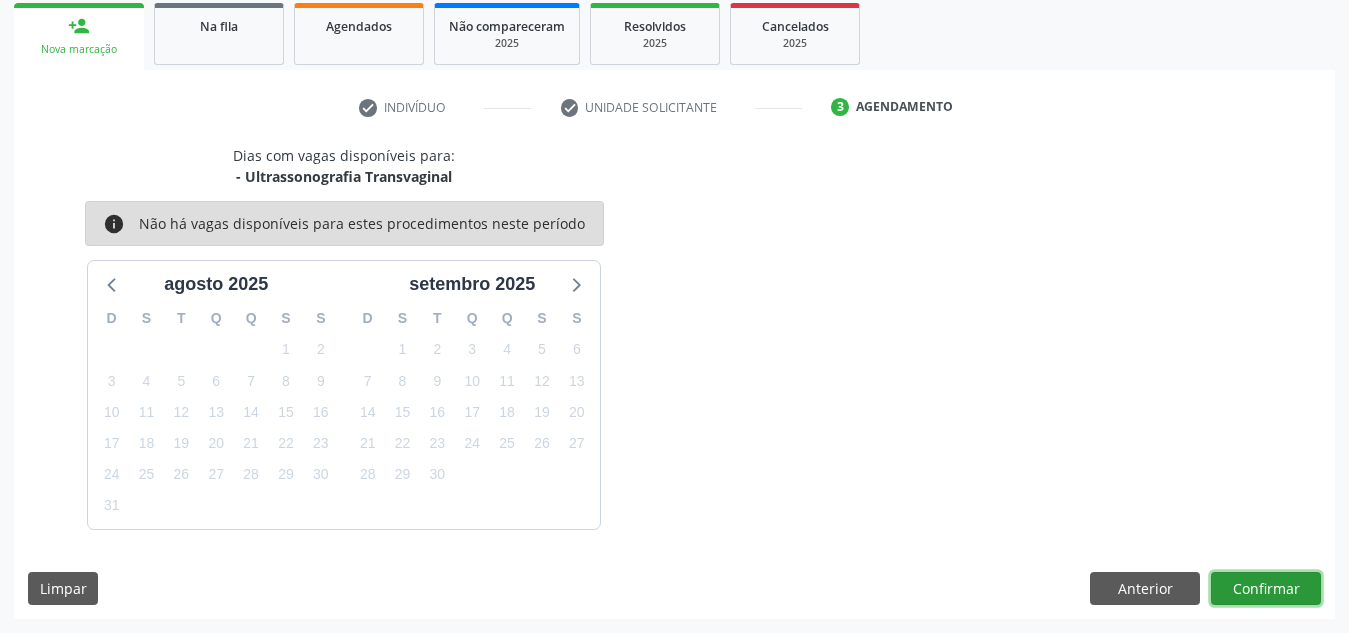 click on "Confirmar" at bounding box center [1266, 589] 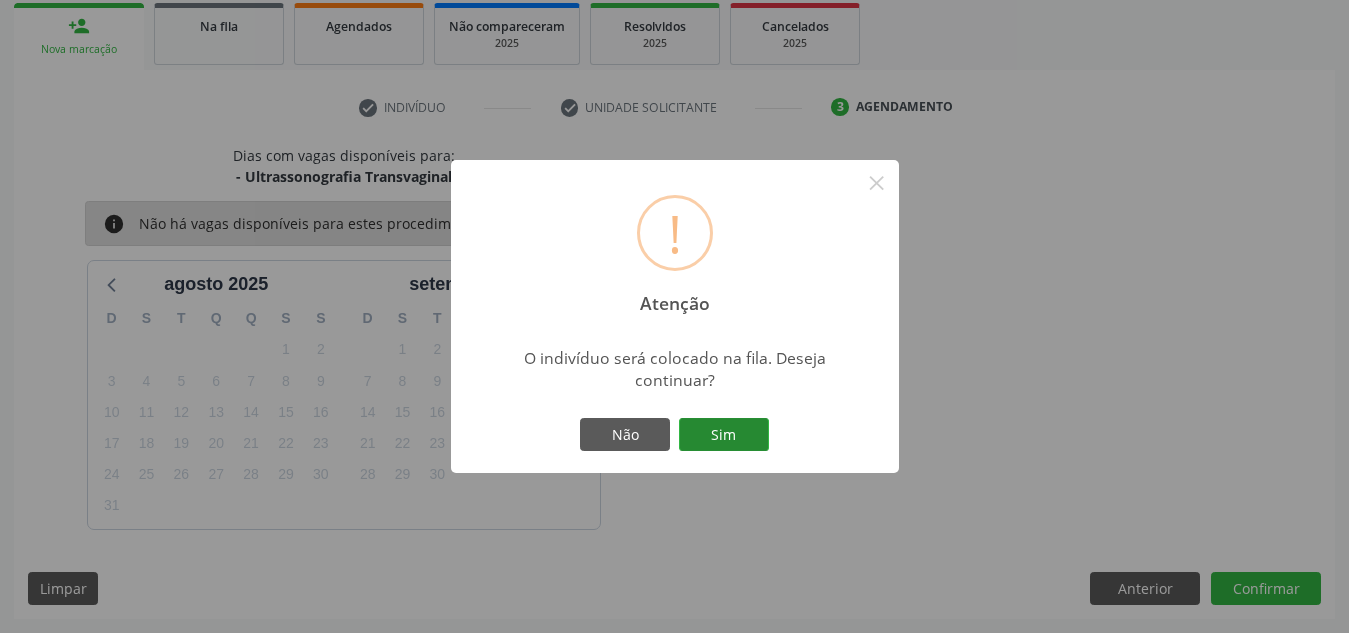 click on "Sim" at bounding box center (724, 435) 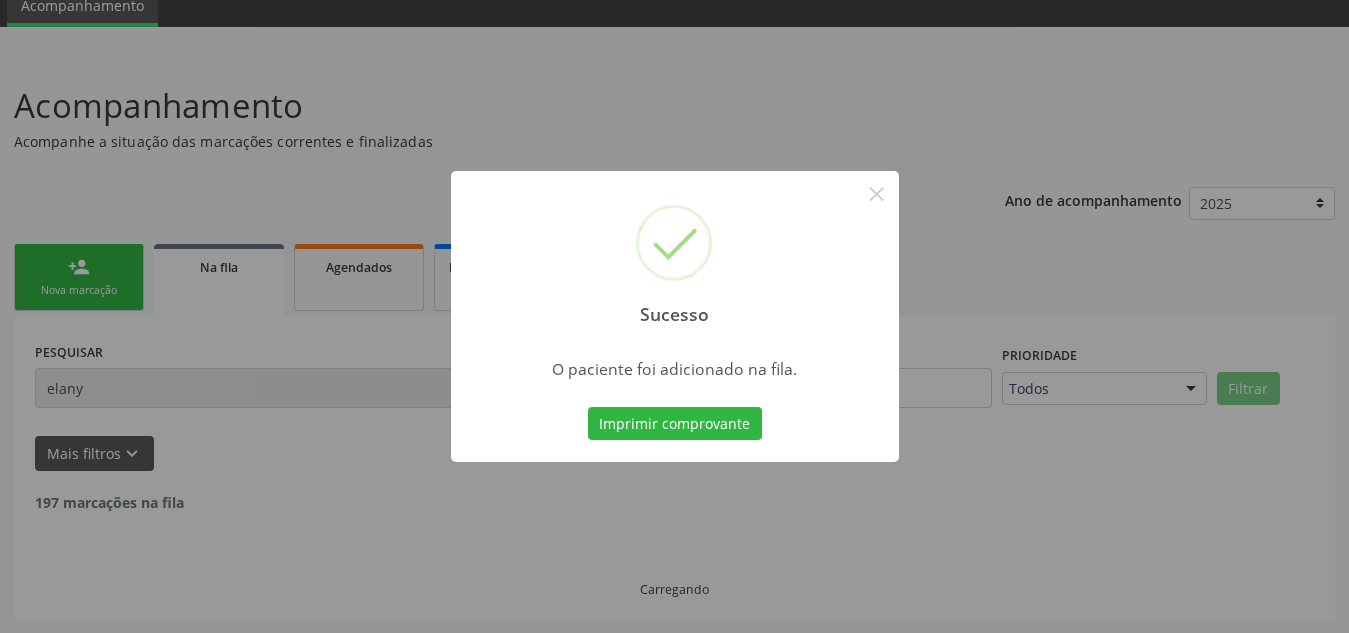 scroll, scrollTop: 19, scrollLeft: 0, axis: vertical 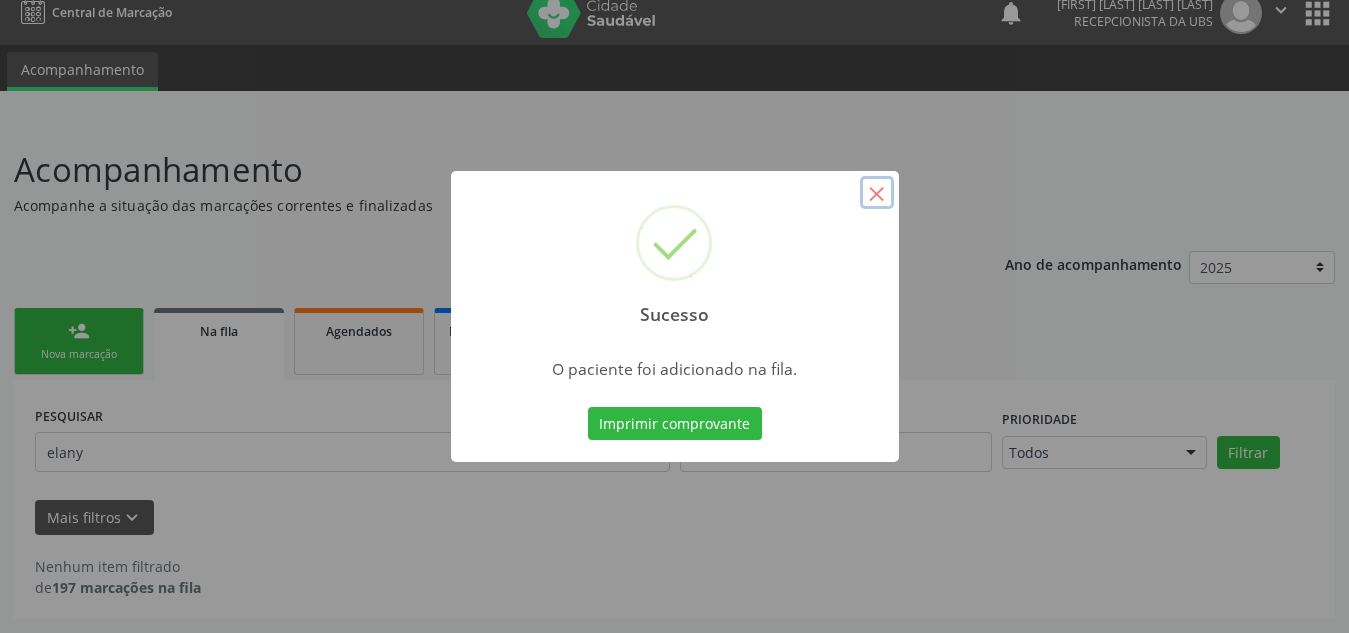 click on "×" at bounding box center [877, 193] 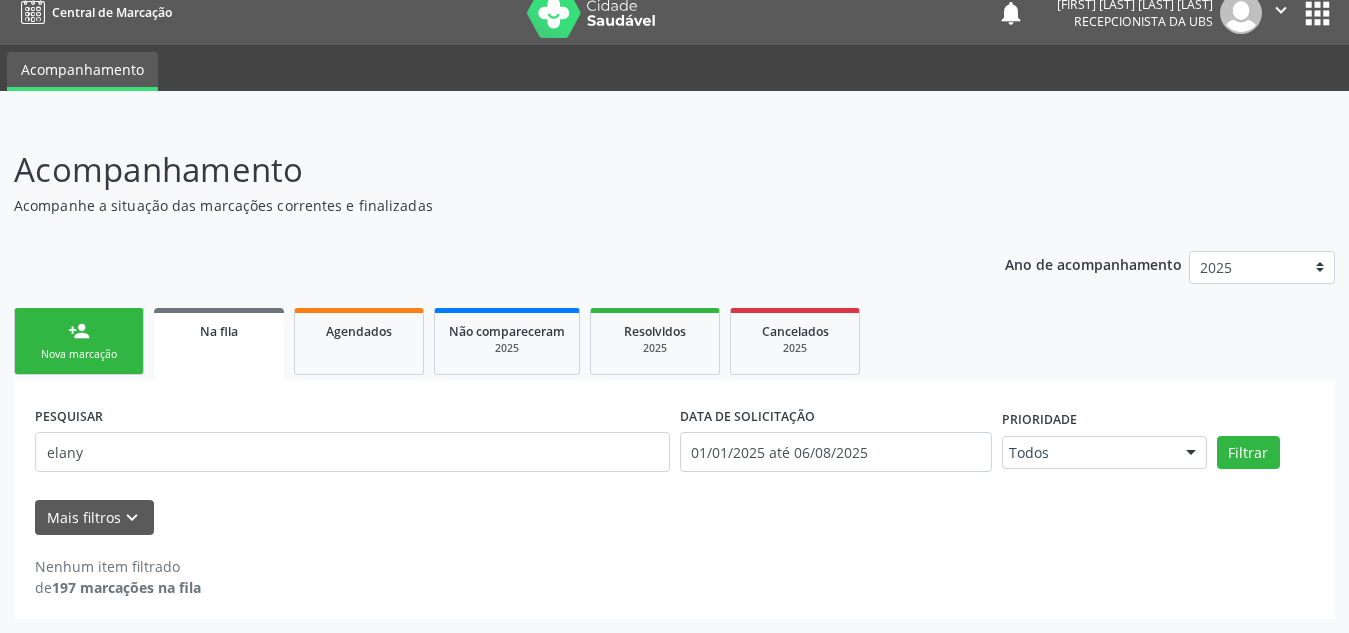 click on "person_add
Nova marcação" at bounding box center [79, 341] 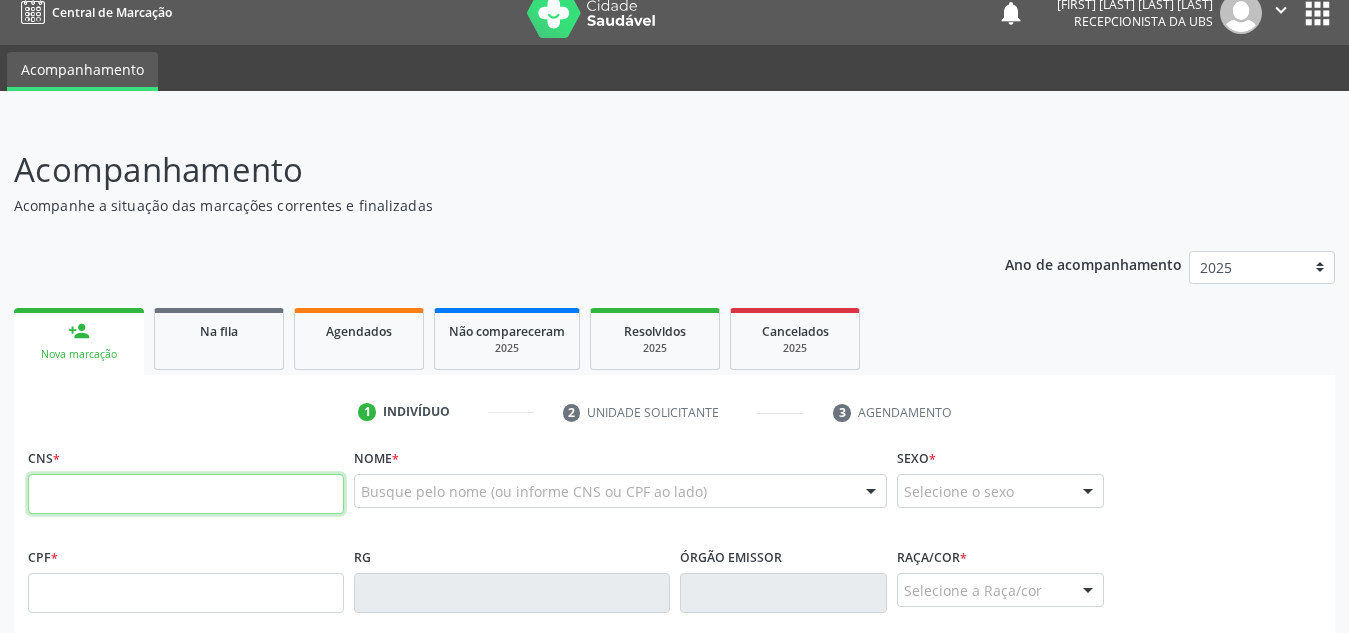 click at bounding box center [186, 494] 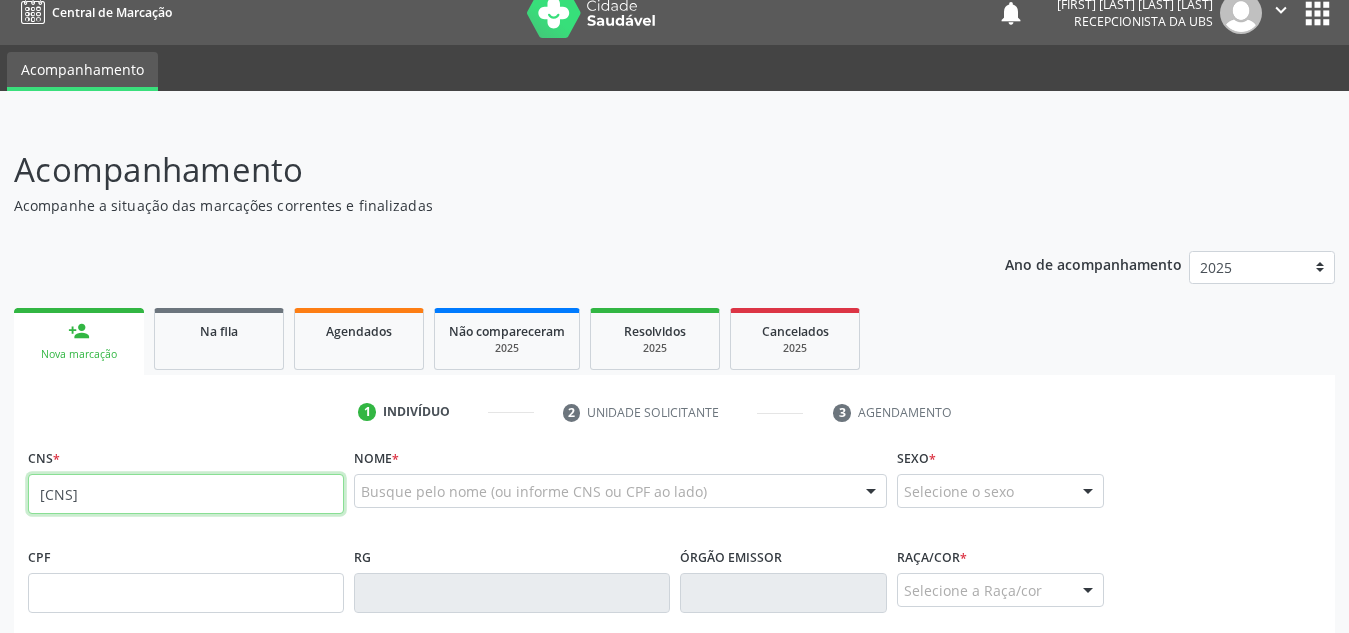 type on "[CNS]" 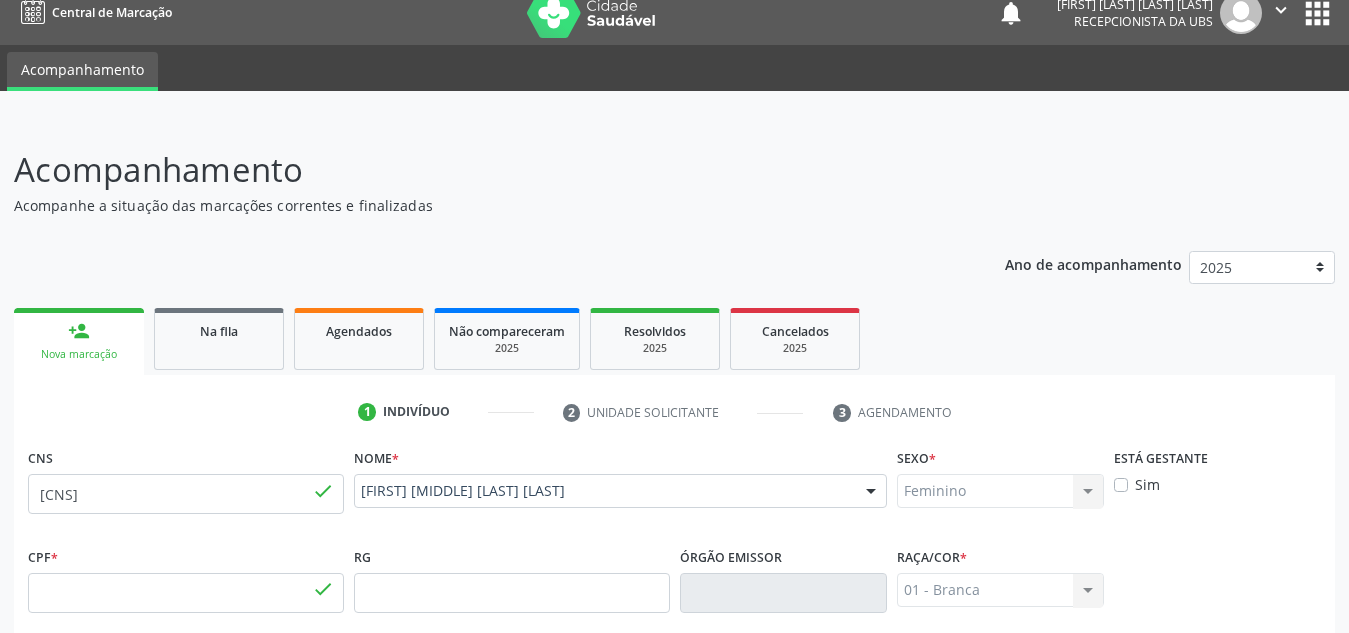 type on "[CPF]" 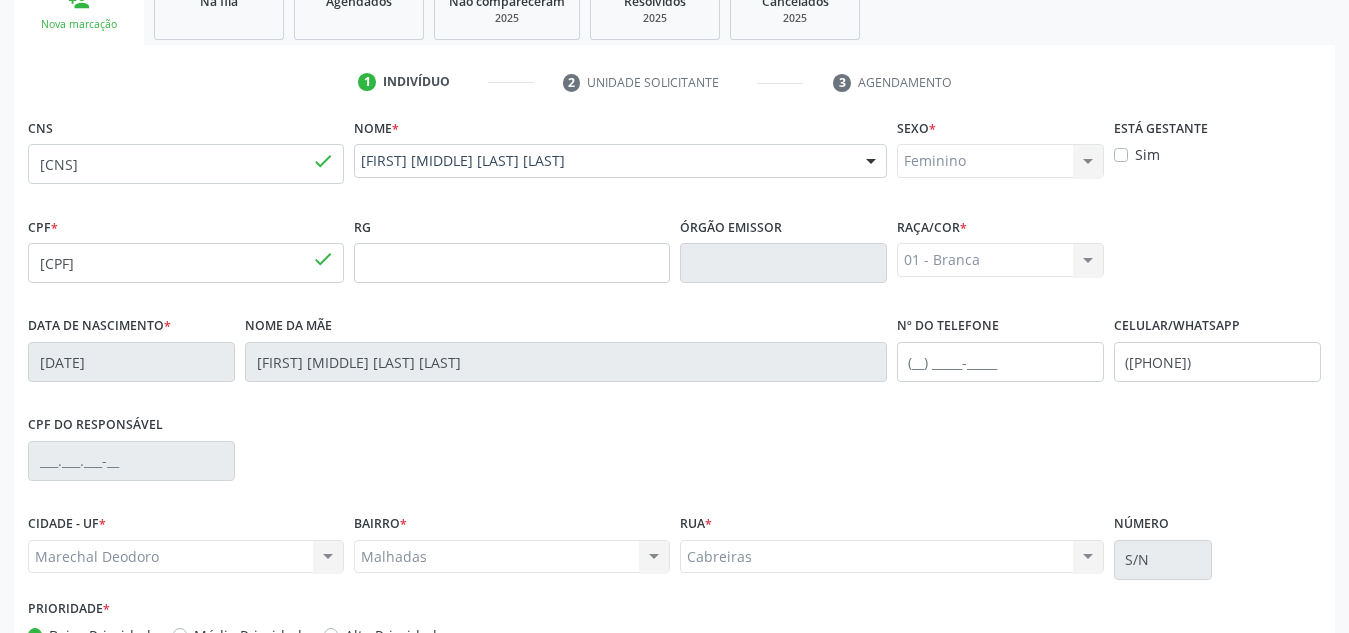 scroll, scrollTop: 479, scrollLeft: 0, axis: vertical 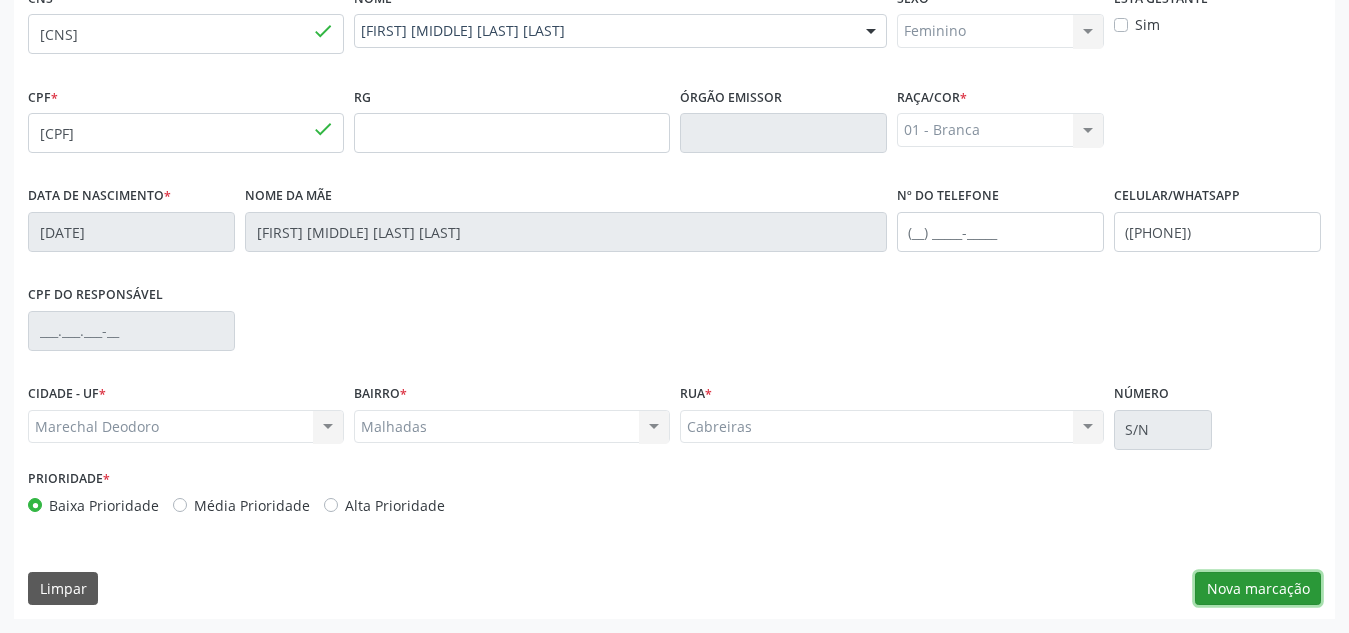 click on "Nova marcação" at bounding box center (1258, 589) 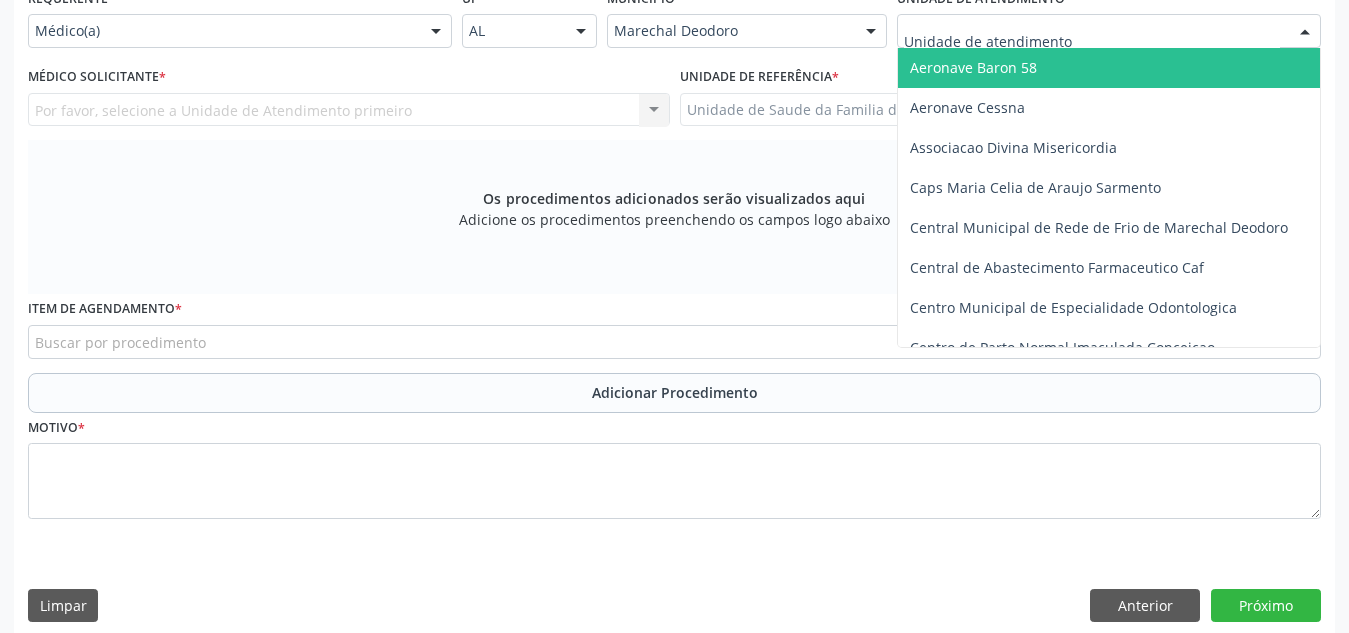 click at bounding box center (1109, 31) 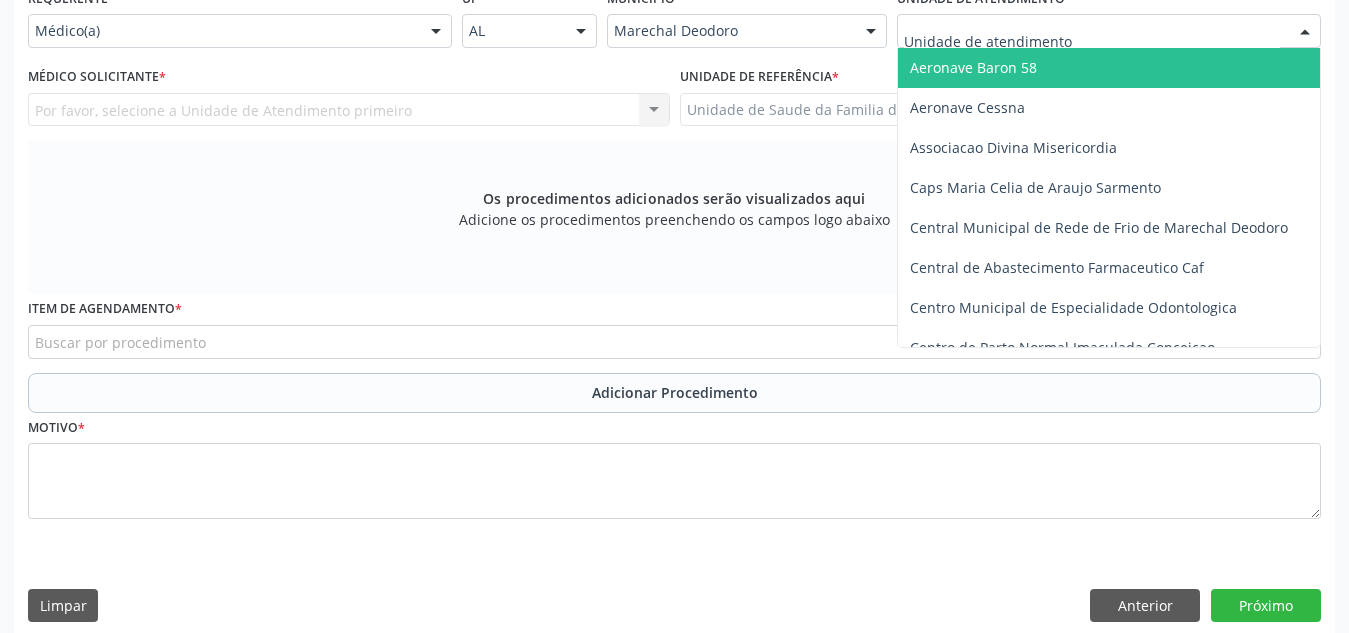 click at bounding box center [1092, 41] 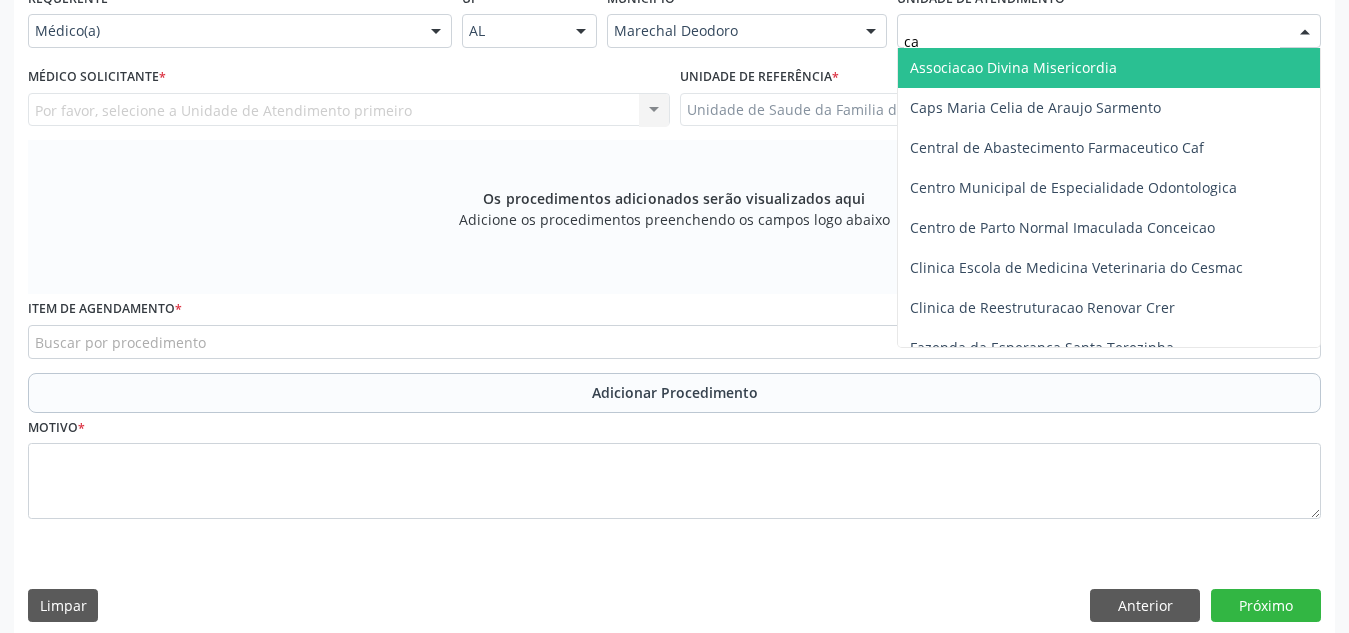 type on "cab" 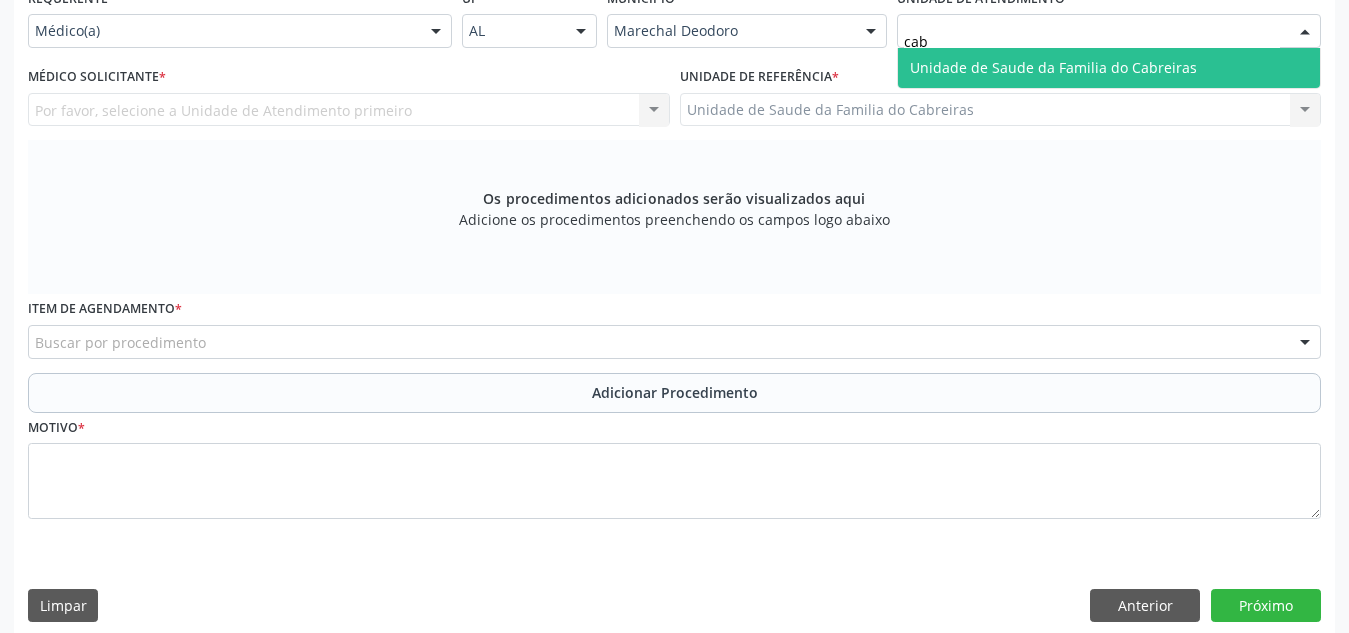 click on "Unidade de Saude da Familia do Cabreiras" at bounding box center (1109, 68) 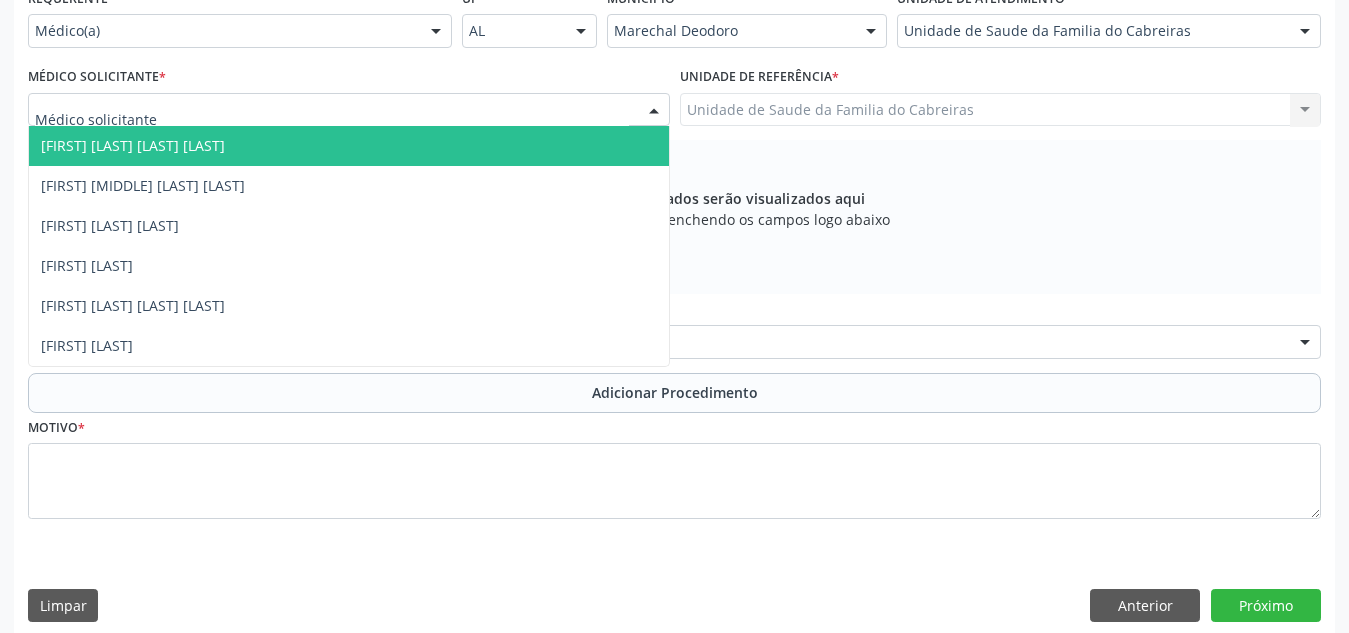 click at bounding box center (349, 110) 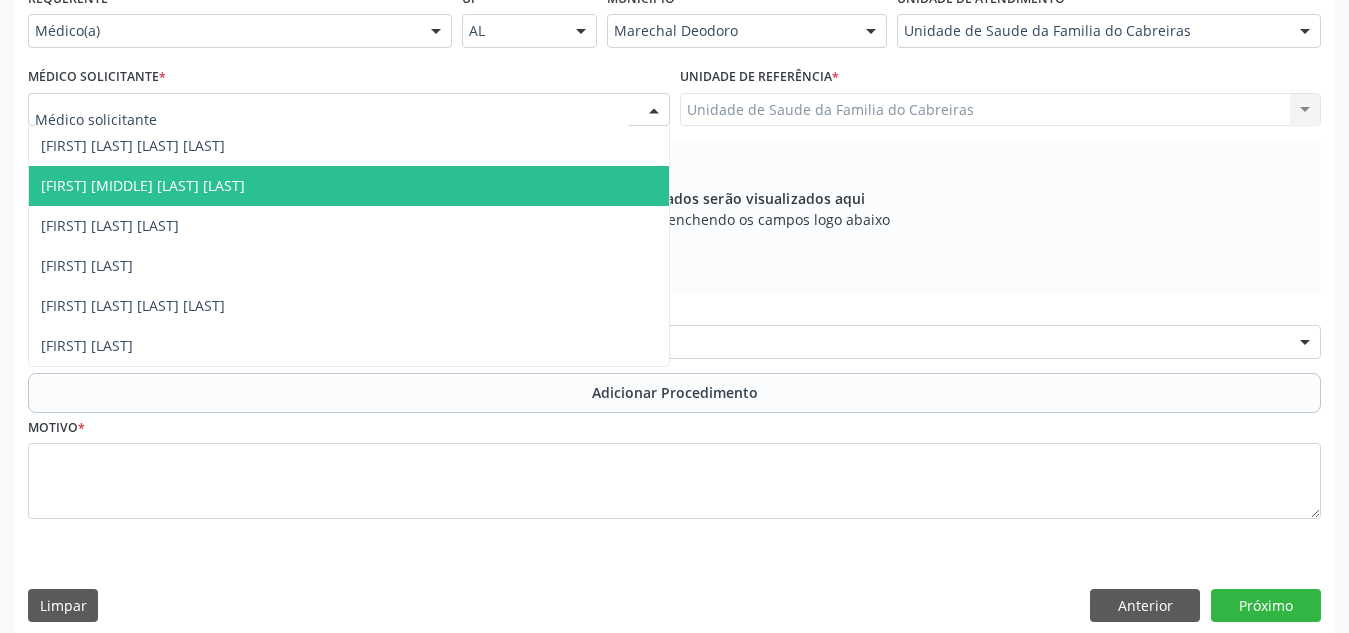 click on "[FIRST] [MIDDLE] [LAST] [LAST]" at bounding box center [349, 186] 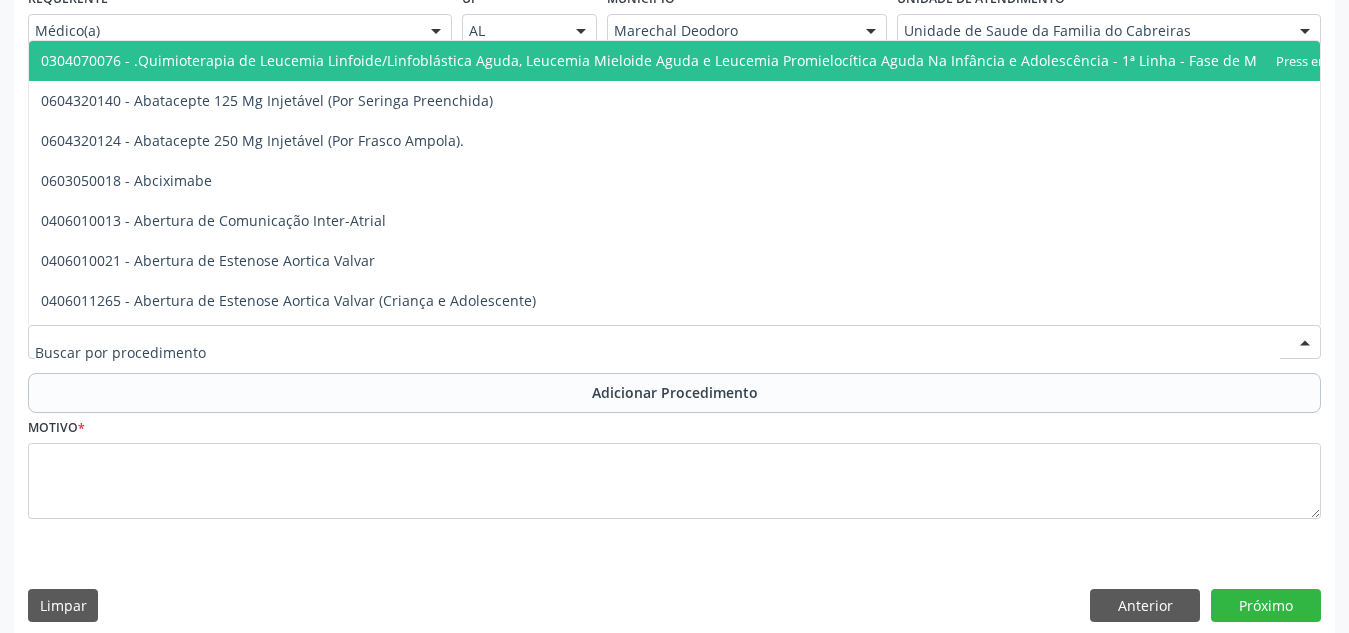 click at bounding box center [674, 342] 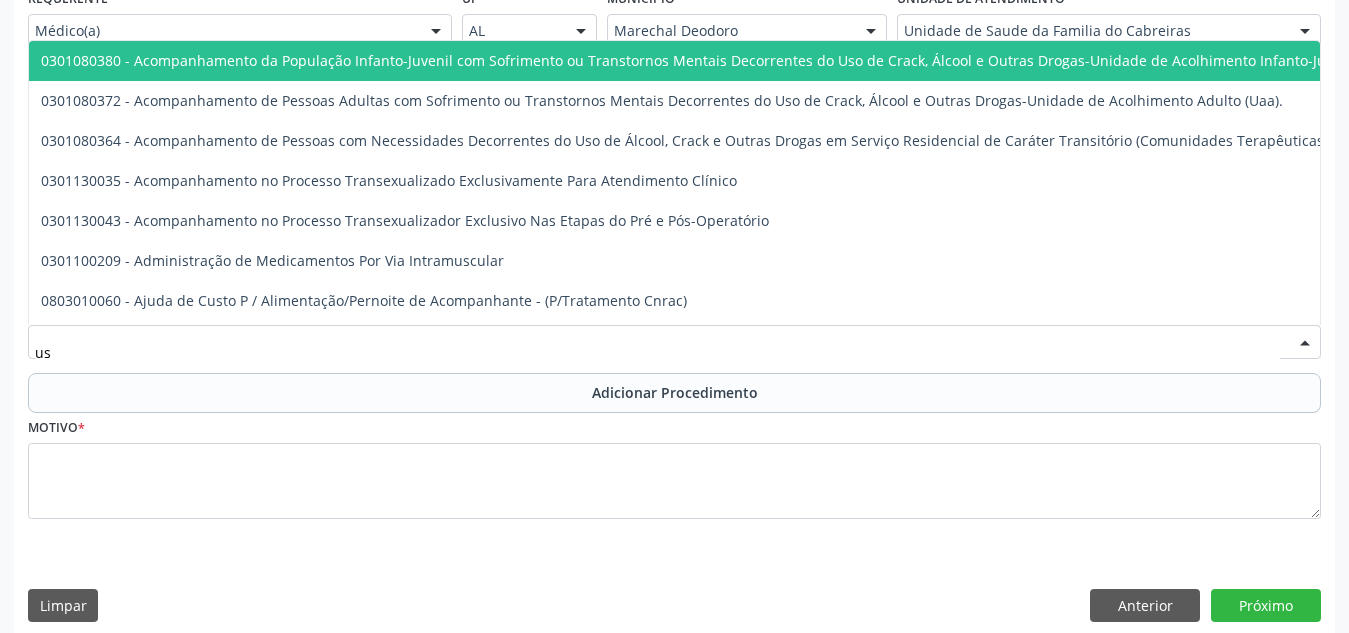 type on "u" 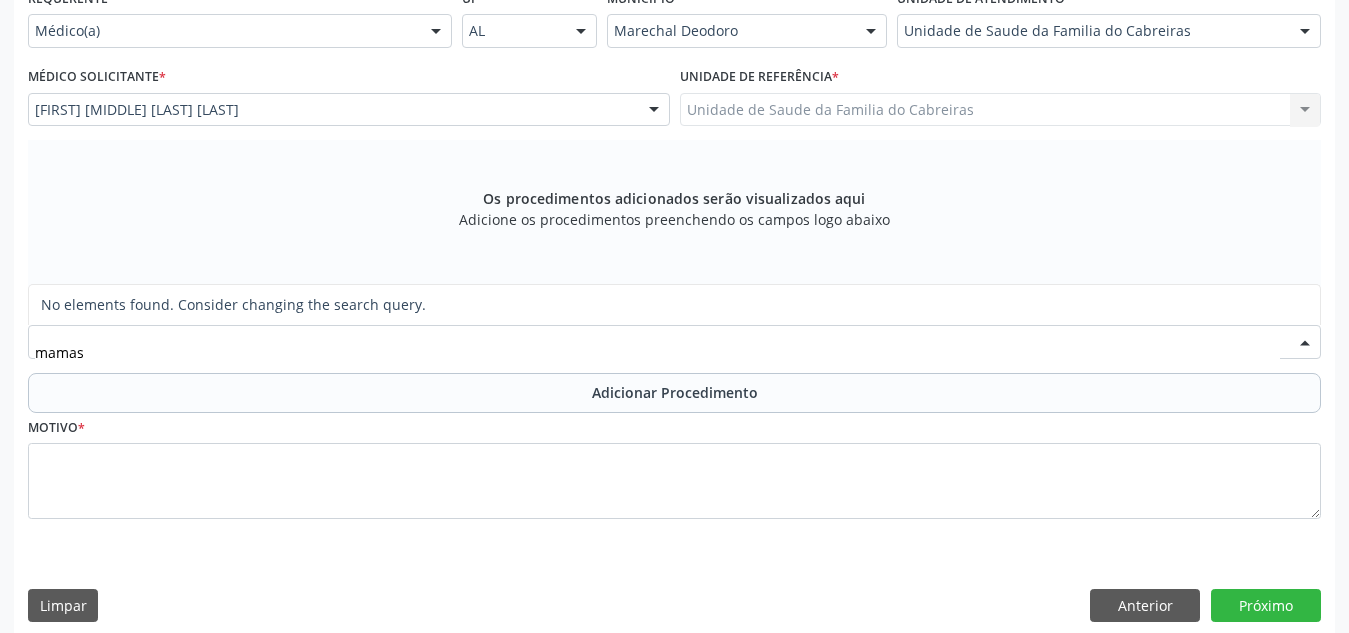 type on "mama" 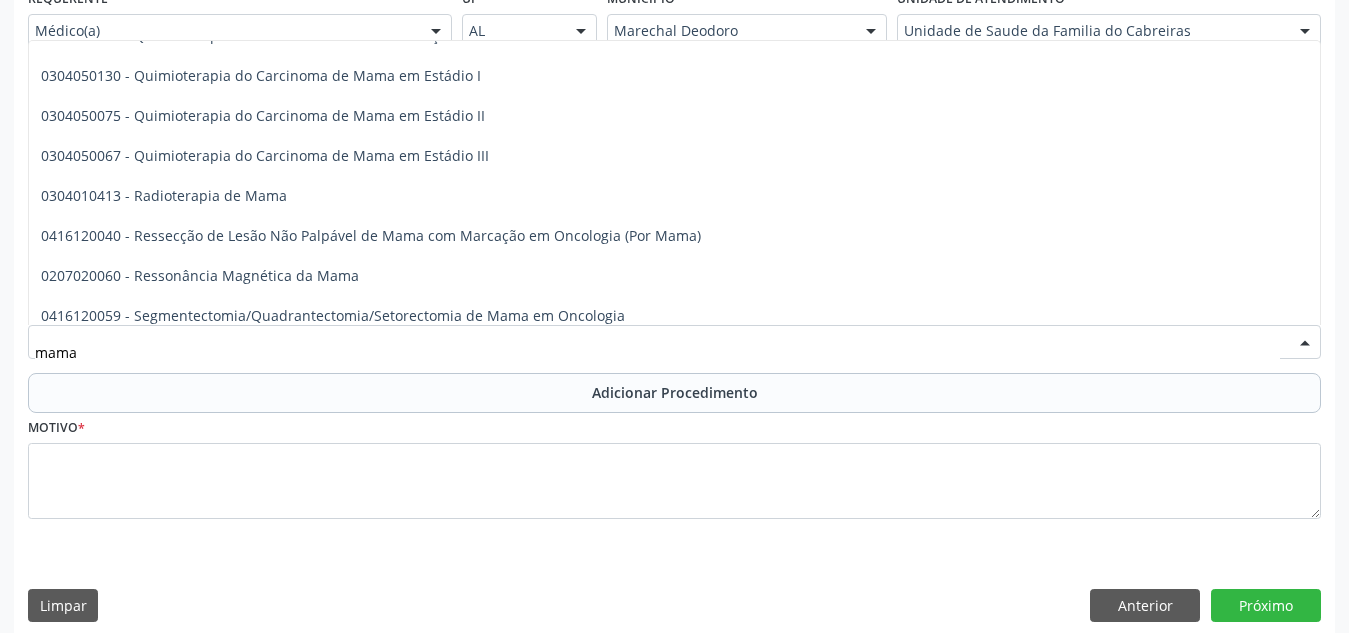 scroll, scrollTop: 1716, scrollLeft: 0, axis: vertical 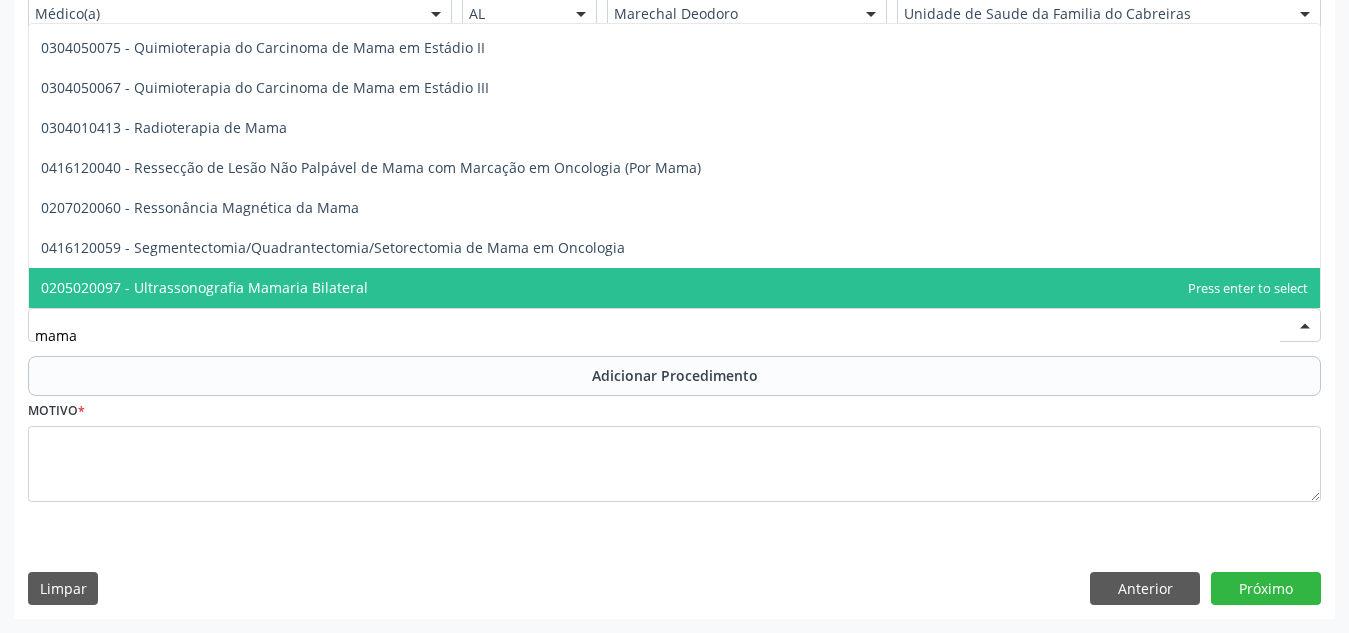 drag, startPoint x: 508, startPoint y: 239, endPoint x: 400, endPoint y: 283, distance: 116.61904 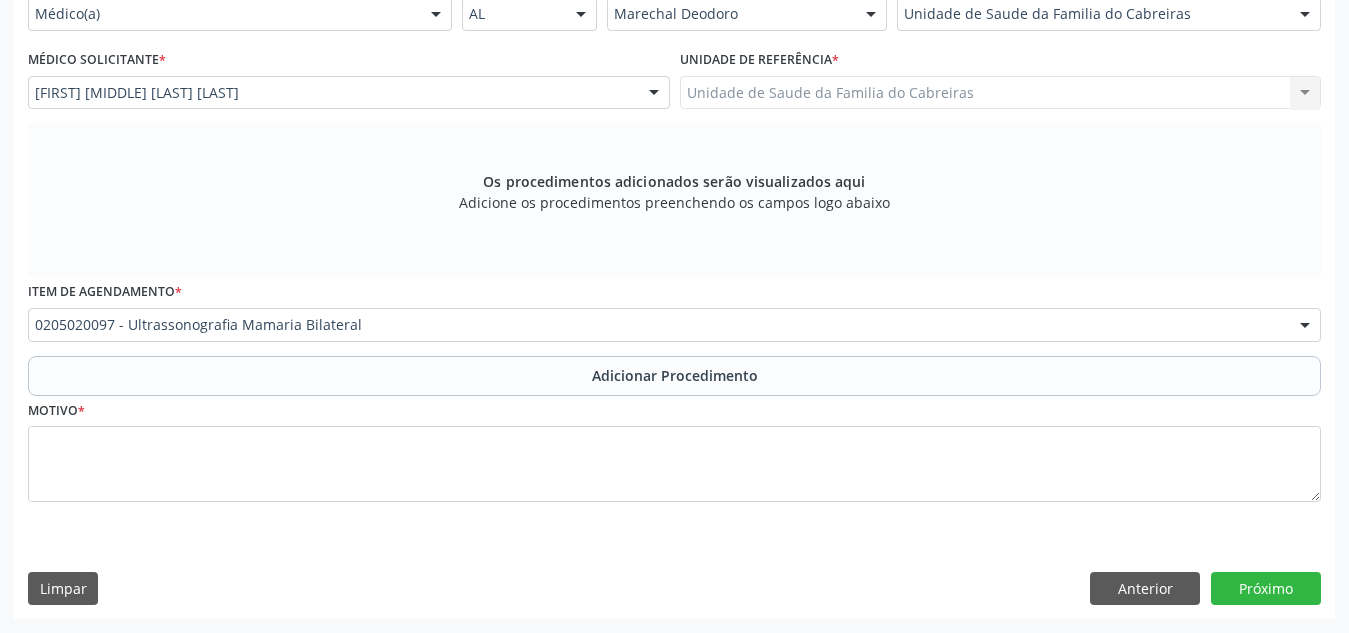 click on "Item de agendamento
*
[NUMBER] - Ultrassonografia Mamaria Bilateral         [NUMBER] - .Quimioterapia de Leucemia Linfoide/Linfoblástica Aguda, Leucemia Mieloide Aguda e Leucemia Promielocítica Aguda Na Infância e Adolescência - 1ª Linha - Fase de Manutenção   [NUMBER] - Abatacepte 125 Mg Injetável (Por Seringa Preenchida)   [NUMBER] - Abatacepte 250 Mg Injetável (Por Frasco Ampola).   [NUMBER] - Abciximabe   [NUMBER] - Abertura de Comunicação Inter-Atrial   [NUMBER] - Abertura de Estenose Aortica Valvar   [NUMBER] - Abertura de Estenose Aortica Valvar (Criança e Adolescente)   [NUMBER] - Abertura de Estenose Pulmonar Valvar   [NUMBER] - Abertura de Estenose Pulmonar Valvar (Criança e Adolescente)   [NUMBER] - Abordagem Cognitiva Comportamental do Fumante (Por Atendimento / Paciente)   [NUMBER] - Acesso A Polpa Dentaria e Medicacao (Por Dente)   [NUMBER] - Acetazolamida 250 Mg (Por Comprimido)     [NUMBER] - Acitretina 10 Mg (Por Capsula)" at bounding box center [674, 309] 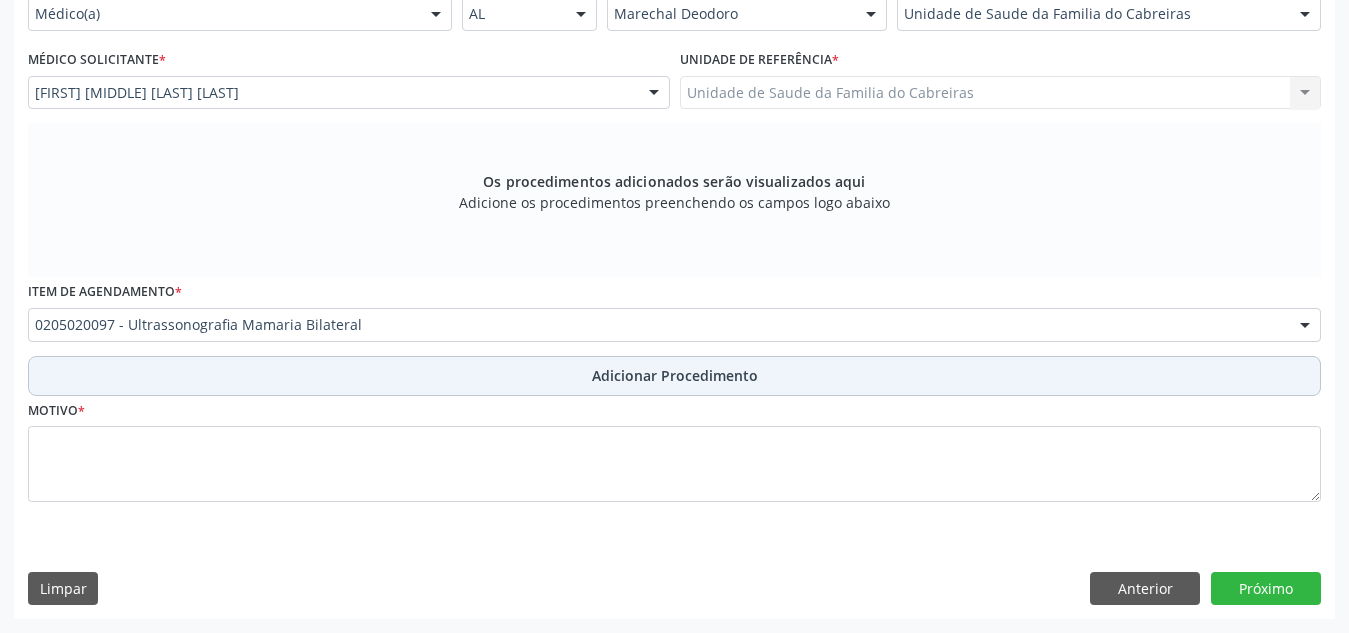 click on "Adicionar Procedimento" at bounding box center (675, 375) 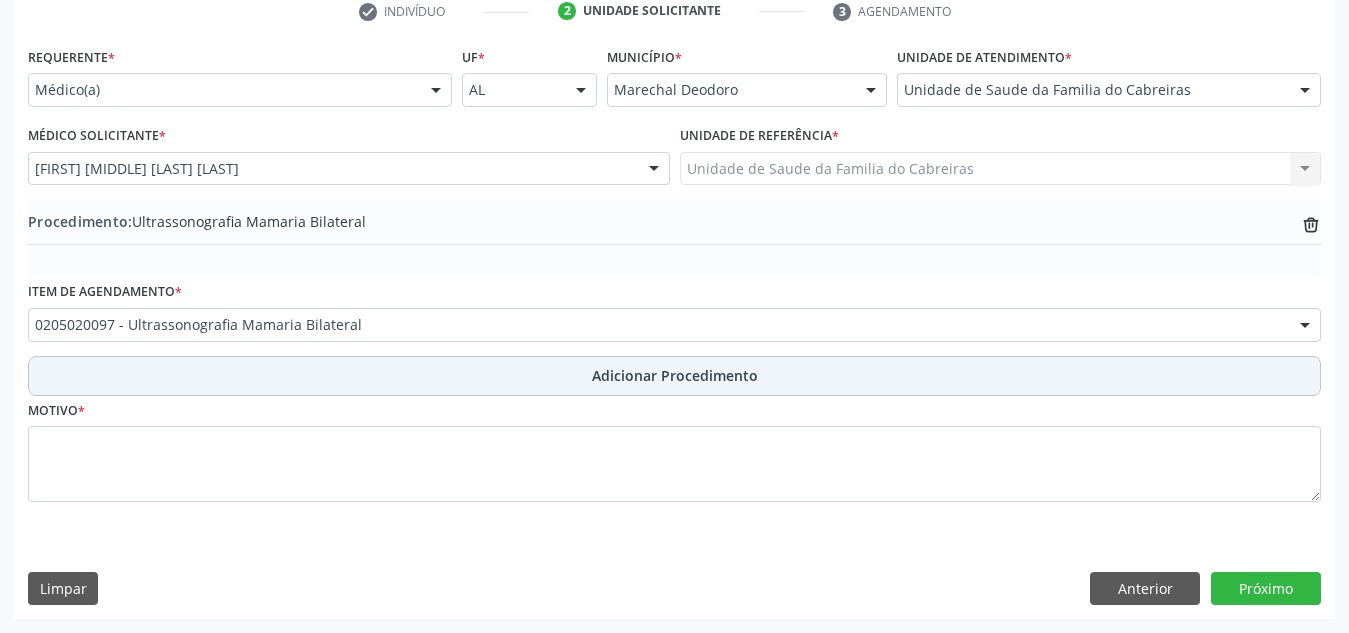 scroll, scrollTop: 420, scrollLeft: 0, axis: vertical 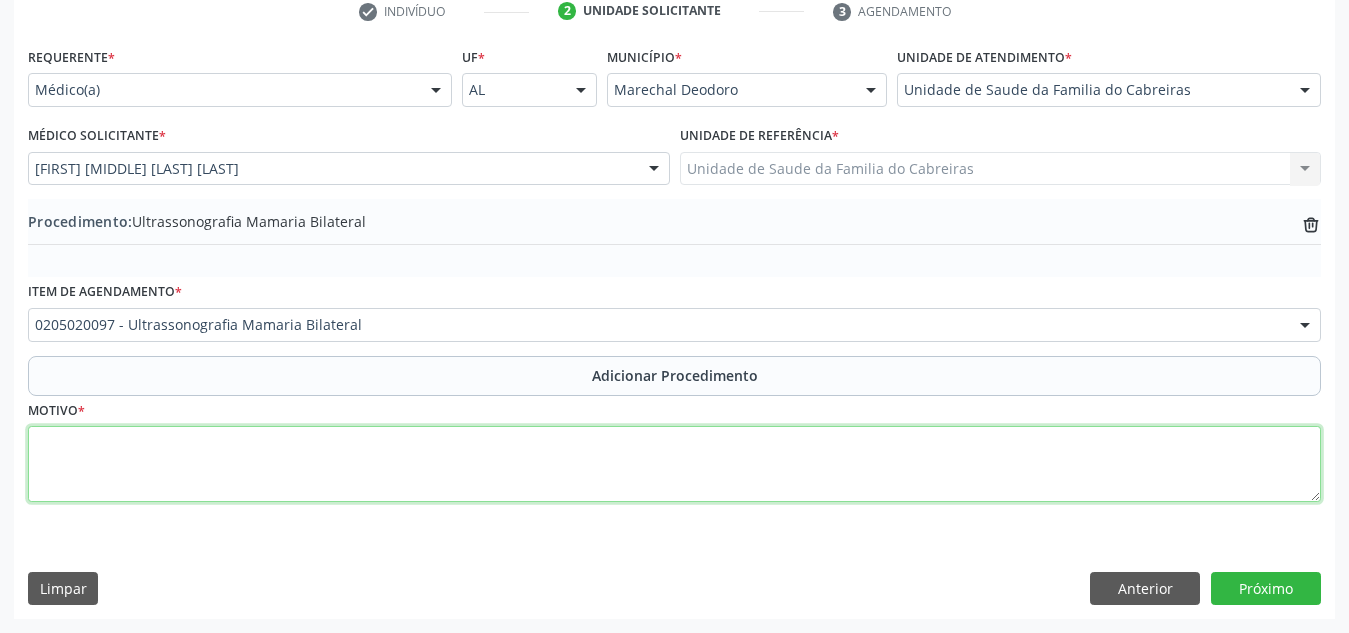 click at bounding box center [674, 464] 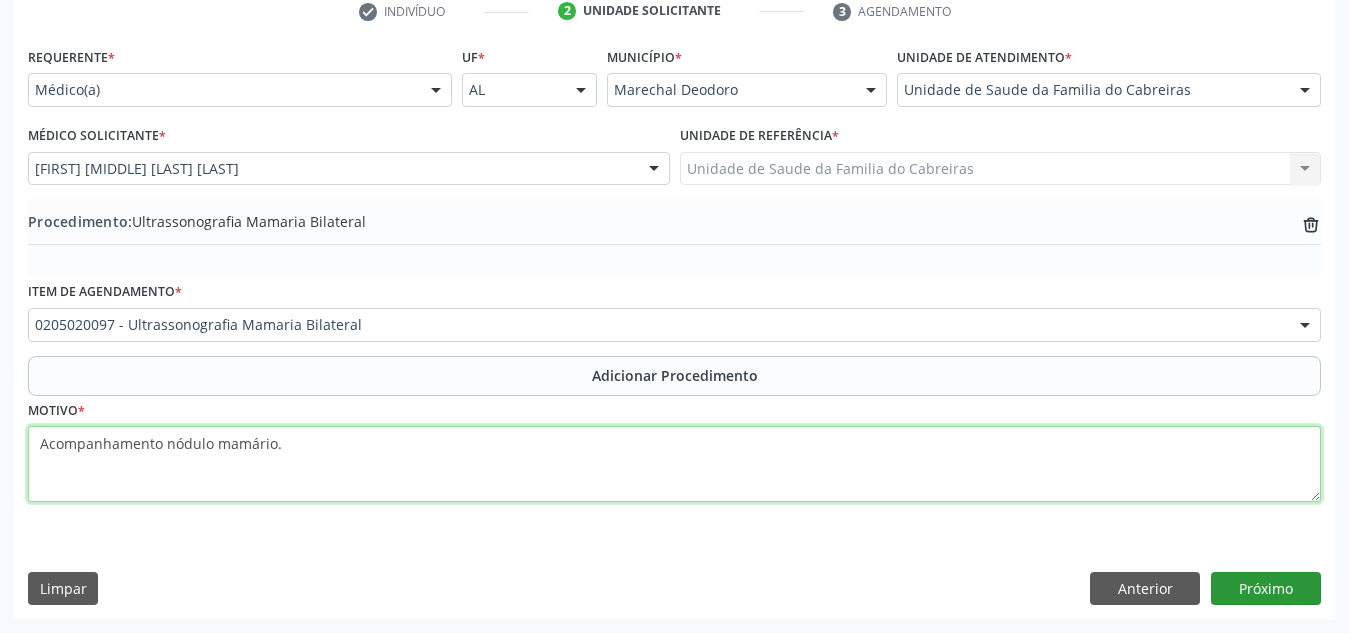 type on "Acompanhamento nódulo mamário." 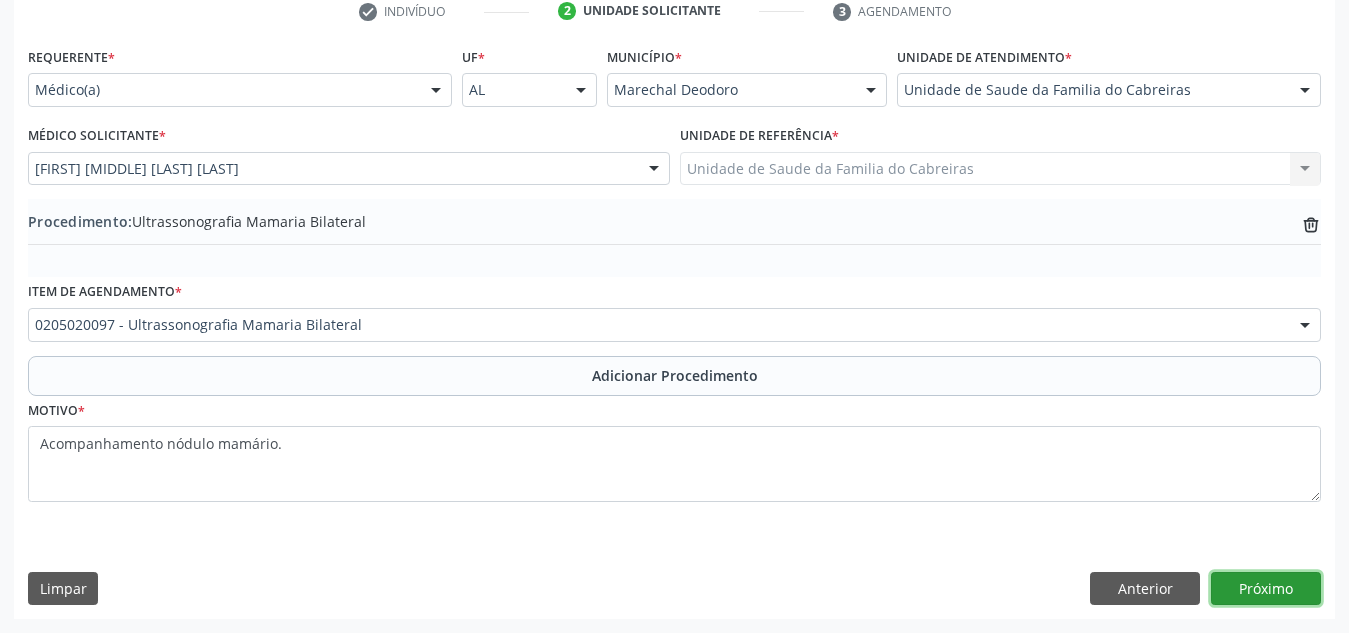 click on "Próximo" at bounding box center [1266, 589] 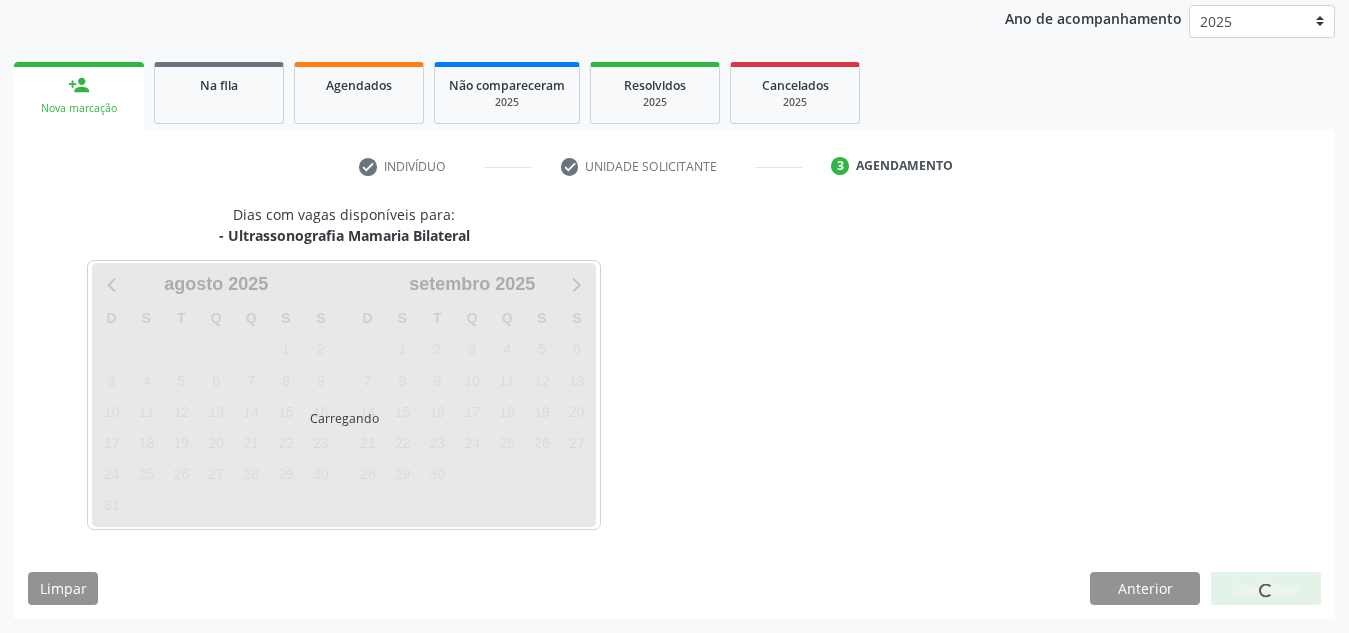 scroll, scrollTop: 324, scrollLeft: 0, axis: vertical 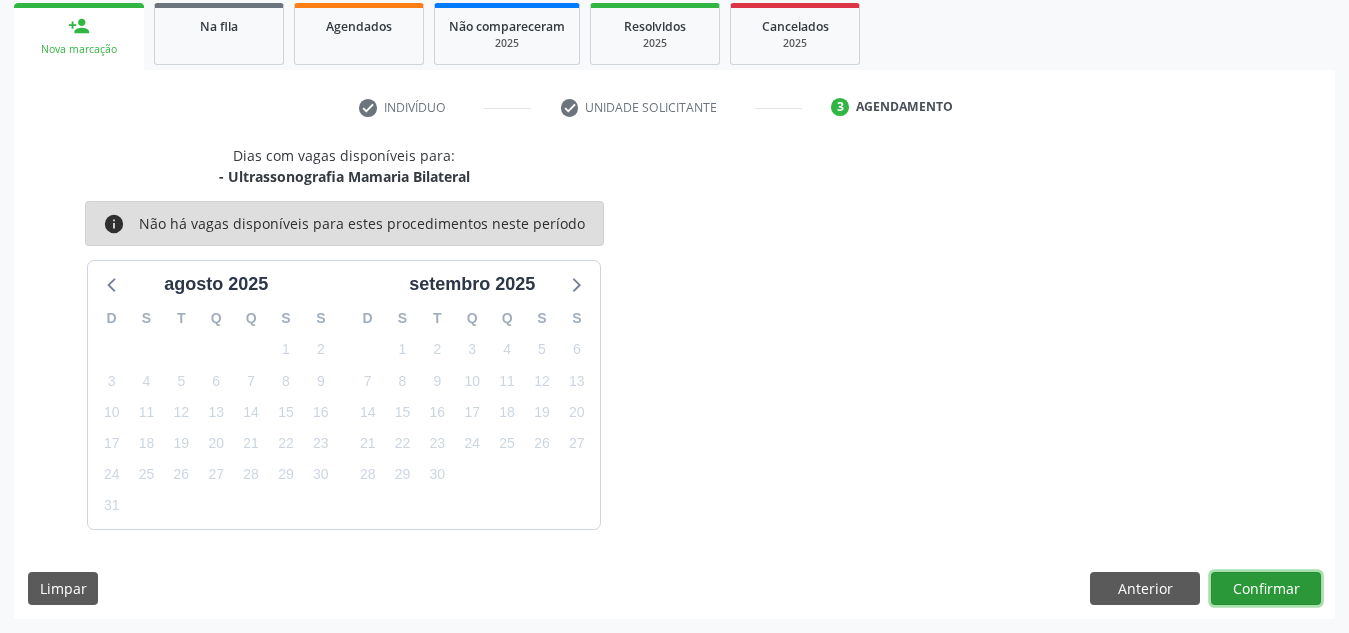 click on "Confirmar" at bounding box center (1266, 589) 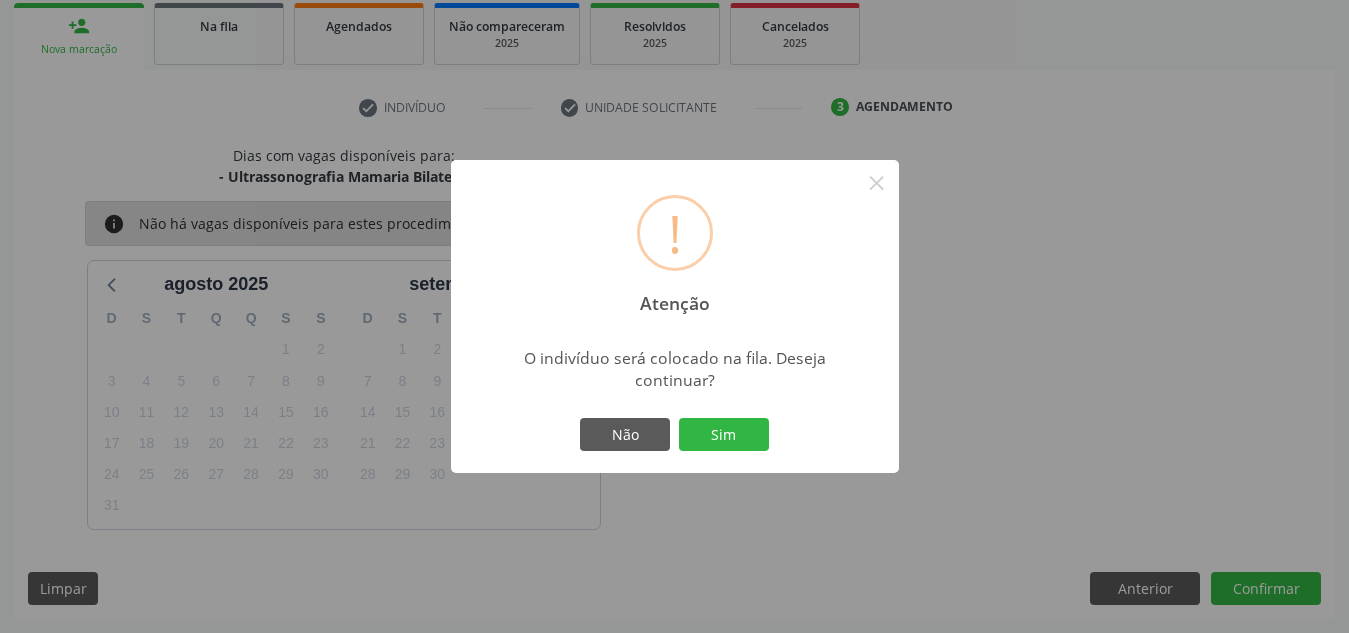 type 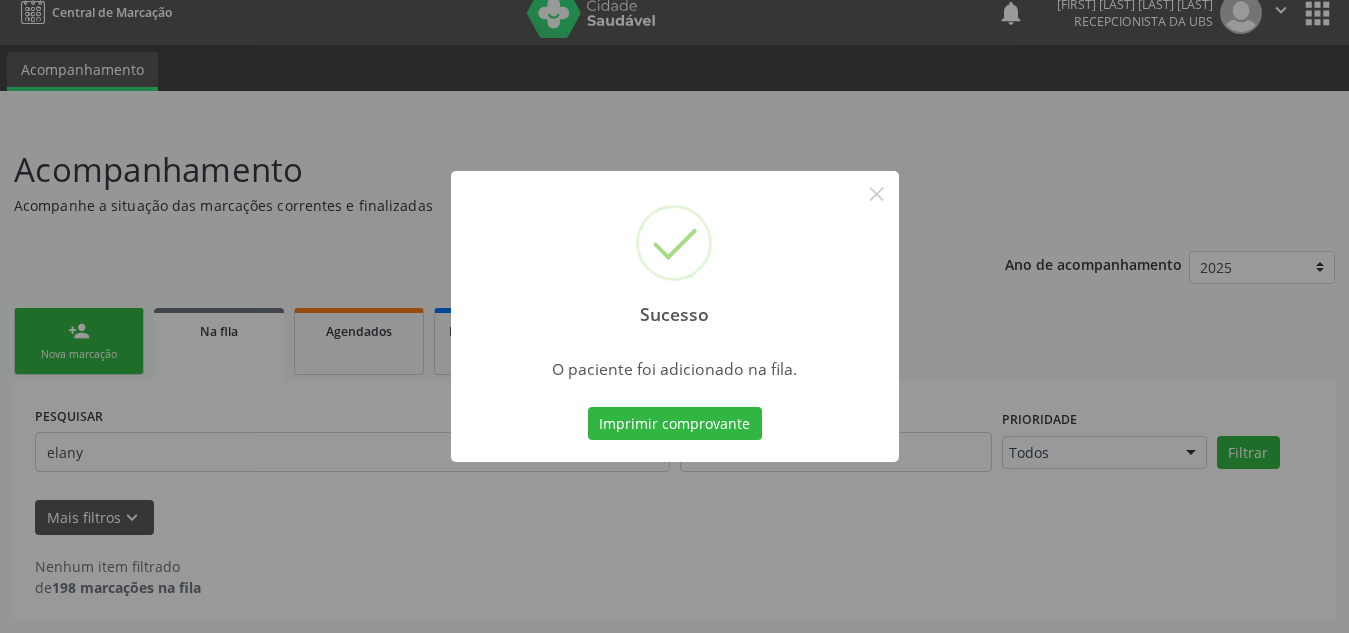 scroll, scrollTop: 19, scrollLeft: 0, axis: vertical 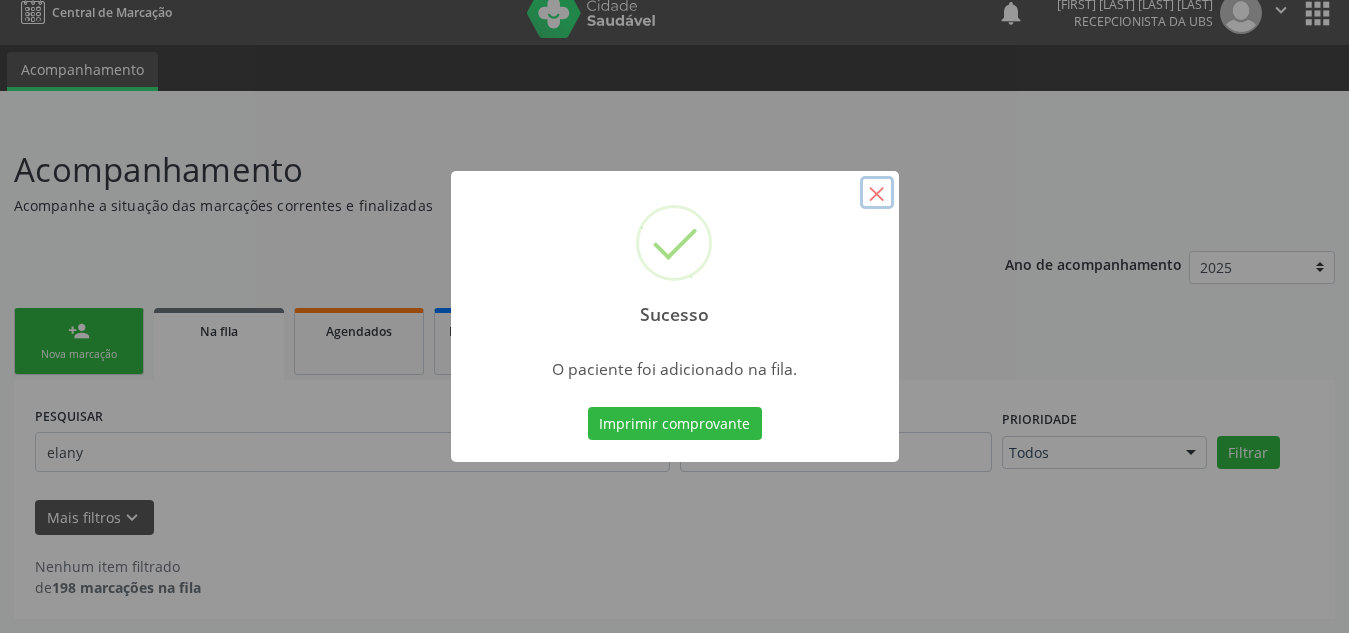 click on "×" at bounding box center [877, 193] 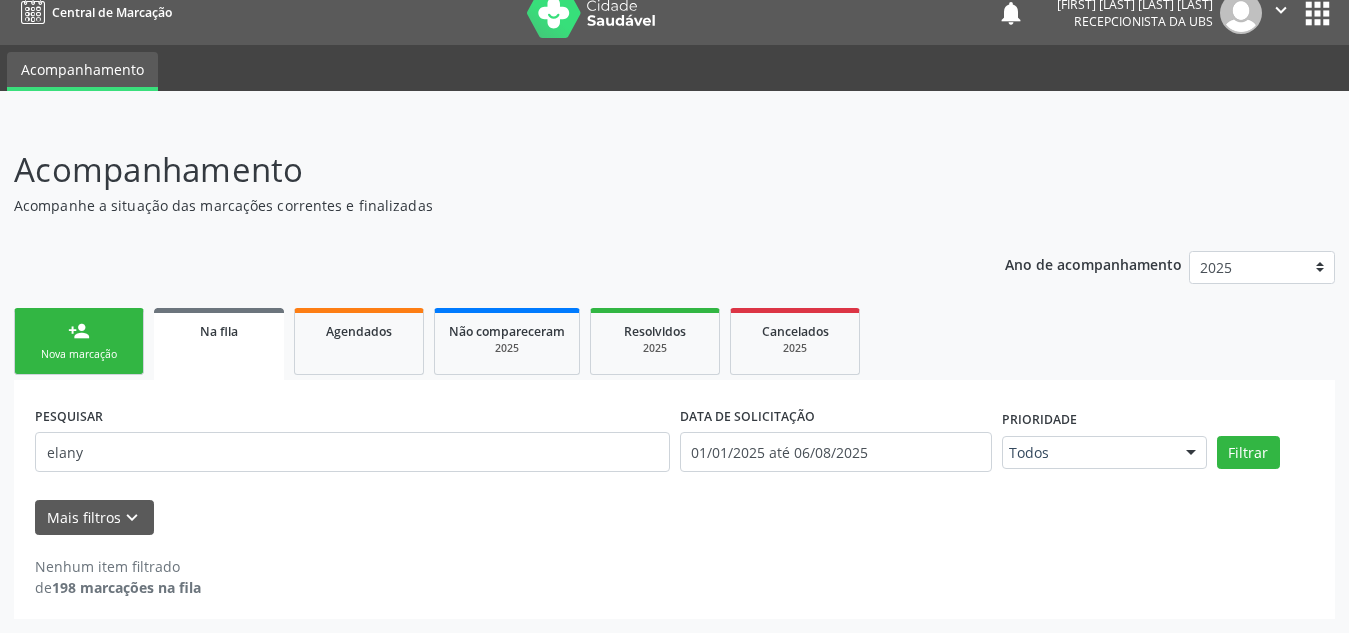 click on "person_add
Nova marcação" at bounding box center [79, 341] 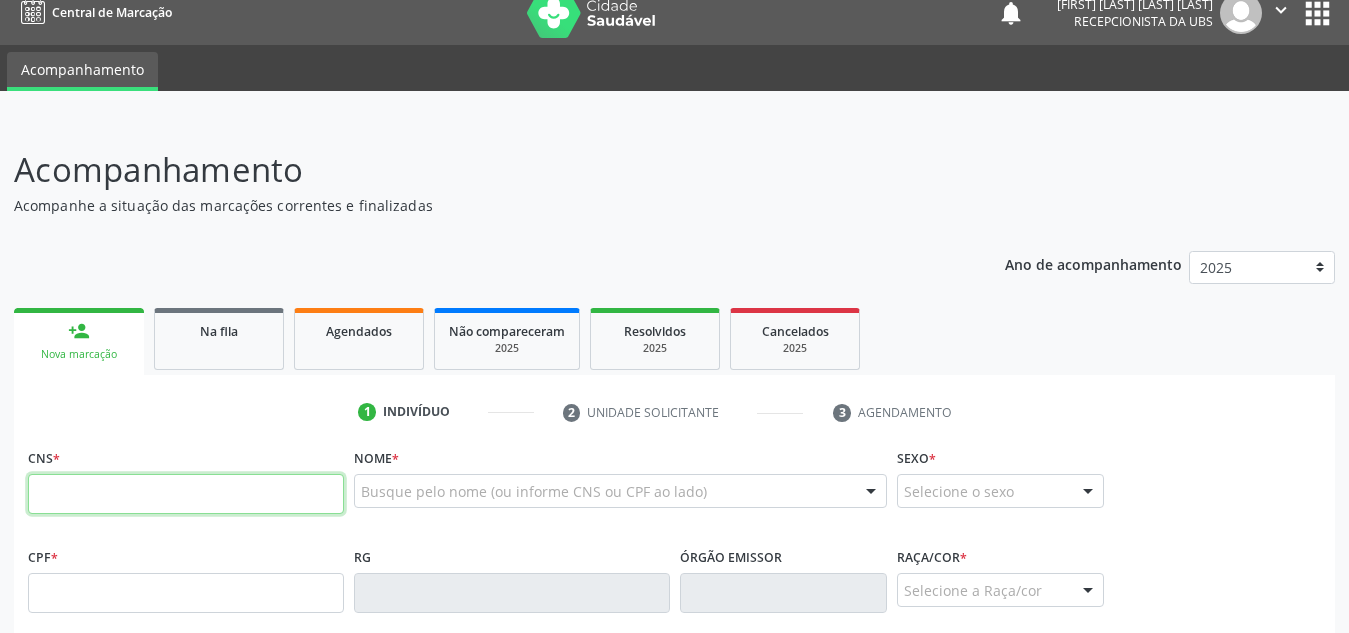 click at bounding box center [186, 494] 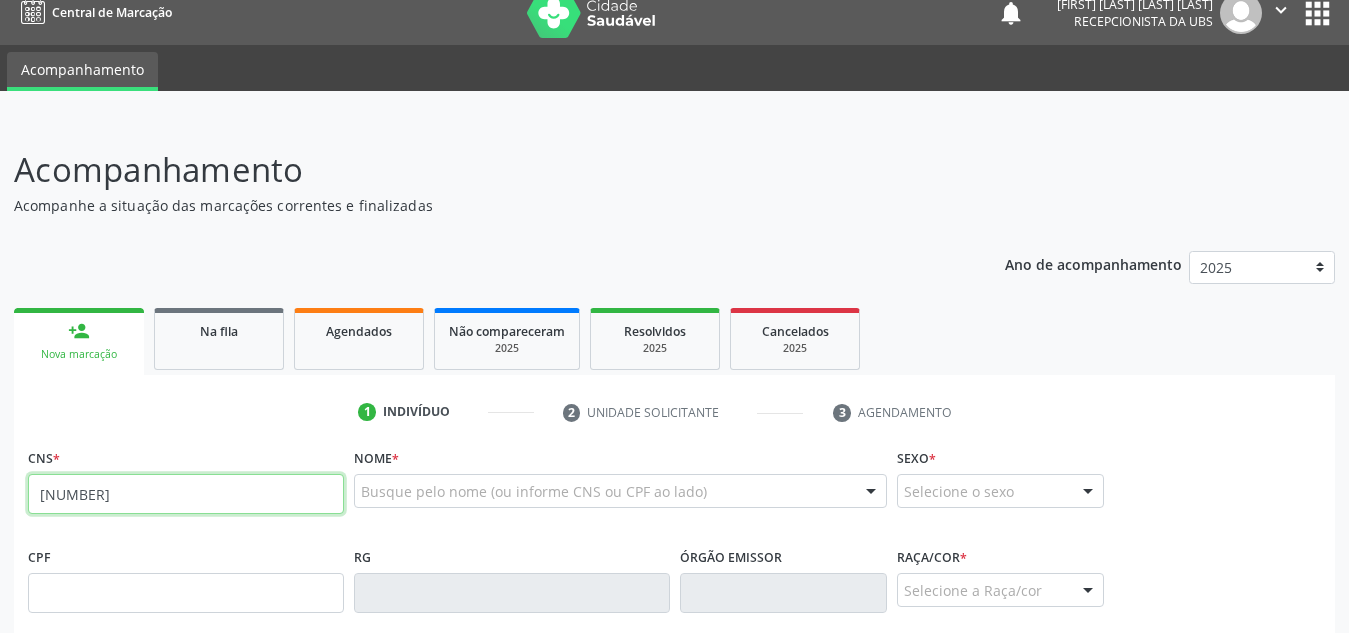 type on "[NUMBER]" 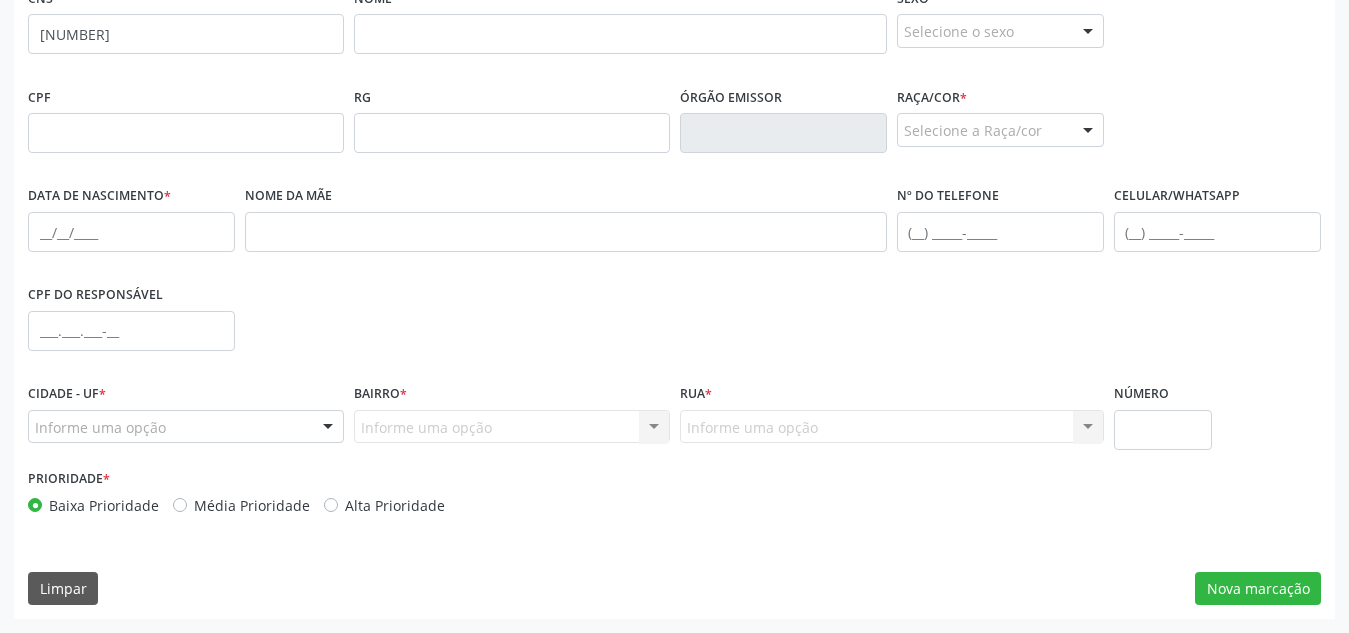 scroll, scrollTop: 292, scrollLeft: 0, axis: vertical 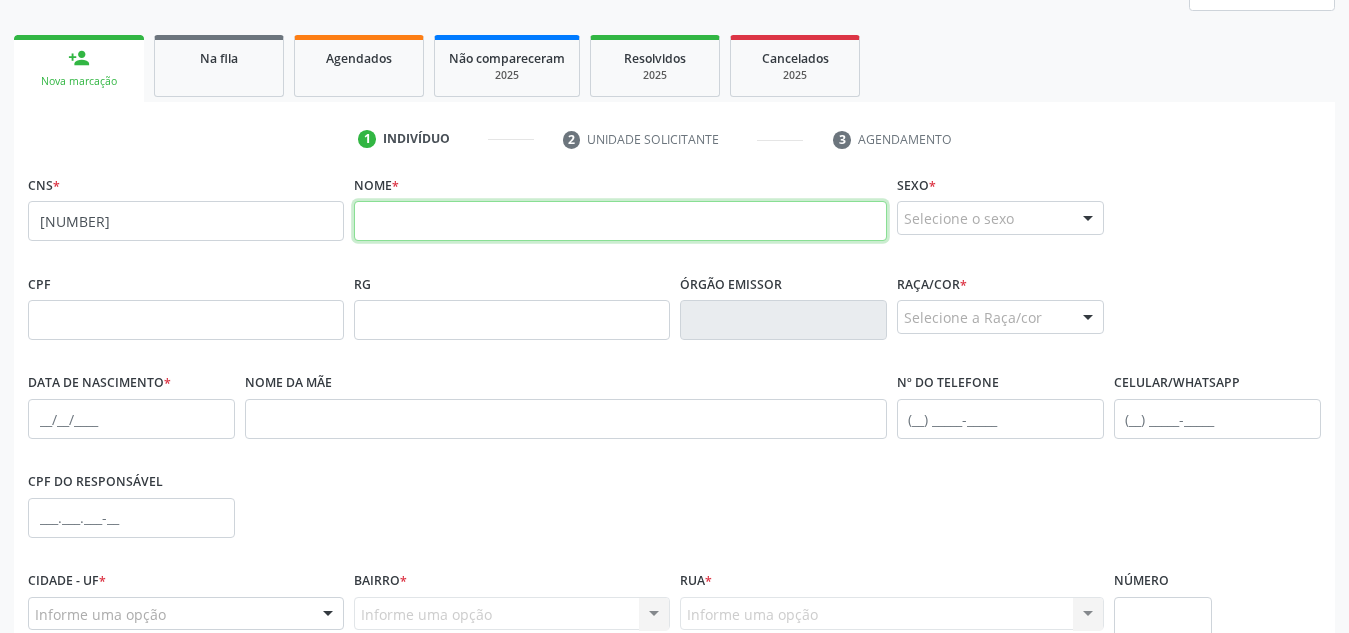 click at bounding box center (620, 221) 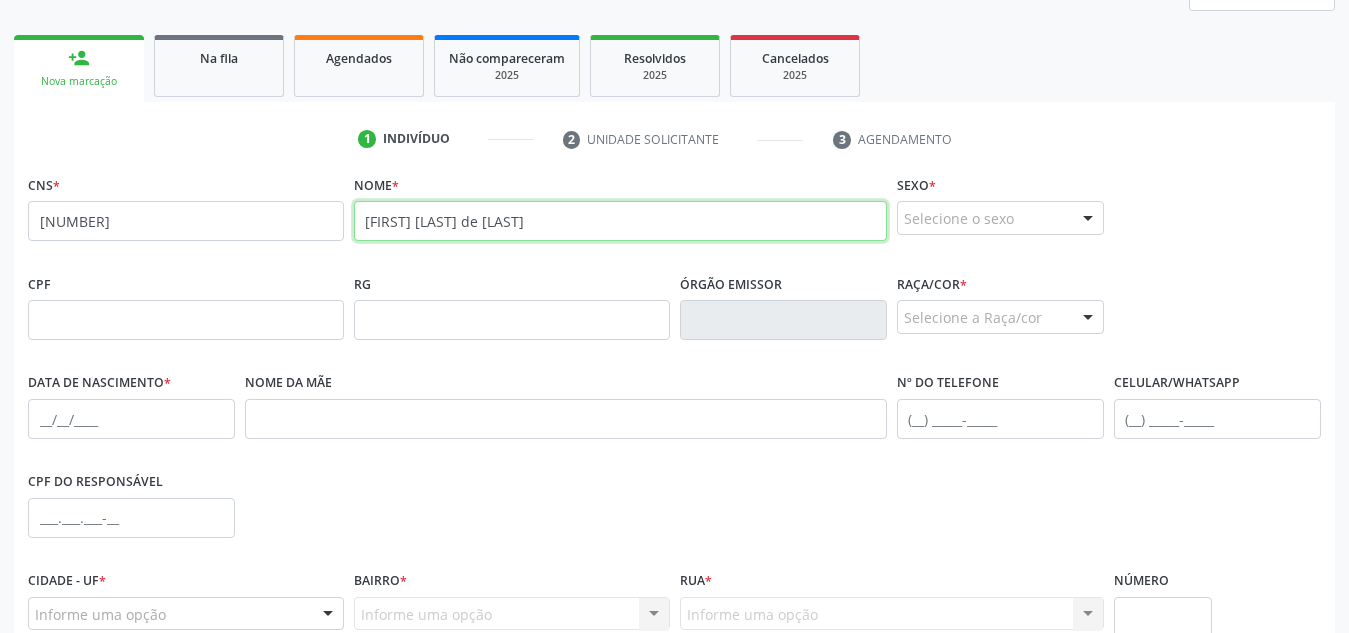 type on "[FIRST] [LAST] de [LAST]" 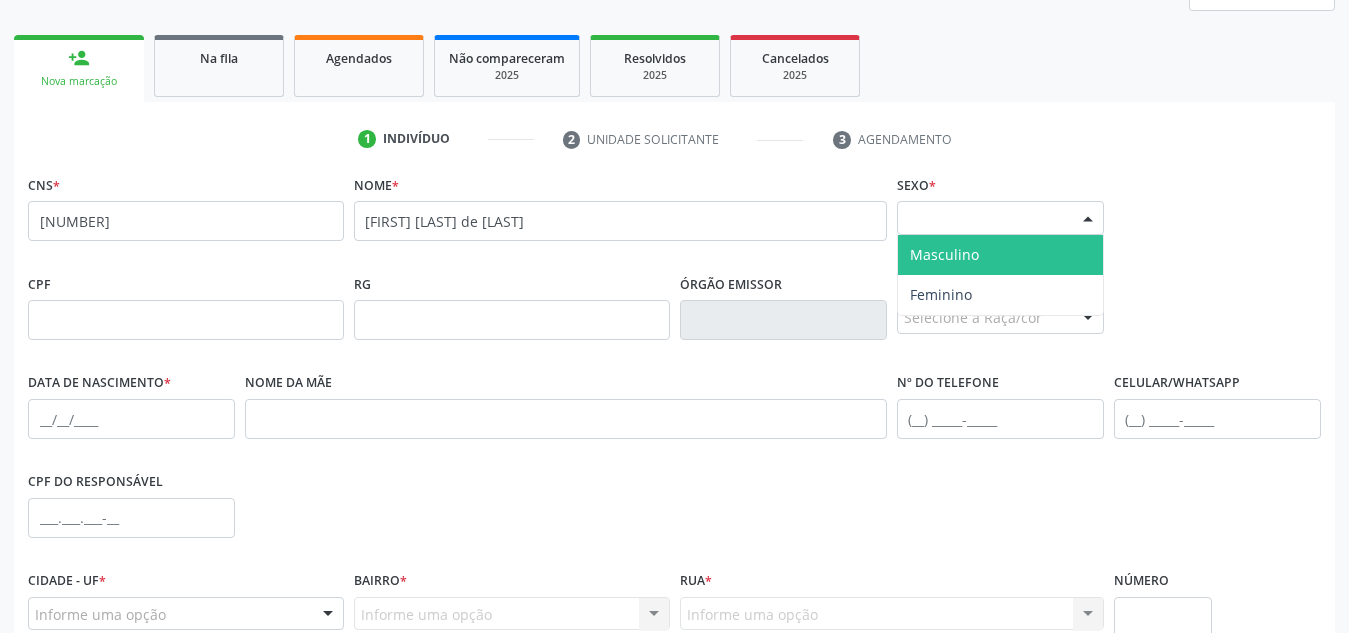 click on "Selecione o sexo" at bounding box center [1000, 218] 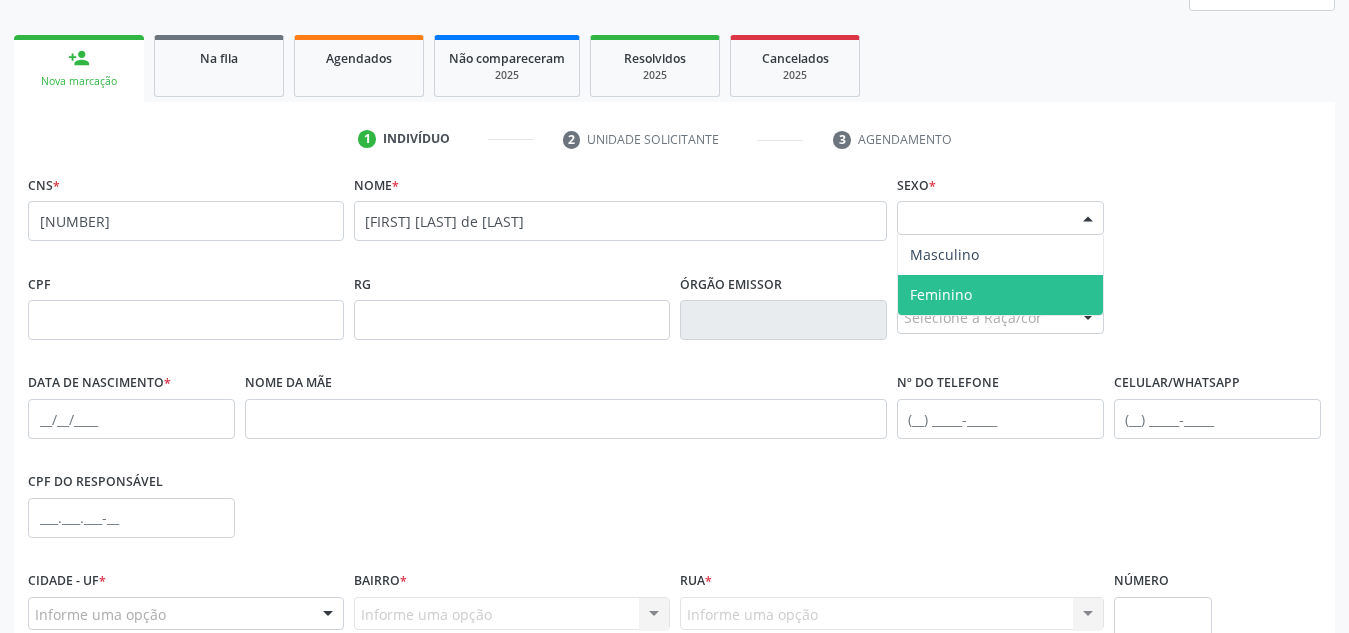 click on "Feminino" at bounding box center [1000, 295] 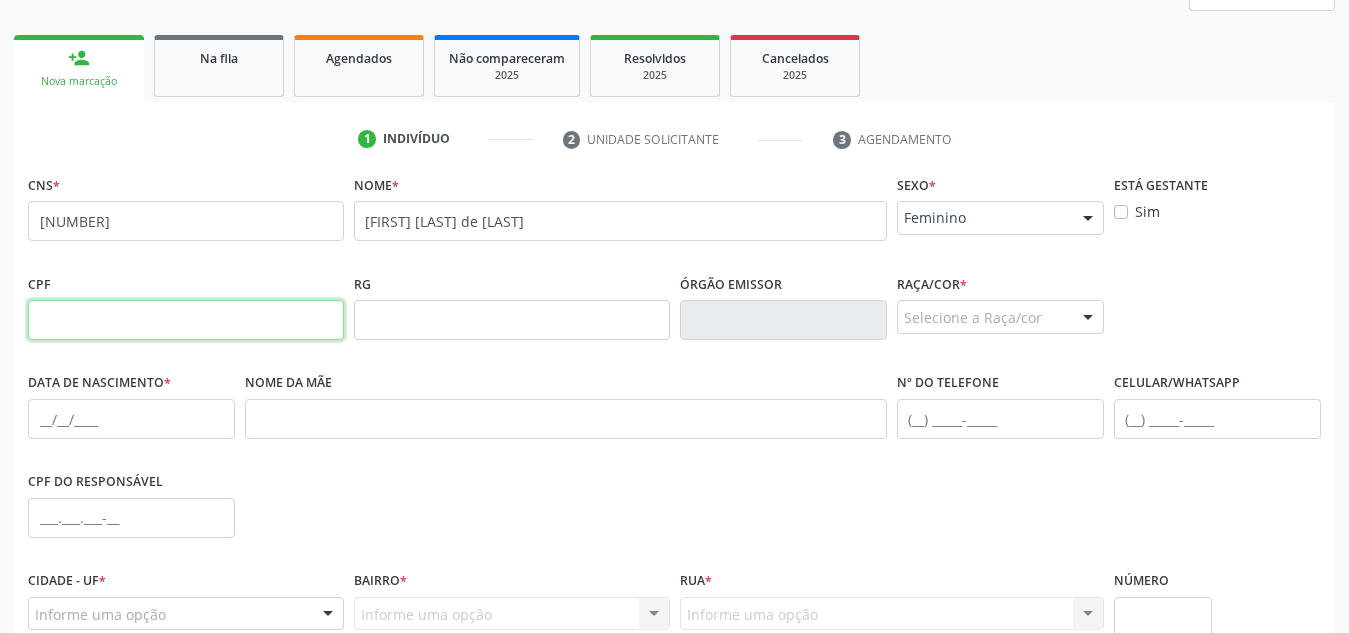 click at bounding box center [186, 320] 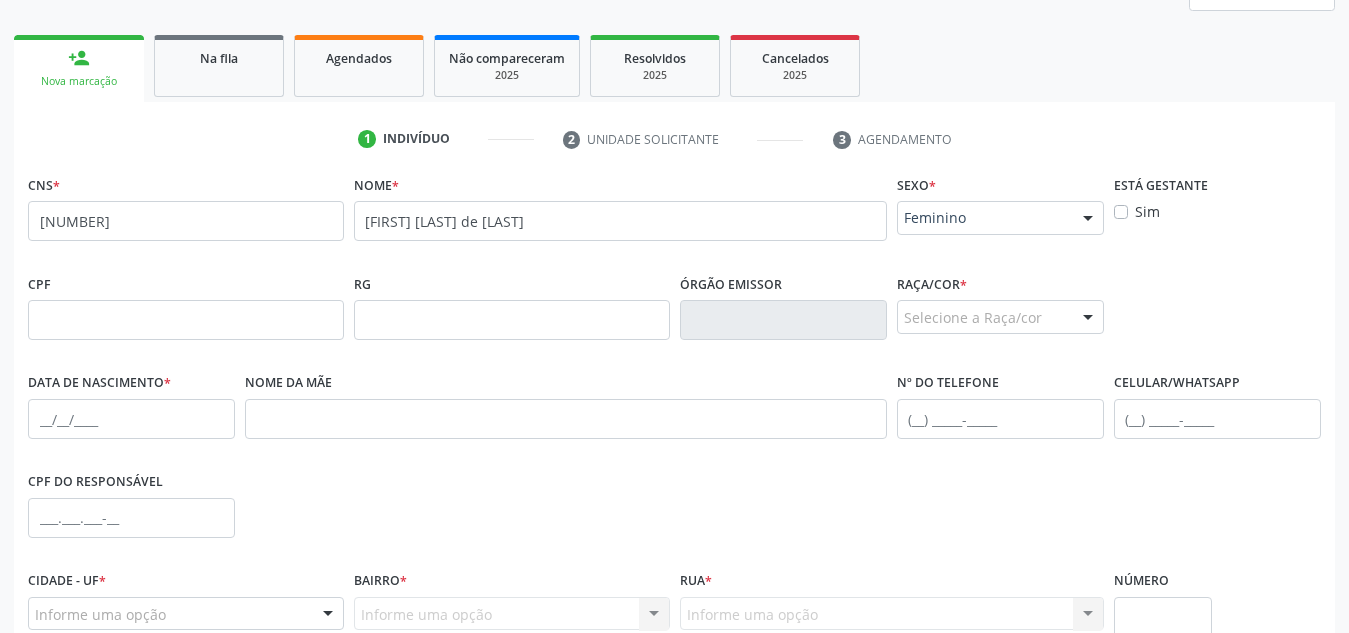 click on "Nome
*
[FIRST] [LAST]" at bounding box center [620, 212] 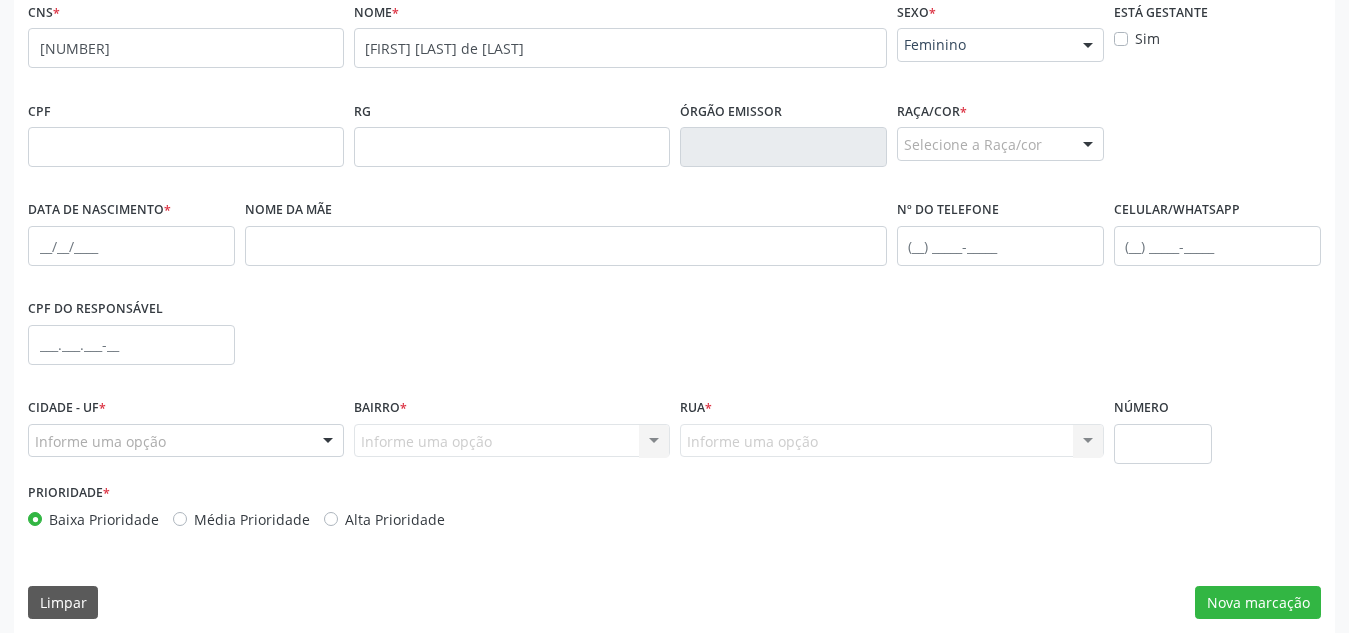 scroll, scrollTop: 466, scrollLeft: 0, axis: vertical 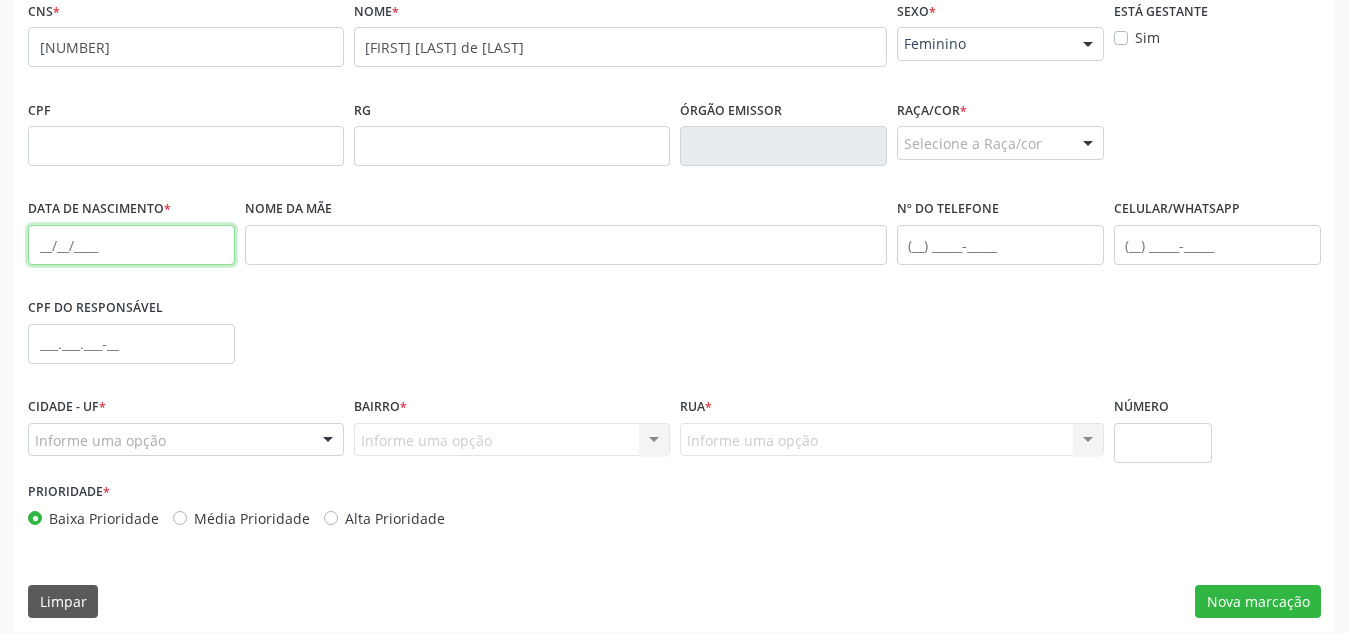 click at bounding box center (131, 245) 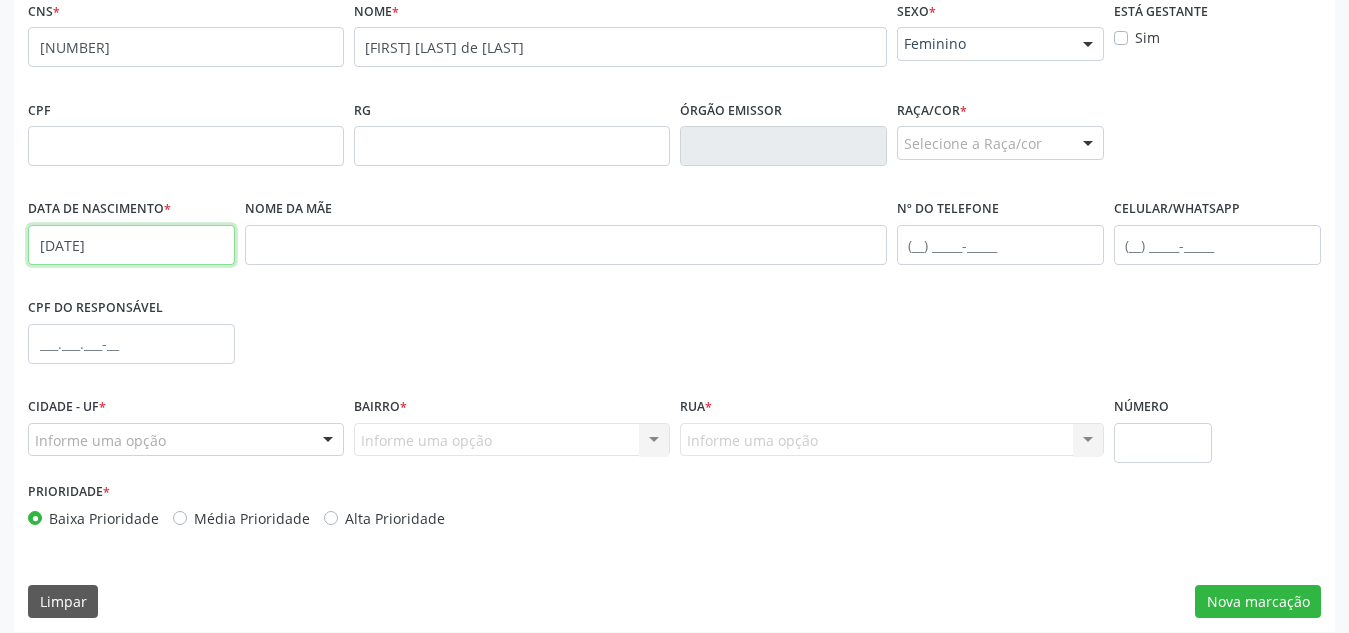 type on "[DATE]" 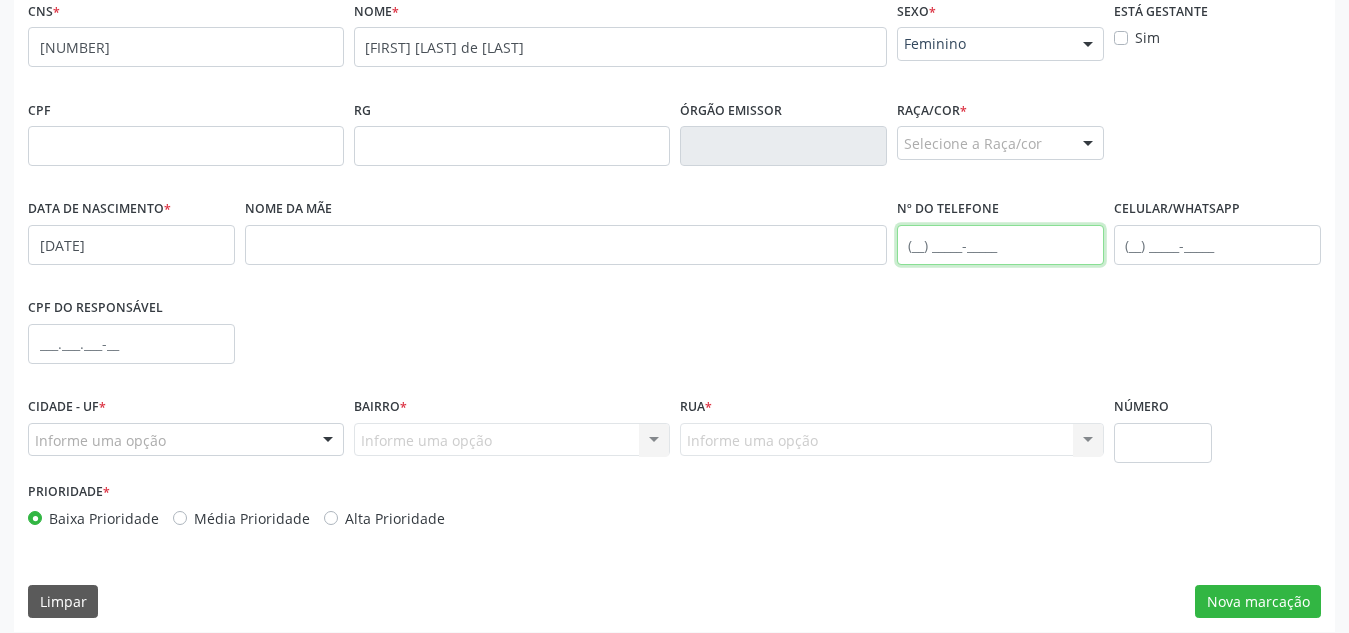 click at bounding box center [1000, 245] 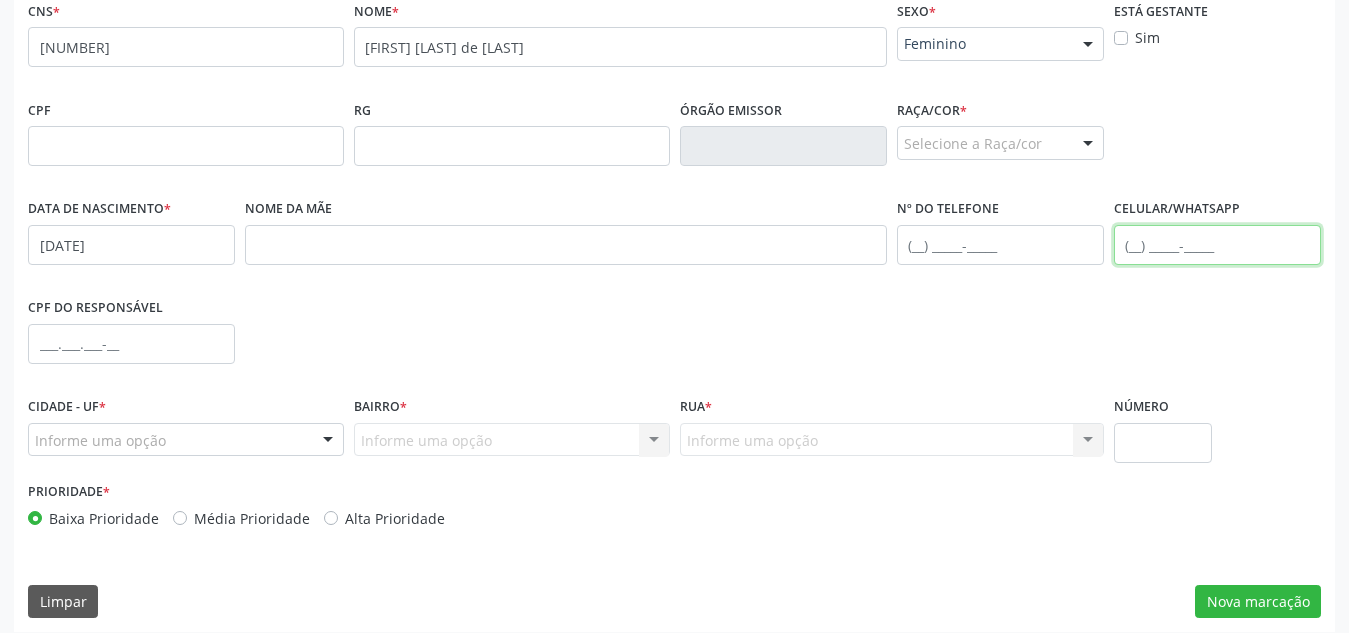 click at bounding box center (1217, 245) 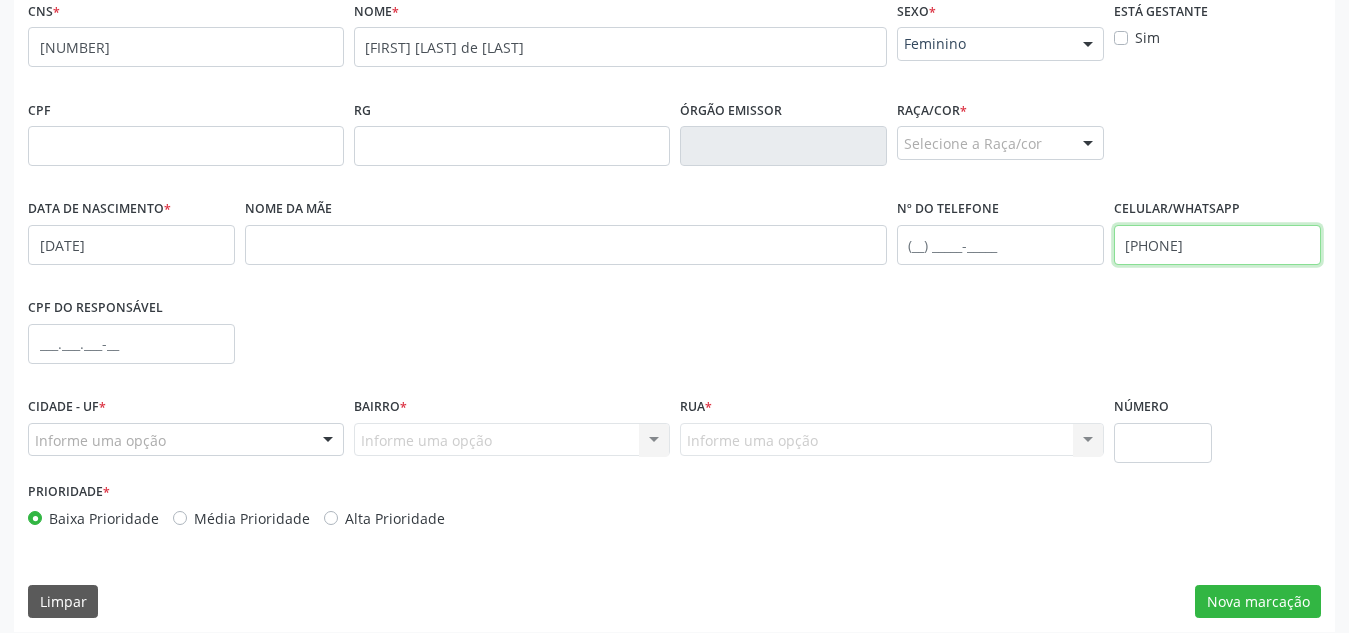 type on "[PHONE]" 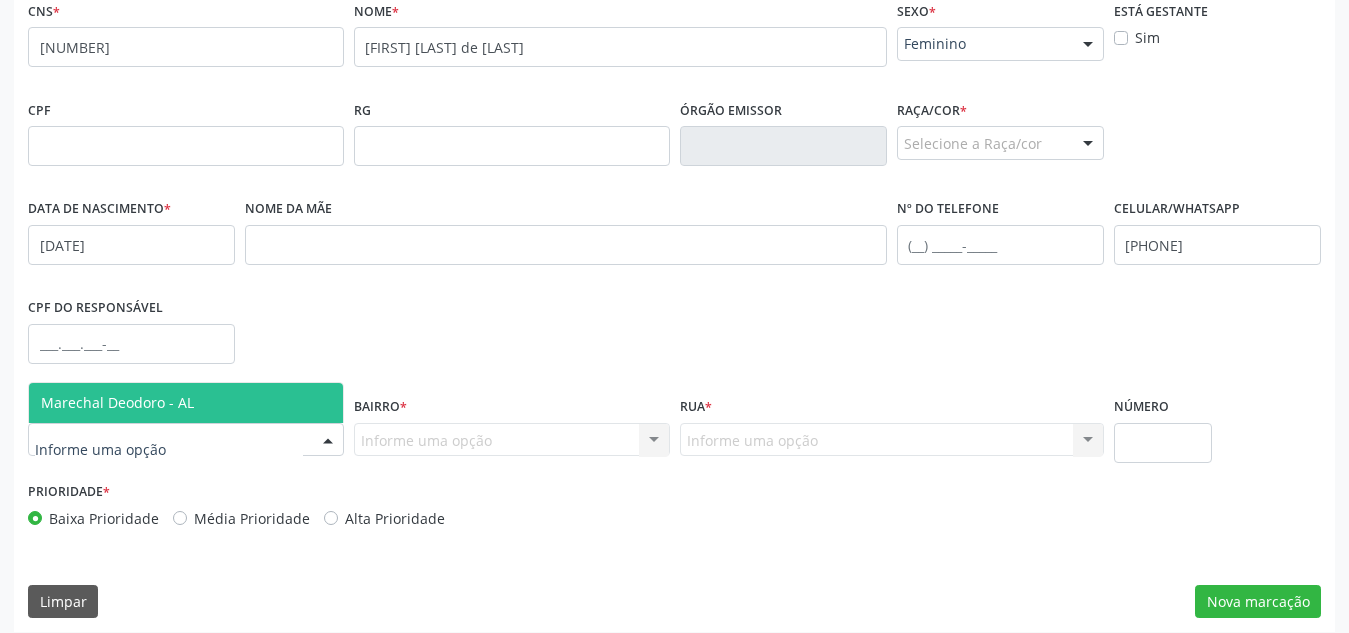 click at bounding box center (186, 440) 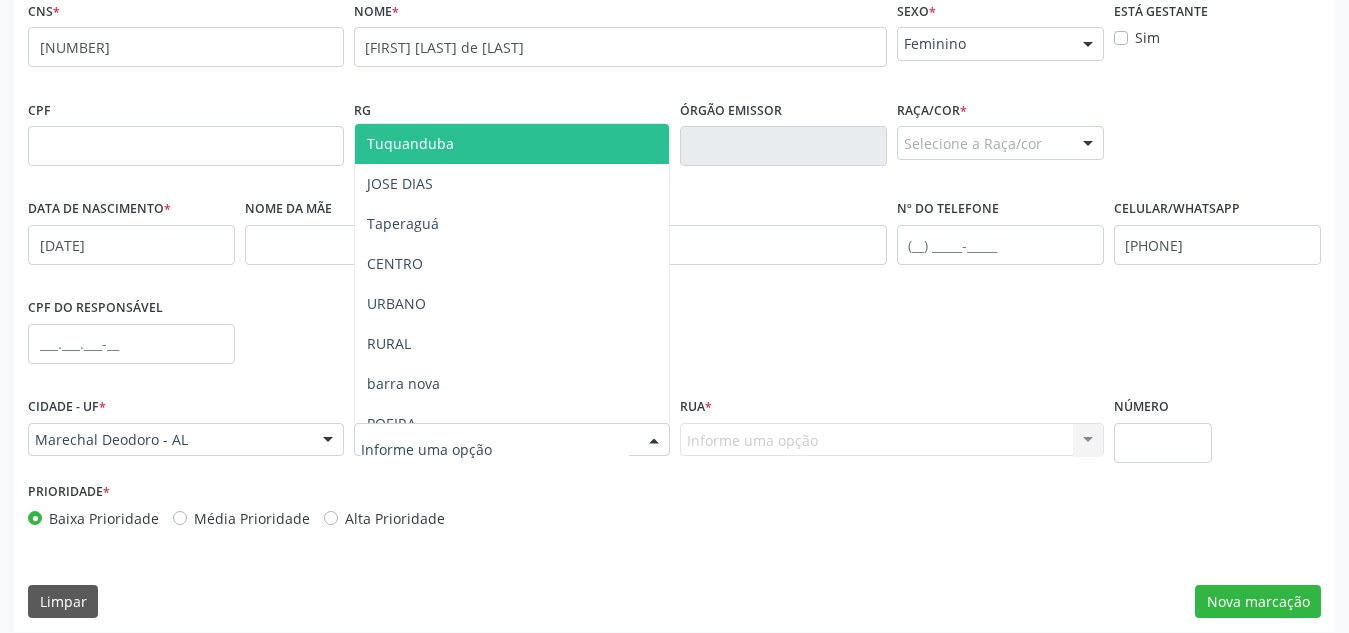click at bounding box center (512, 440) 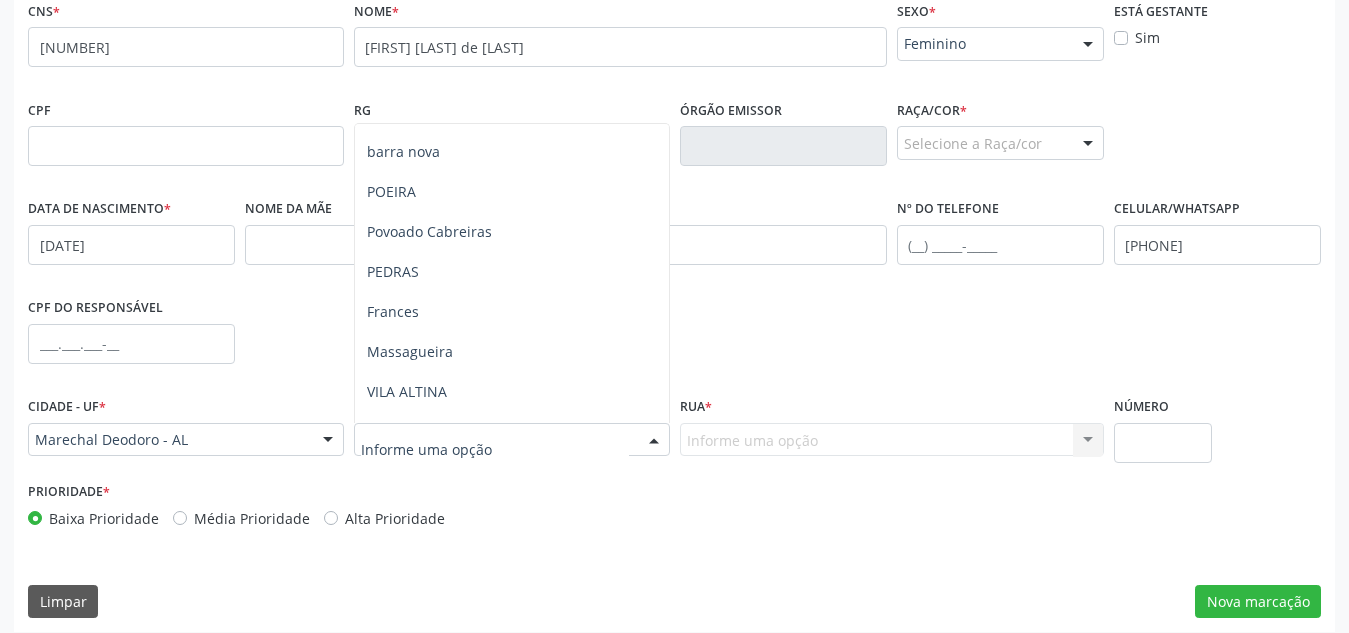 scroll, scrollTop: 381, scrollLeft: 0, axis: vertical 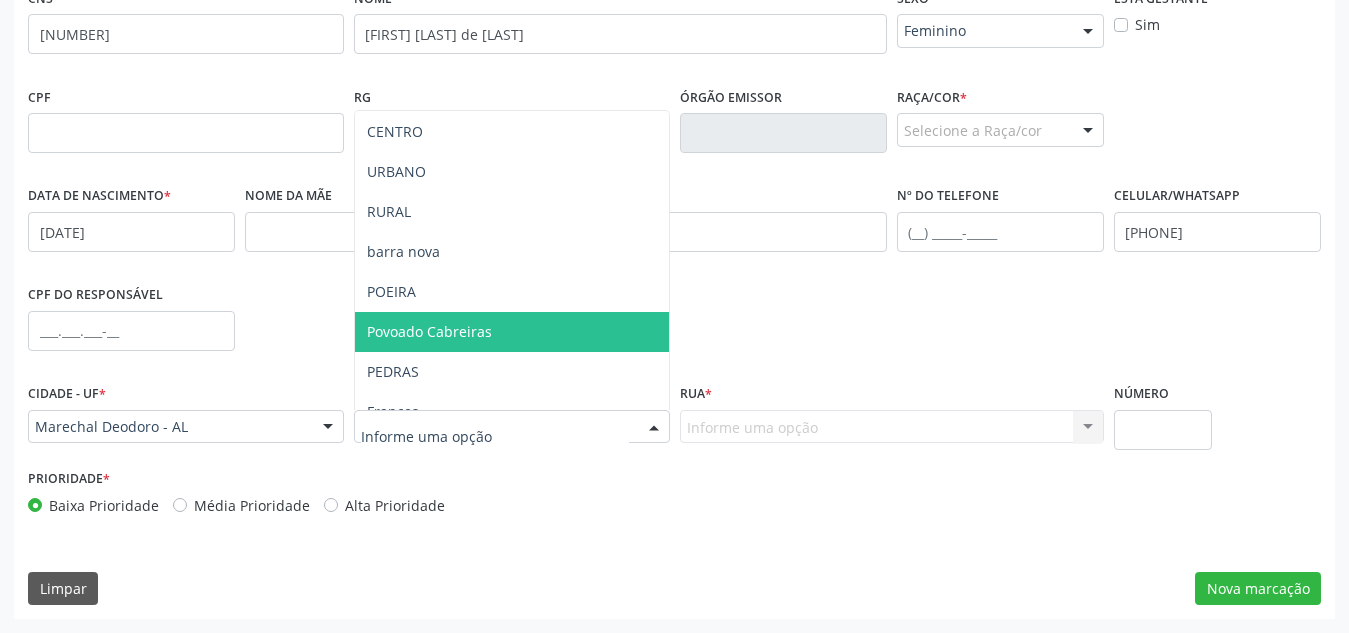 click on "Povoado Cabreiras" at bounding box center [512, 332] 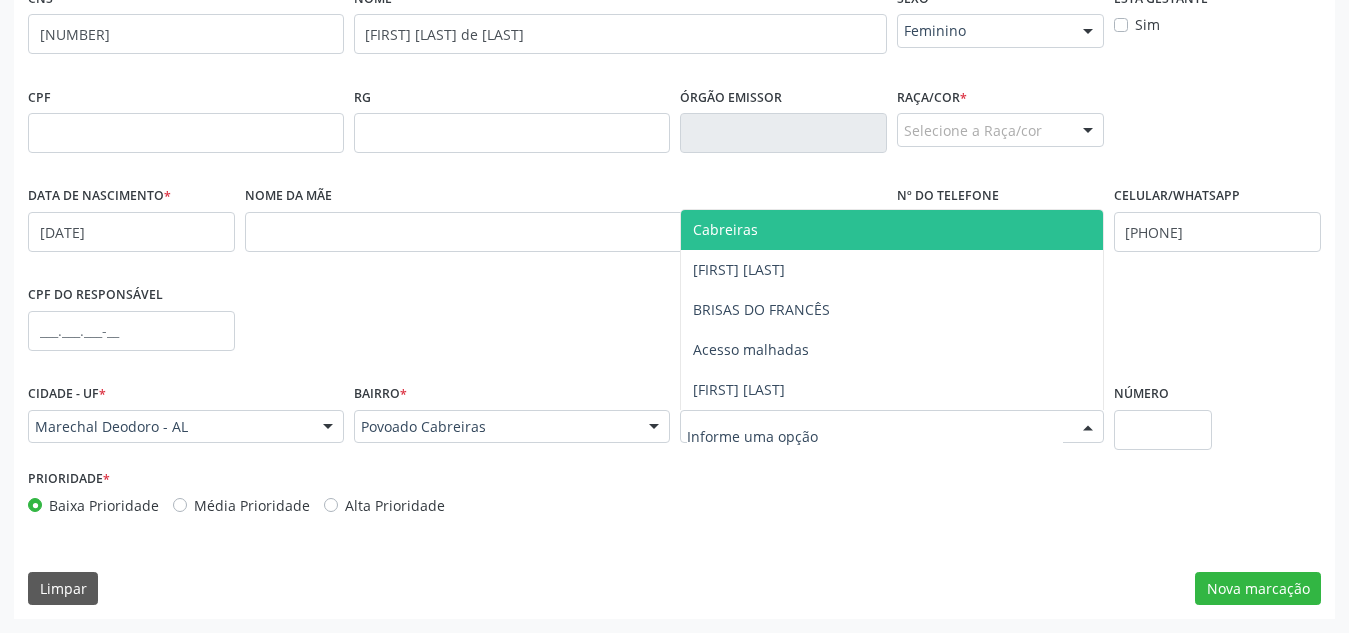click on "Cabreiras" at bounding box center (892, 230) 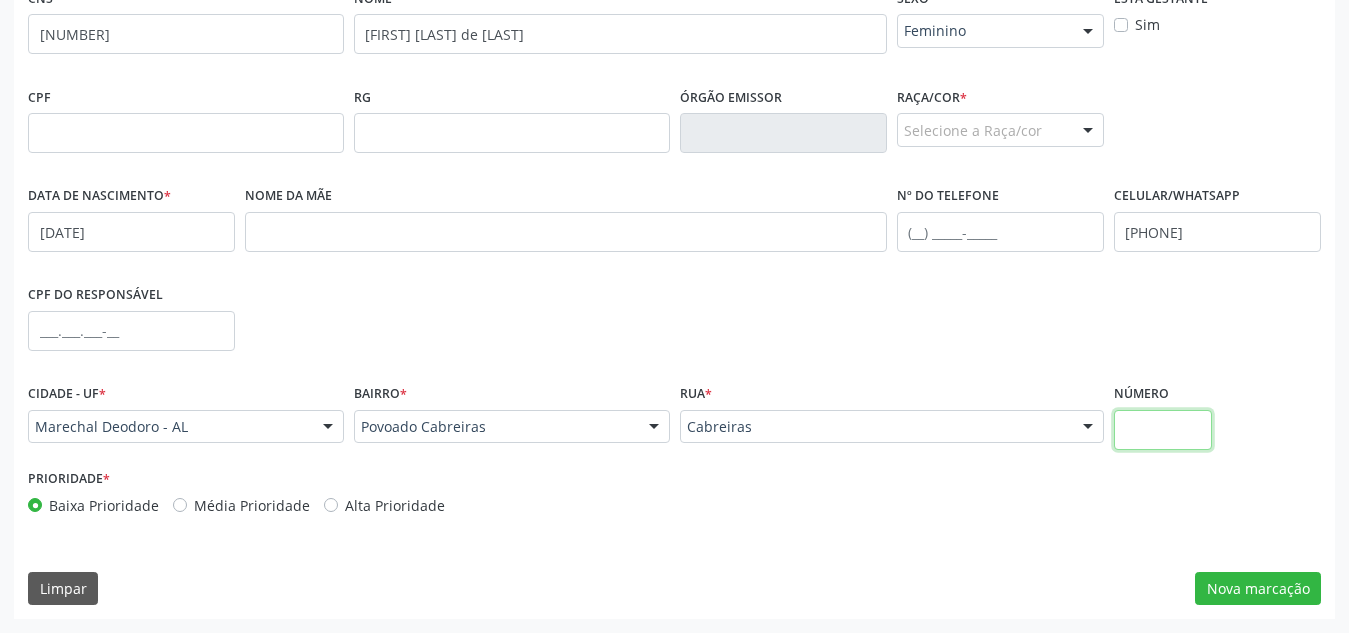 click at bounding box center [1163, 430] 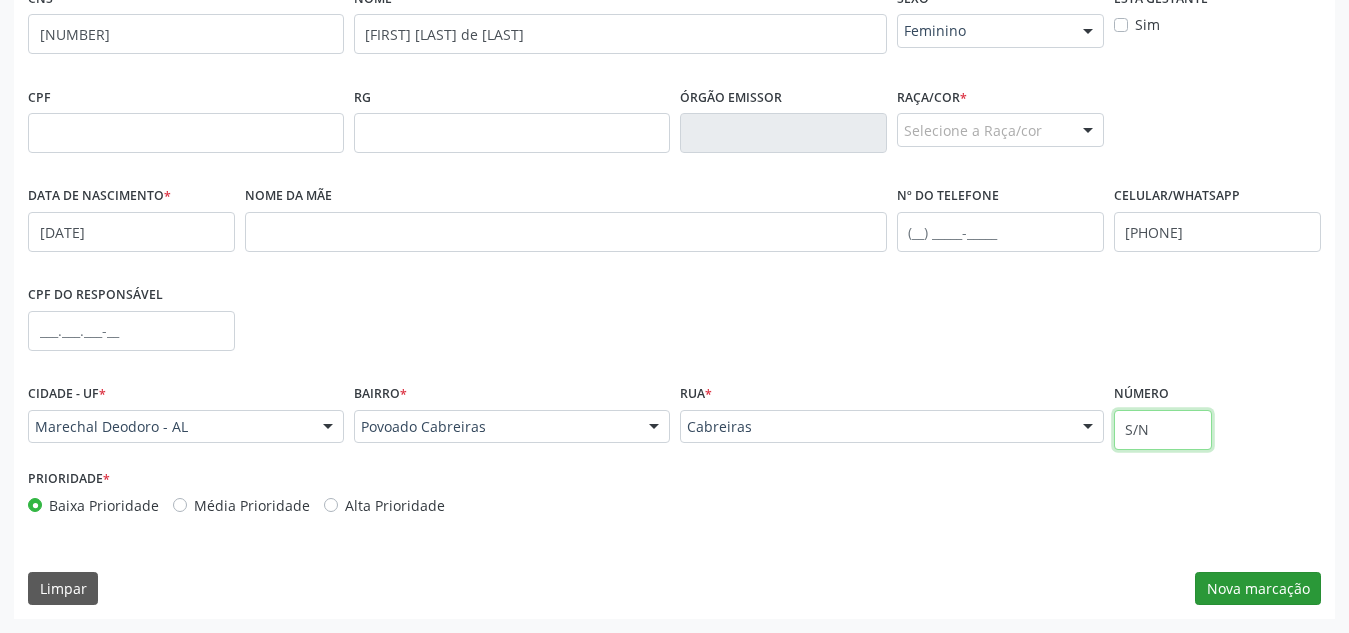 type on "S/N" 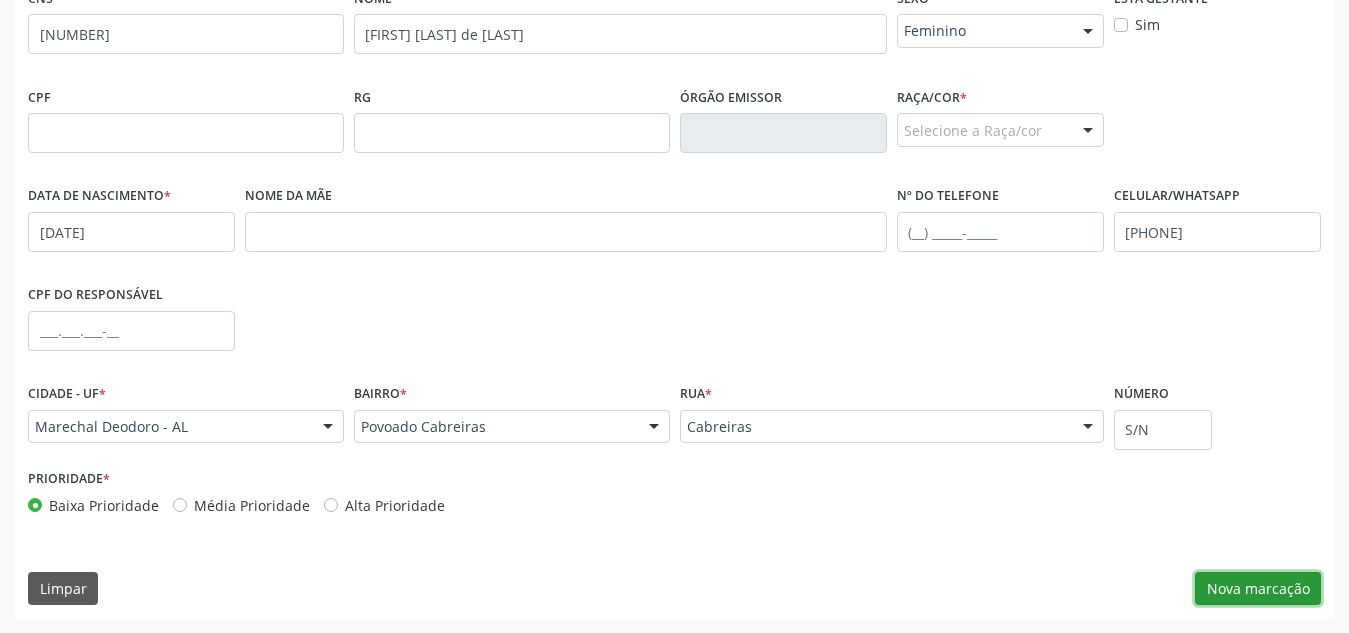 click on "Nova marcação" at bounding box center (1258, 589) 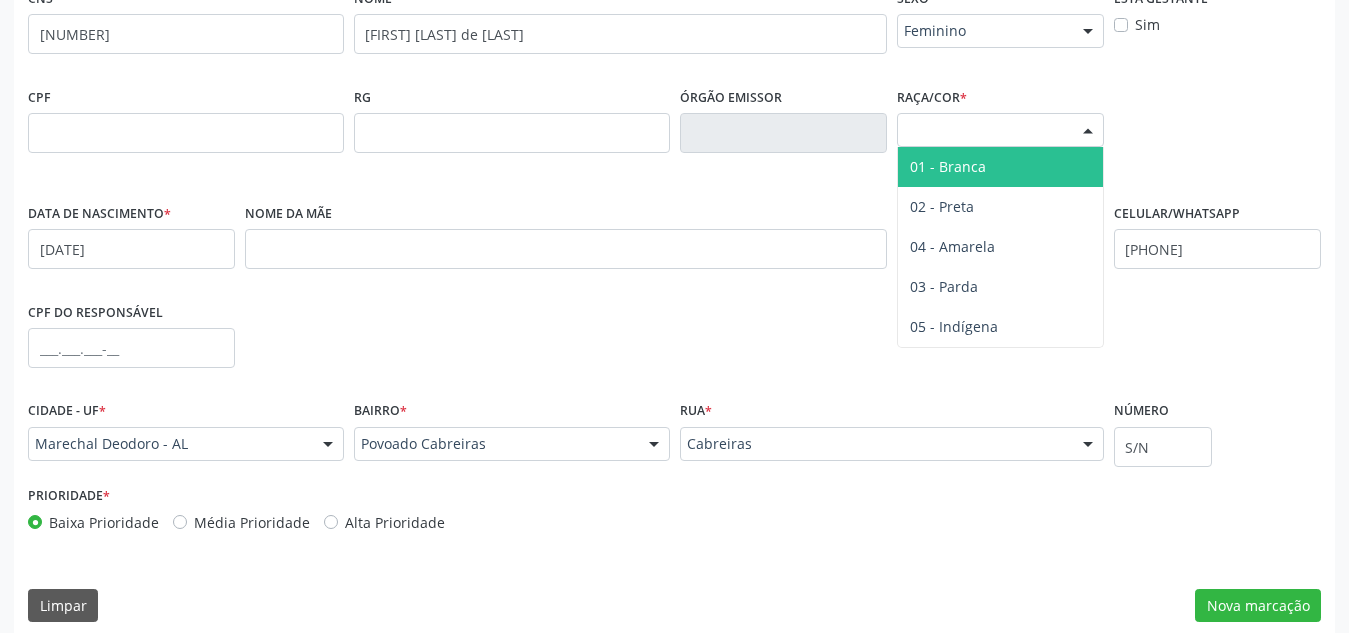 click on "Selecione a Raça/cor" at bounding box center [1000, 130] 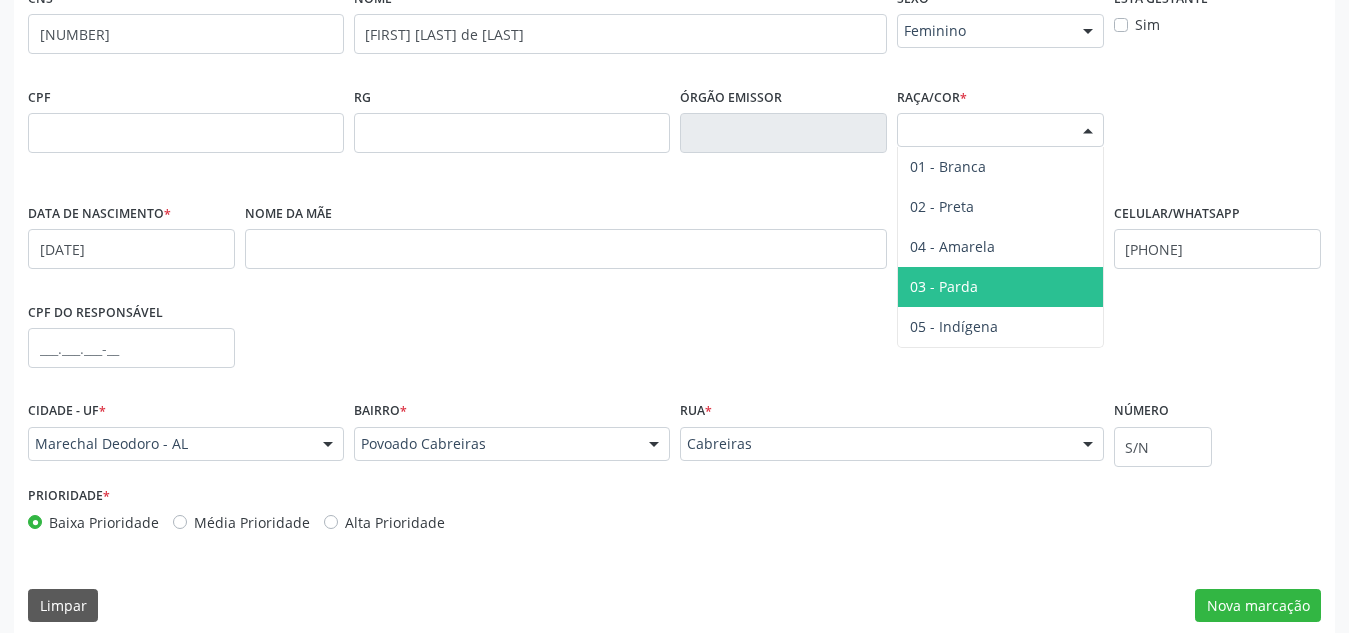 click on "03 - Parda" at bounding box center [1000, 287] 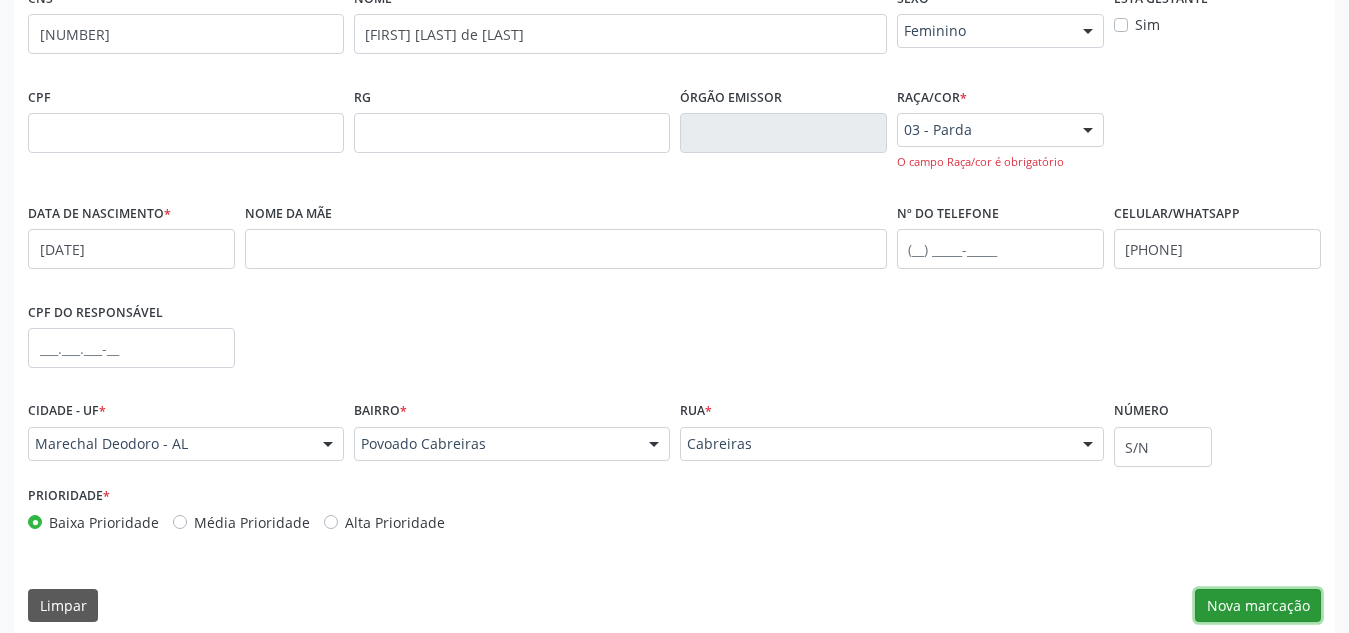 click on "Nova marcação" at bounding box center (1258, 606) 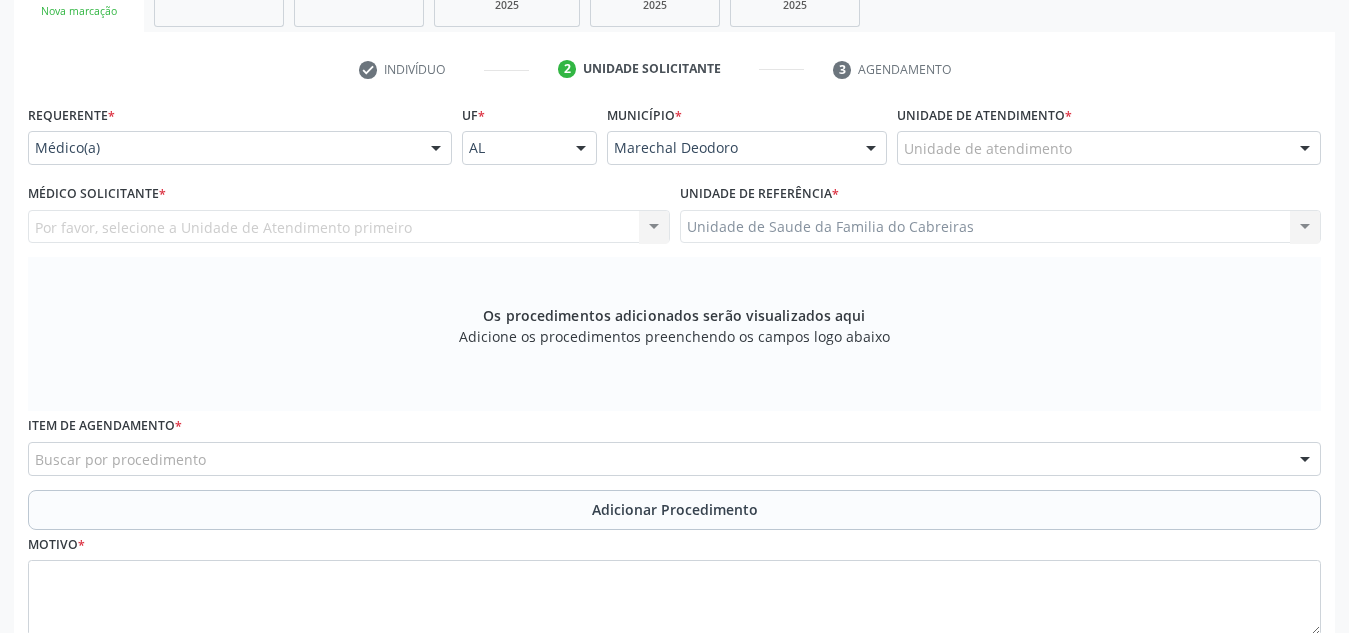 scroll, scrollTop: 340, scrollLeft: 0, axis: vertical 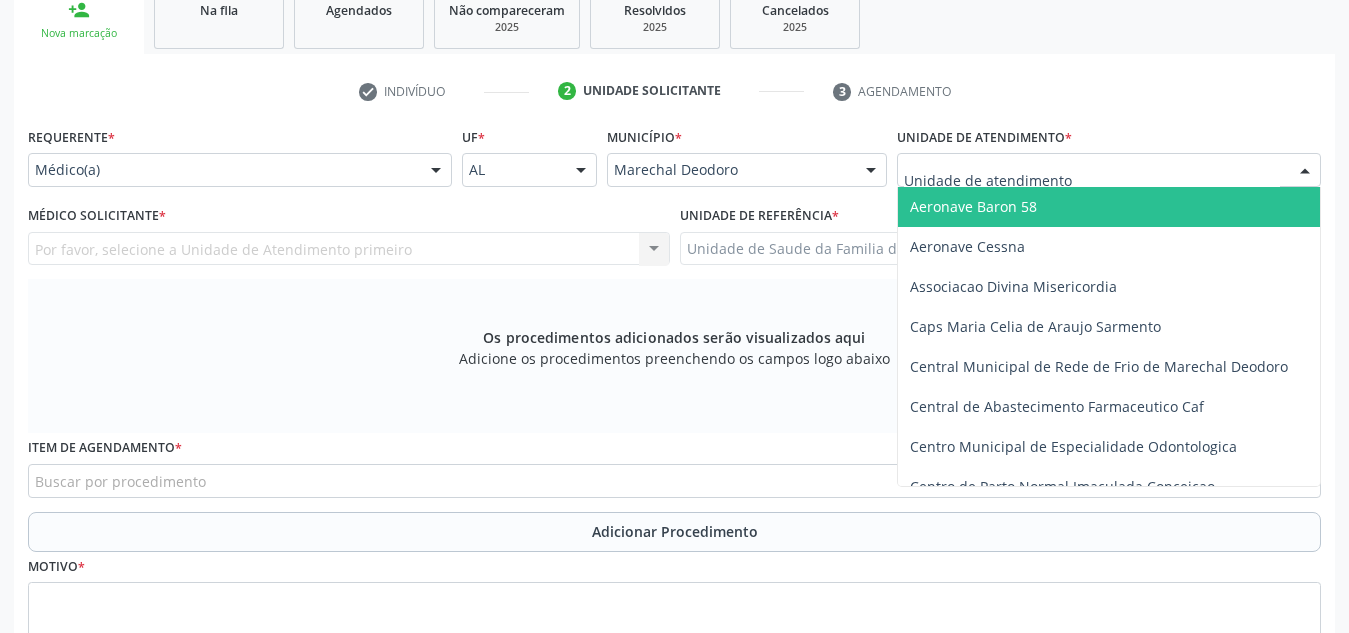 click at bounding box center [1109, 170] 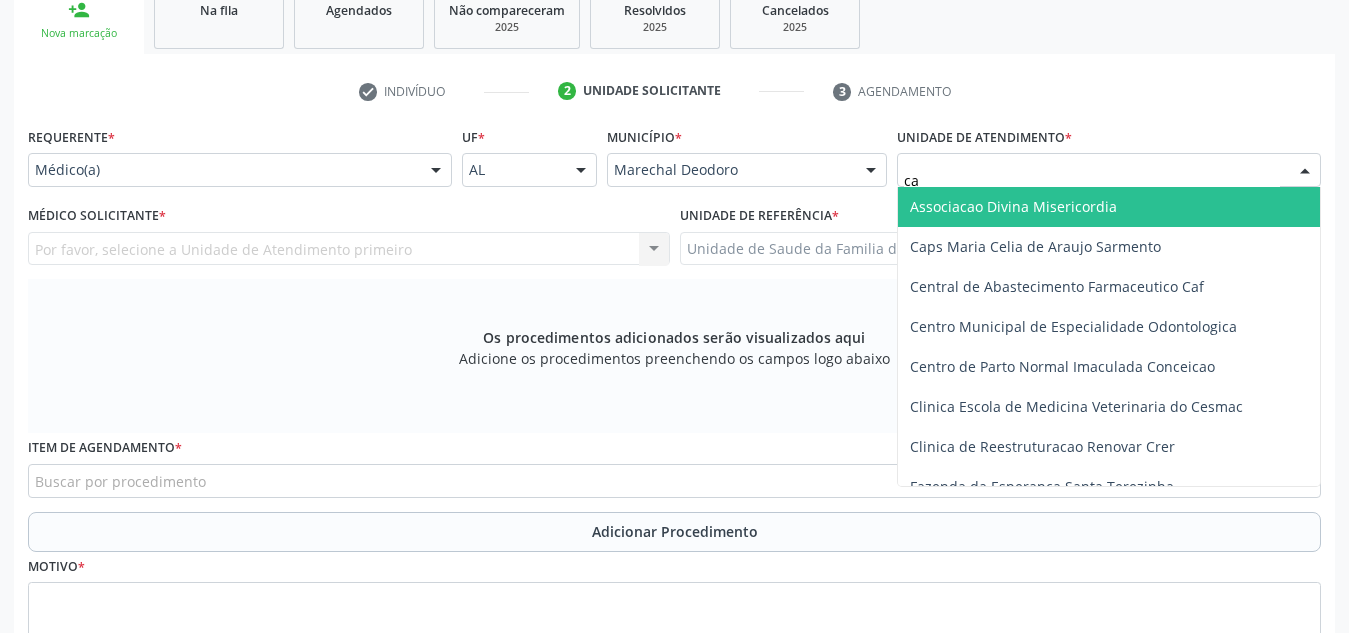 type on "cab" 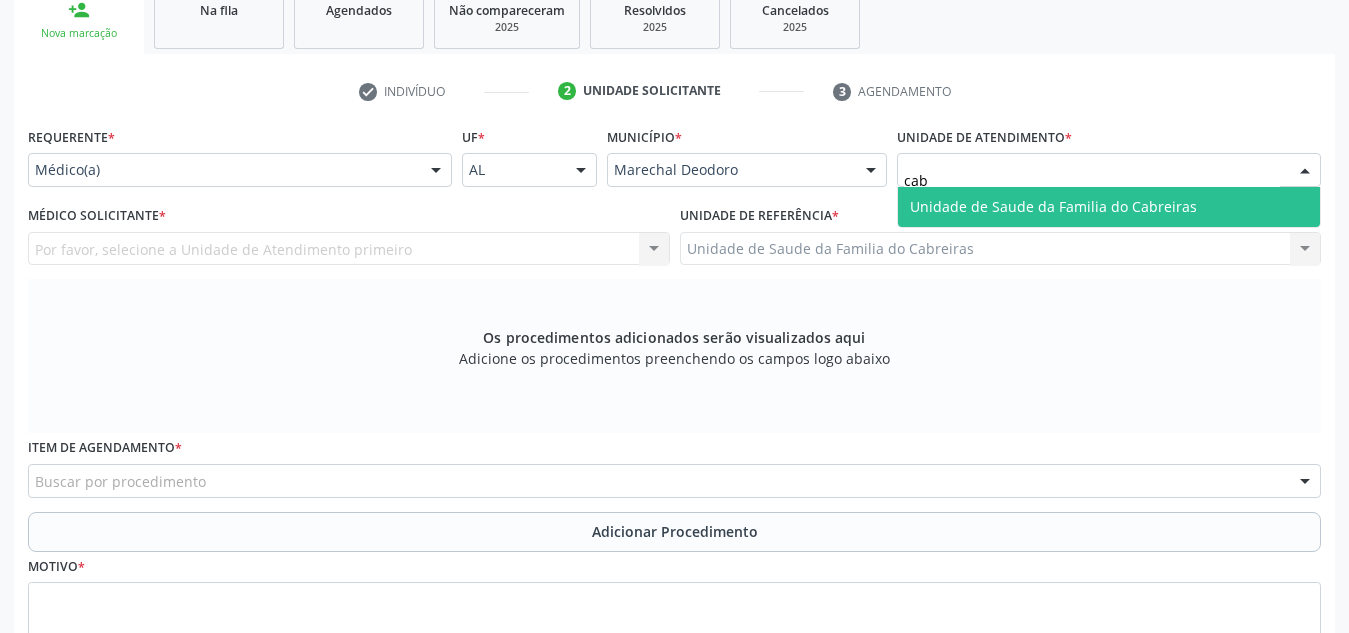 click on "Unidade de Saude da Familia do Cabreiras" at bounding box center (1053, 206) 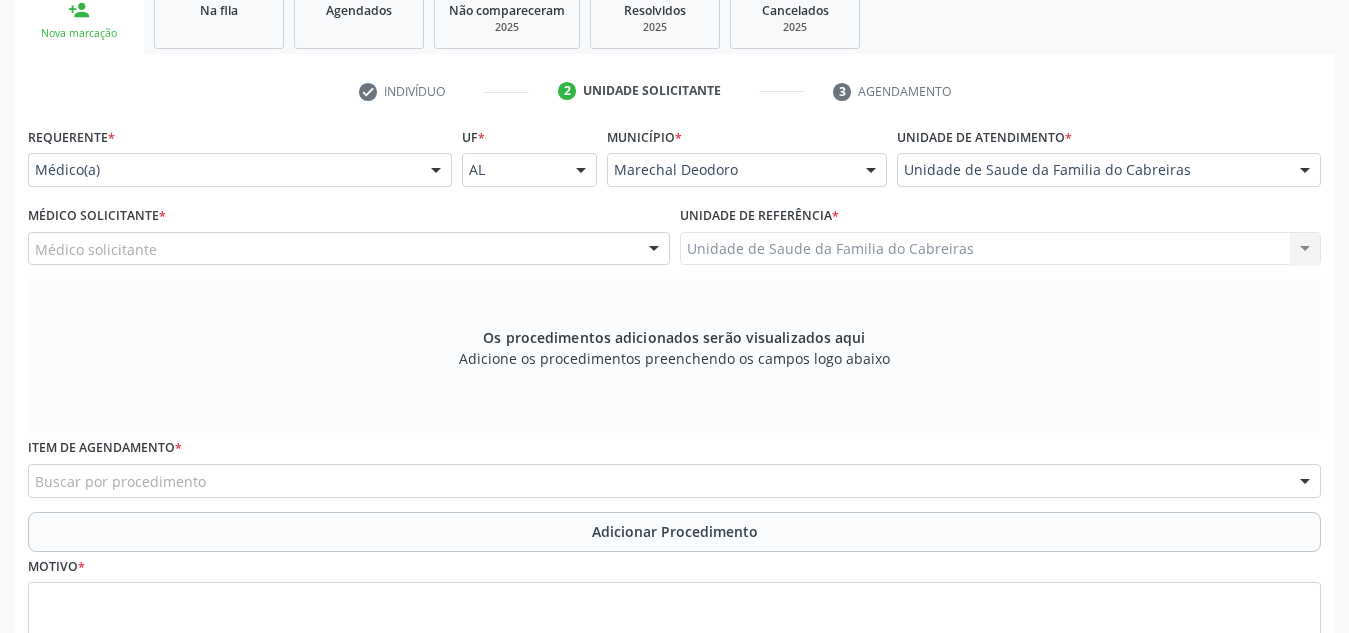 click on "Médico solicitante" at bounding box center (349, 249) 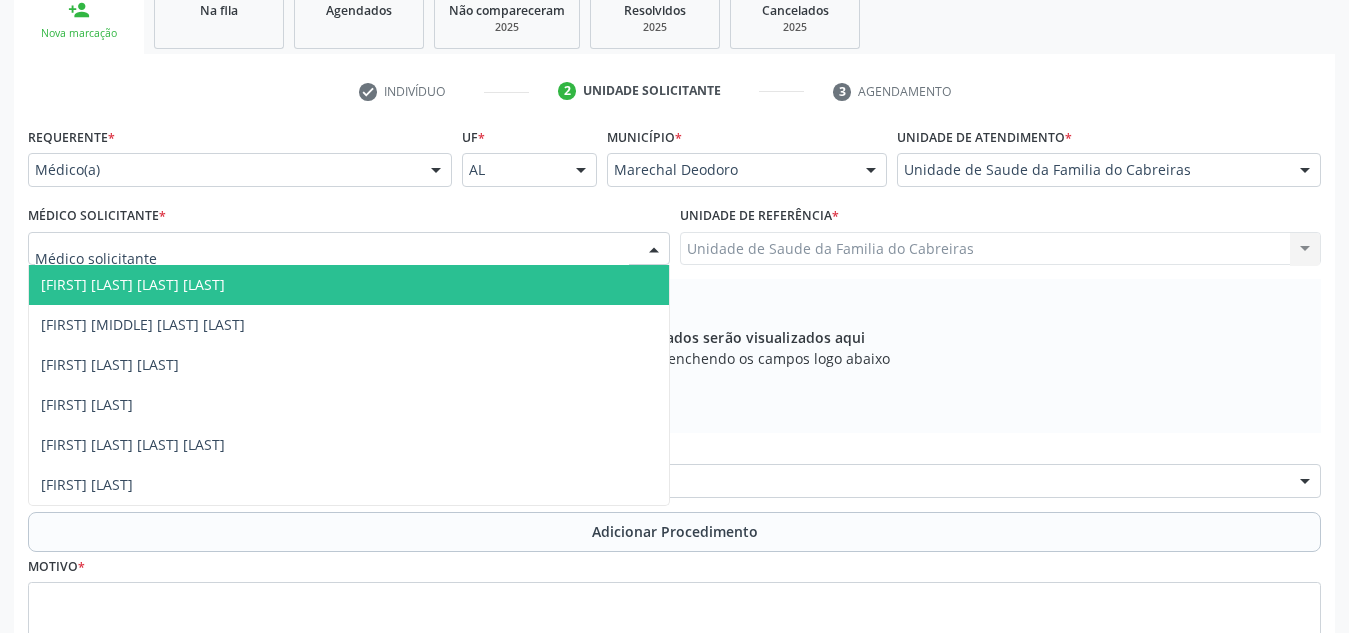 type on "l" 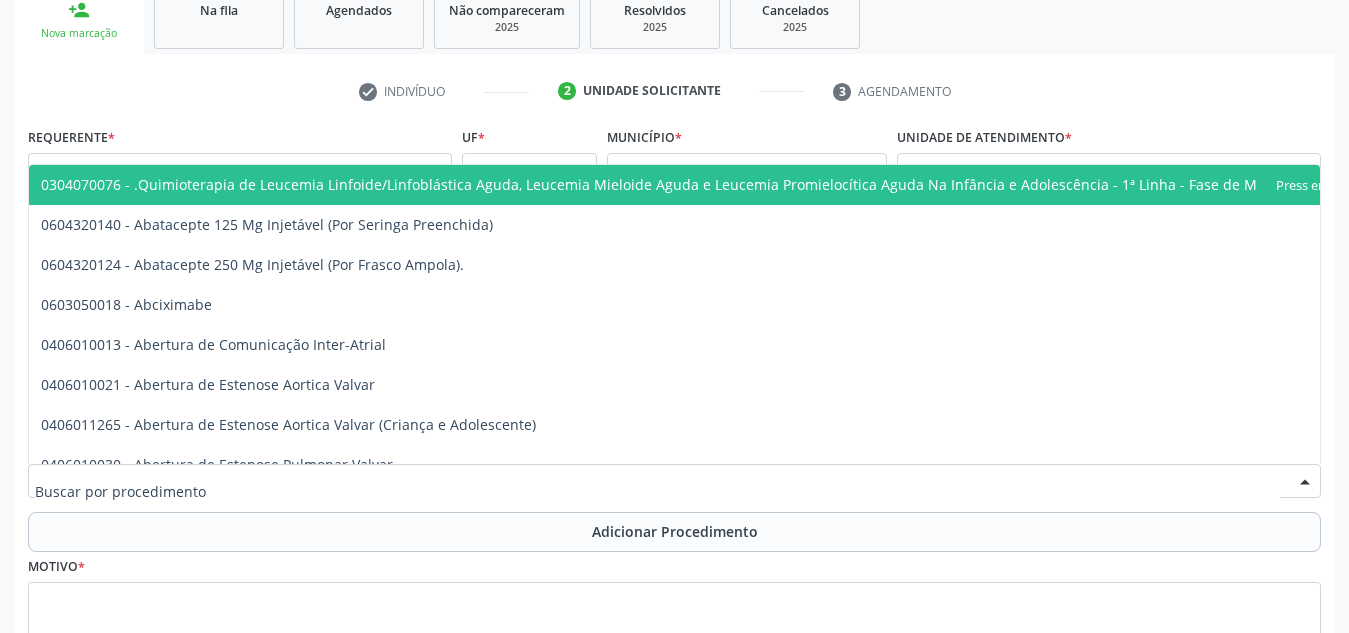 click at bounding box center (674, 481) 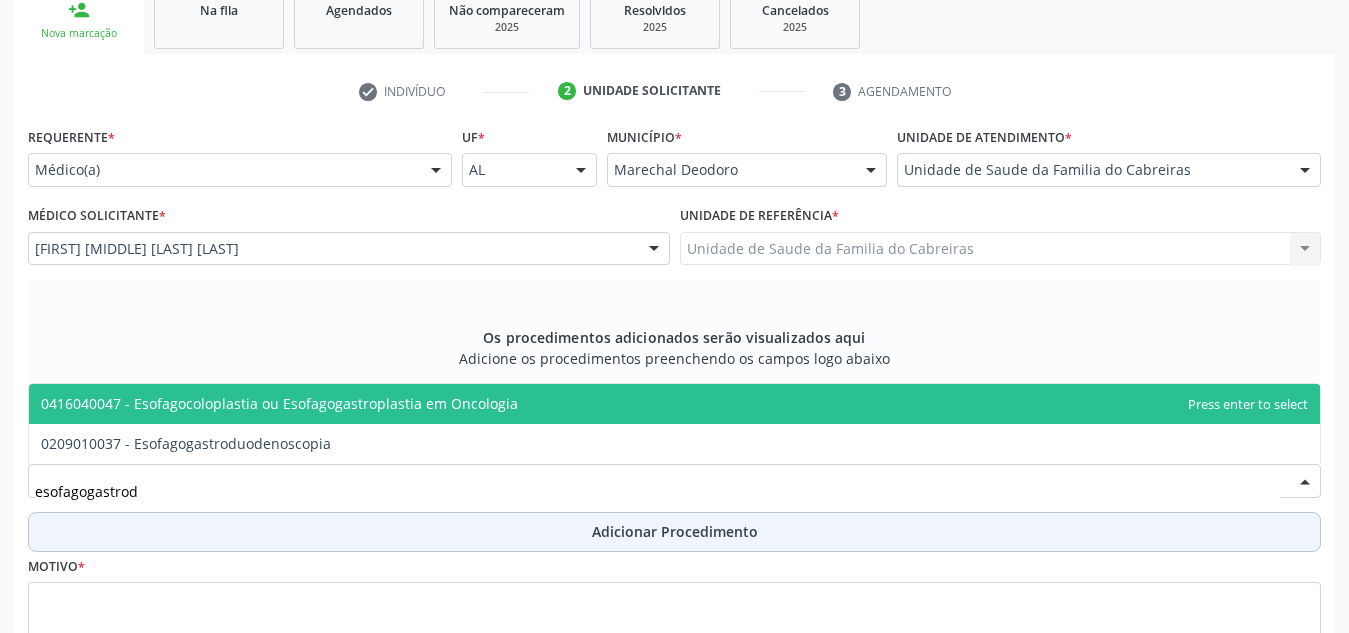 type on "esofagogastrodu" 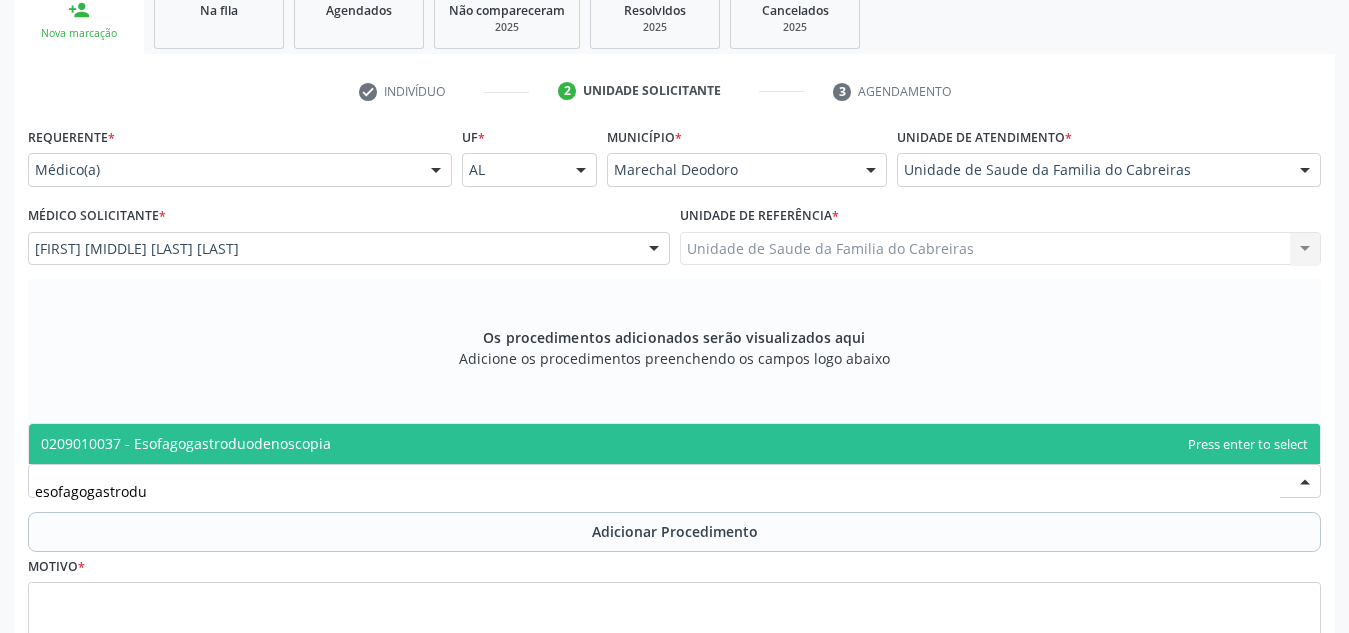 click on "0209010037 - Esofagogastroduodenoscopia" at bounding box center (674, 444) 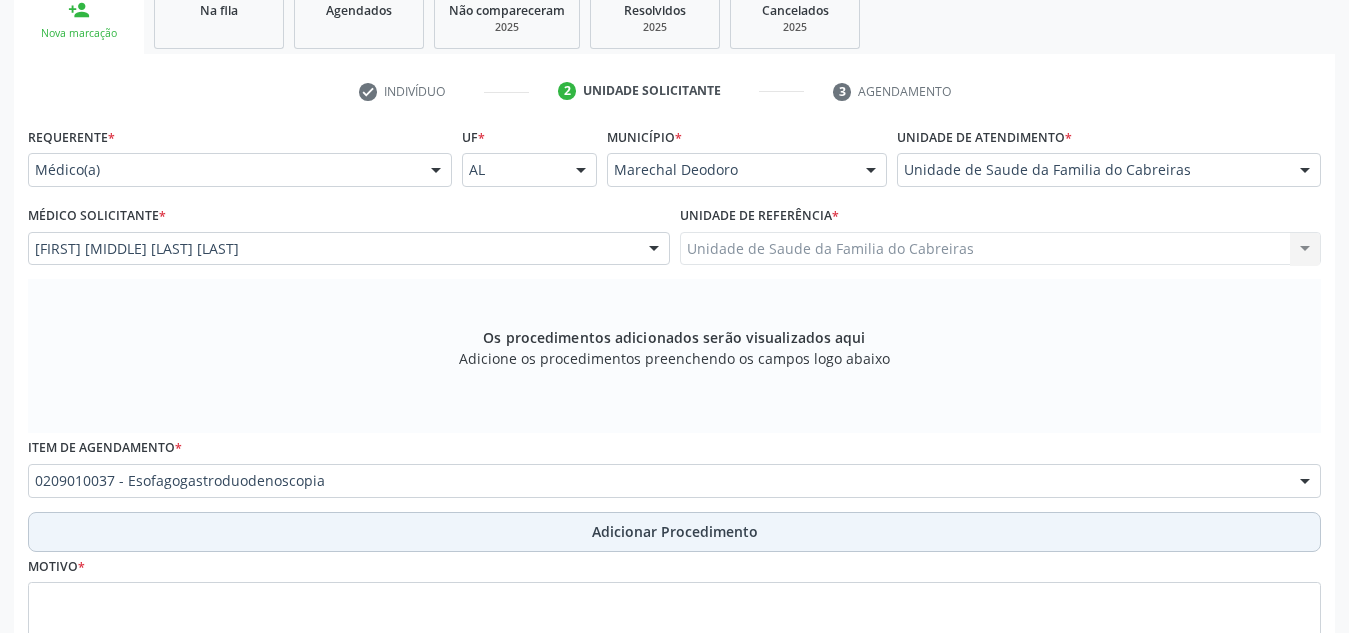 click on "Adicionar Procedimento" at bounding box center (674, 532) 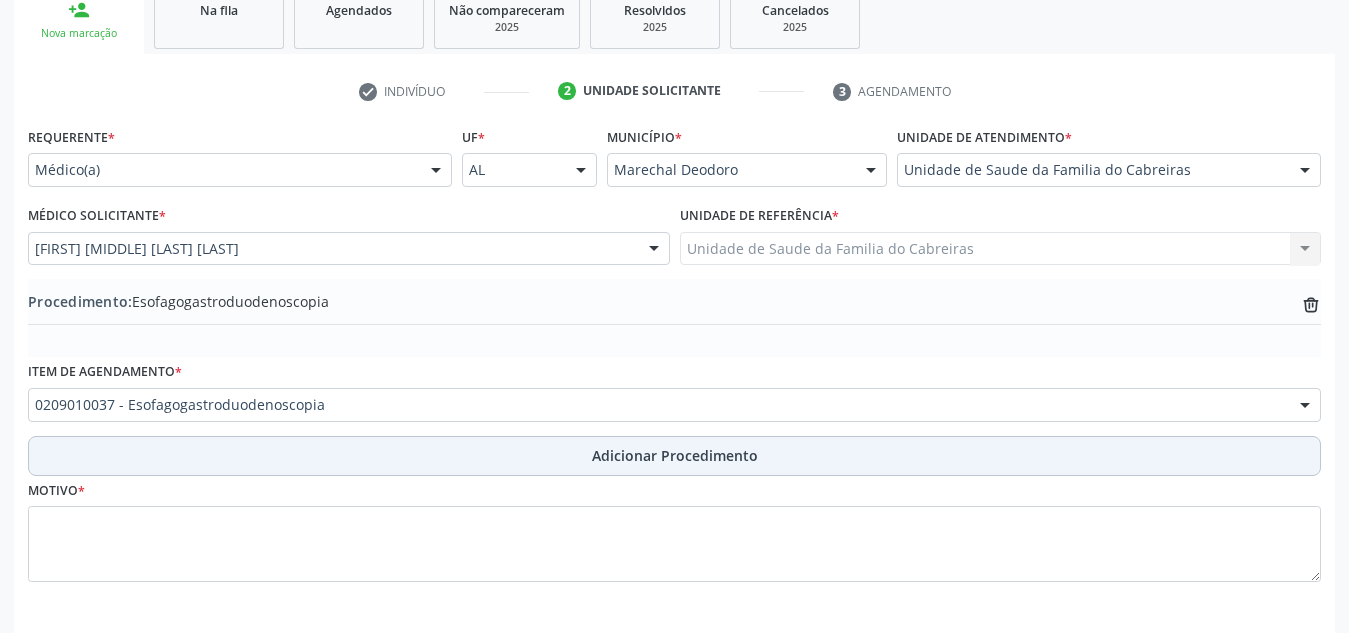 scroll, scrollTop: 420, scrollLeft: 0, axis: vertical 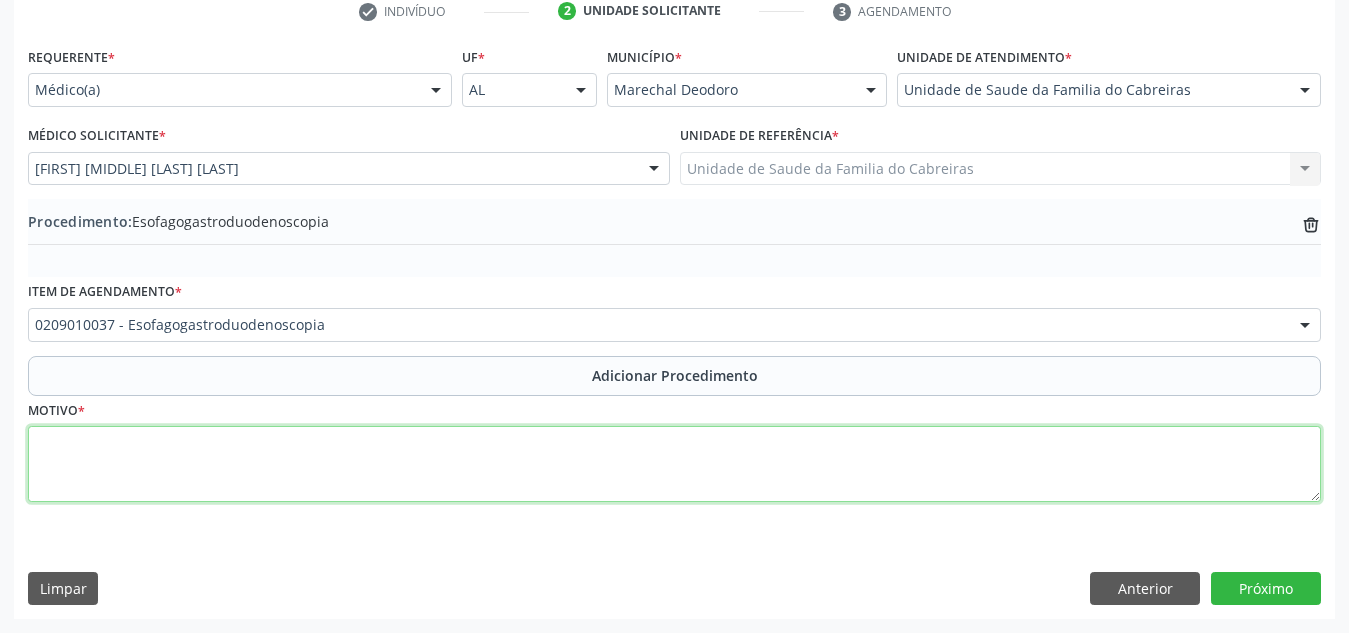 click at bounding box center (674, 464) 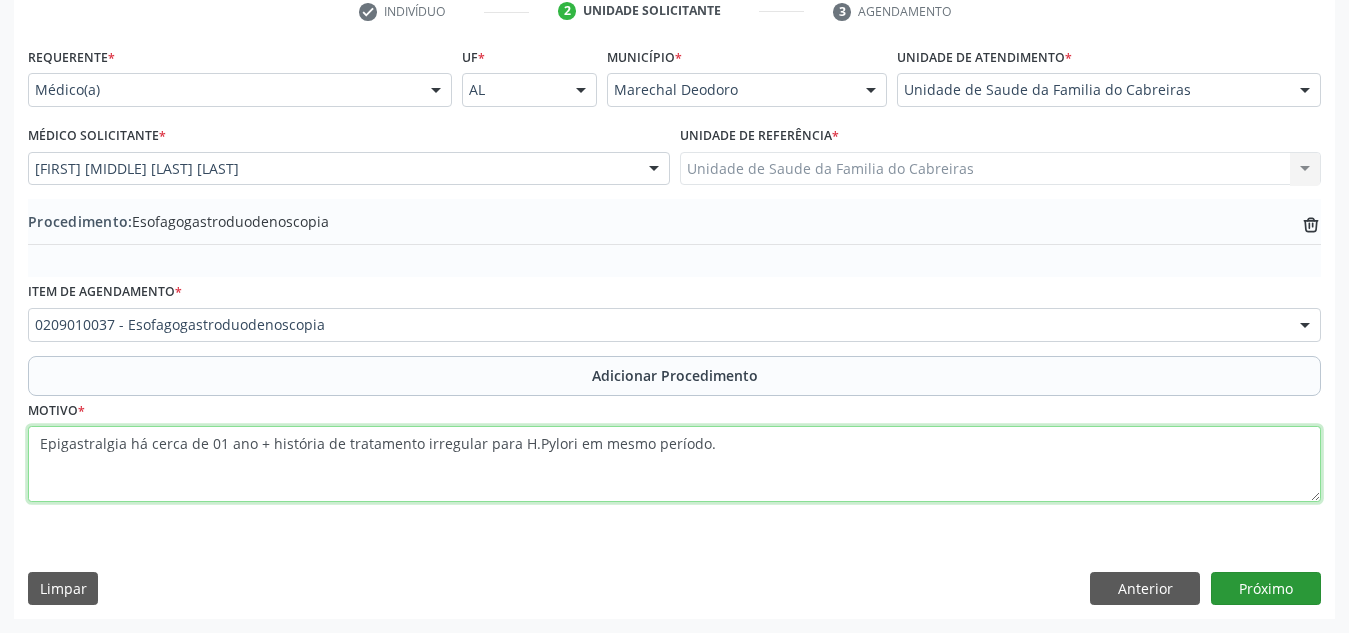 type on "Epigastralgia há cerca de 01 ano + história de tratamento irregular para H.Pylori em mesmo período." 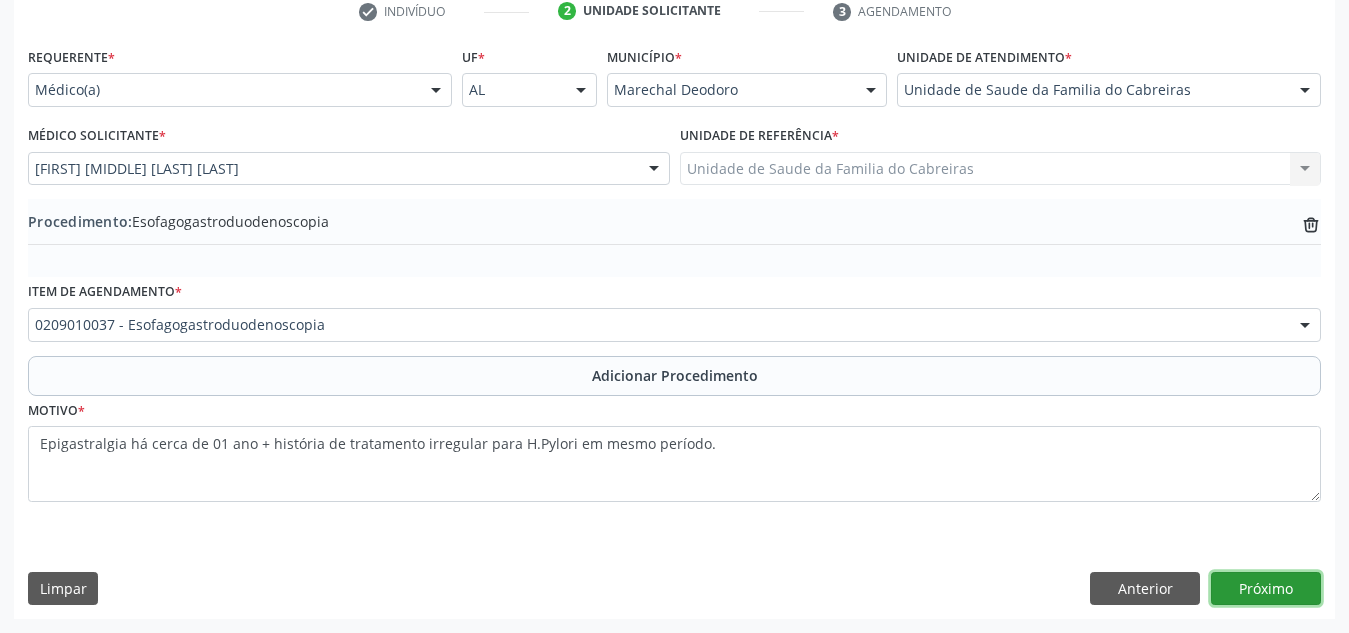 click on "Próximo" at bounding box center (1266, 589) 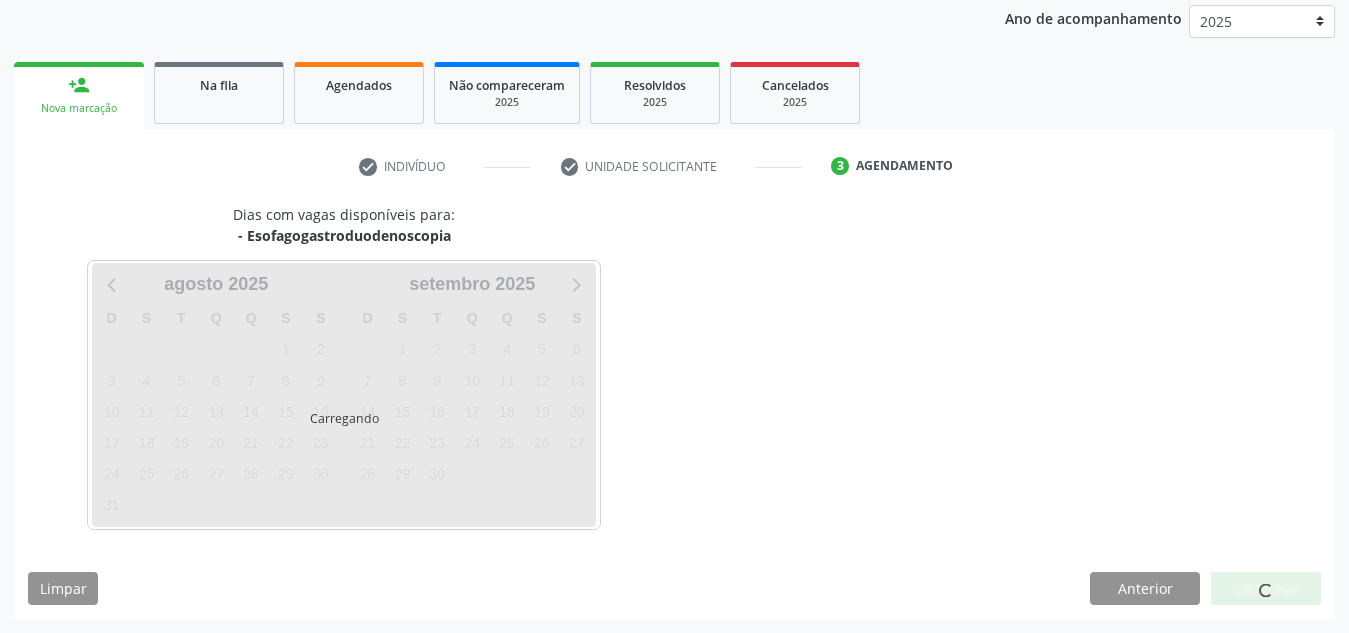 scroll, scrollTop: 324, scrollLeft: 0, axis: vertical 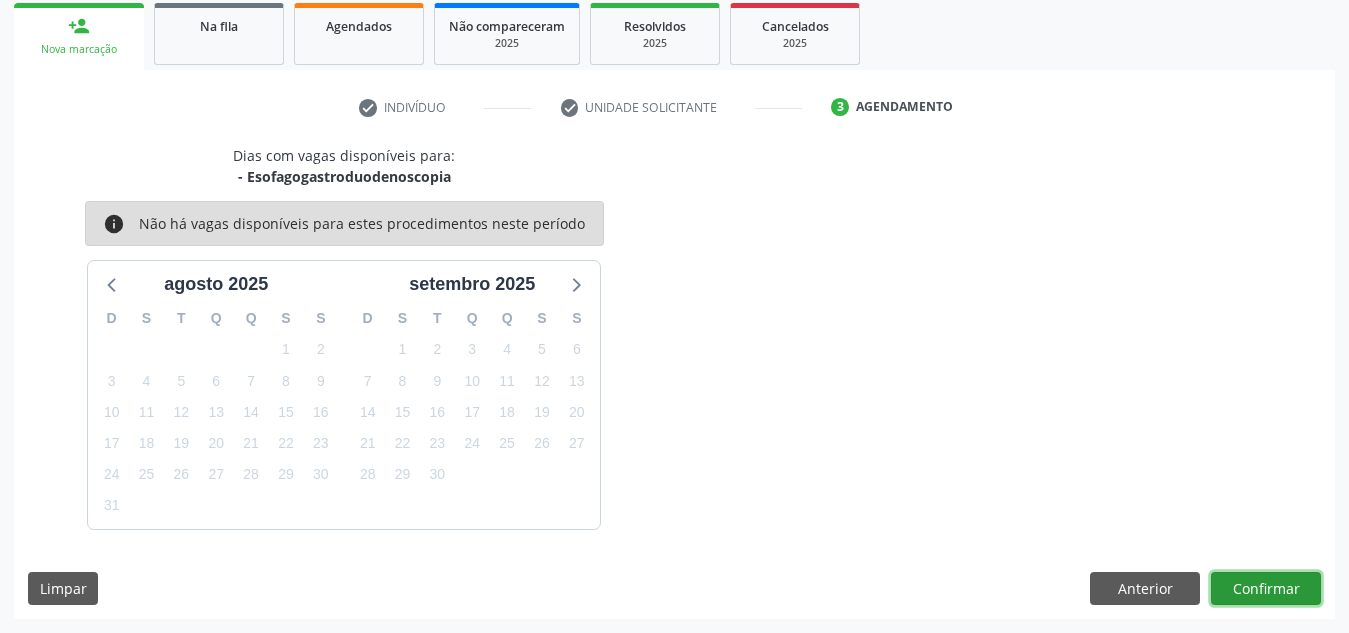 click on "Confirmar" at bounding box center (1266, 589) 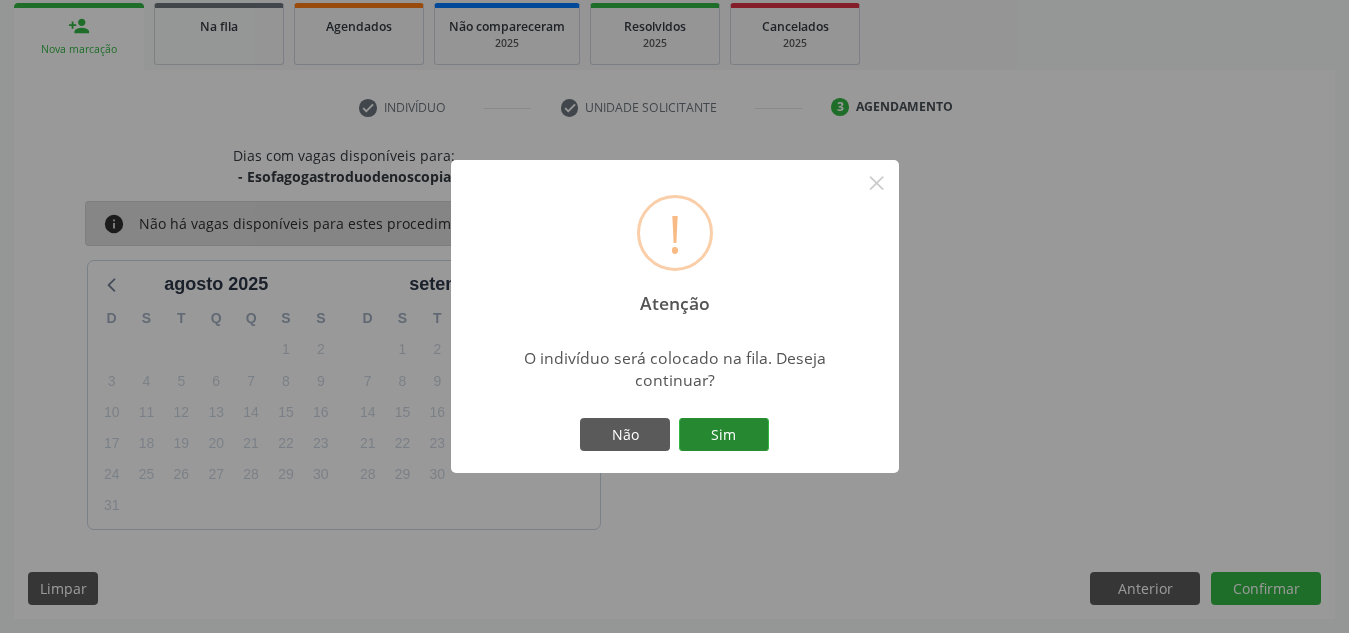 click on "Sim" at bounding box center [724, 435] 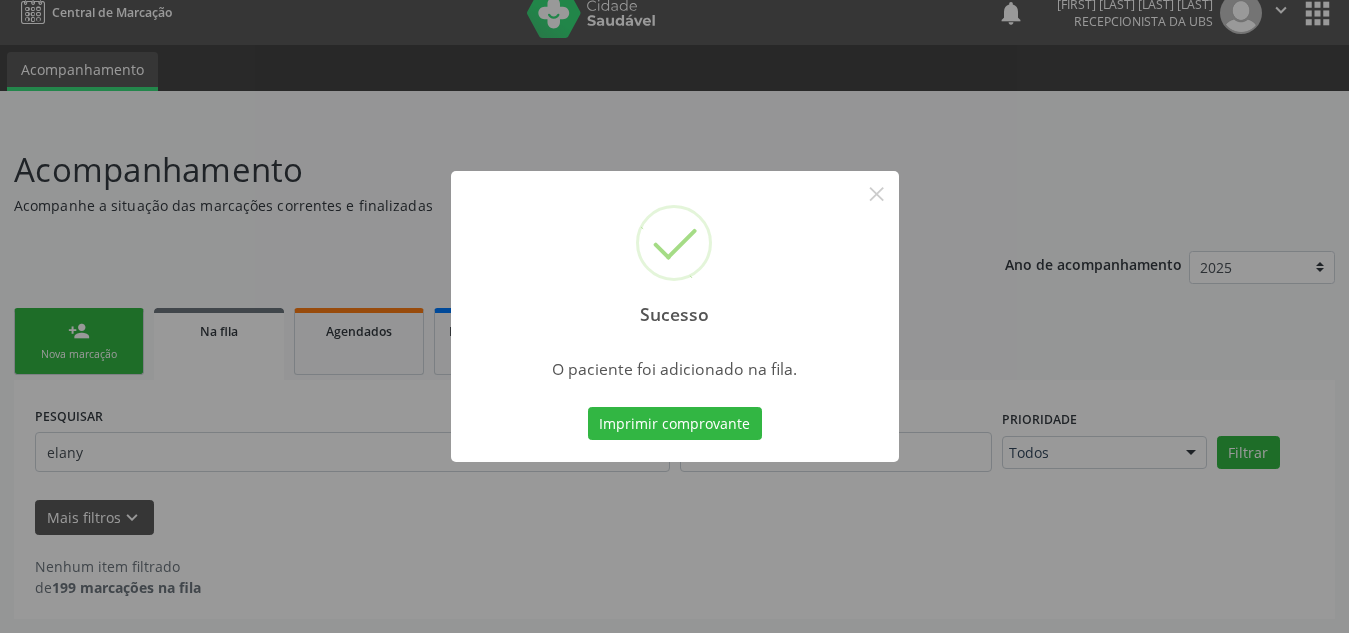 scroll, scrollTop: 19, scrollLeft: 0, axis: vertical 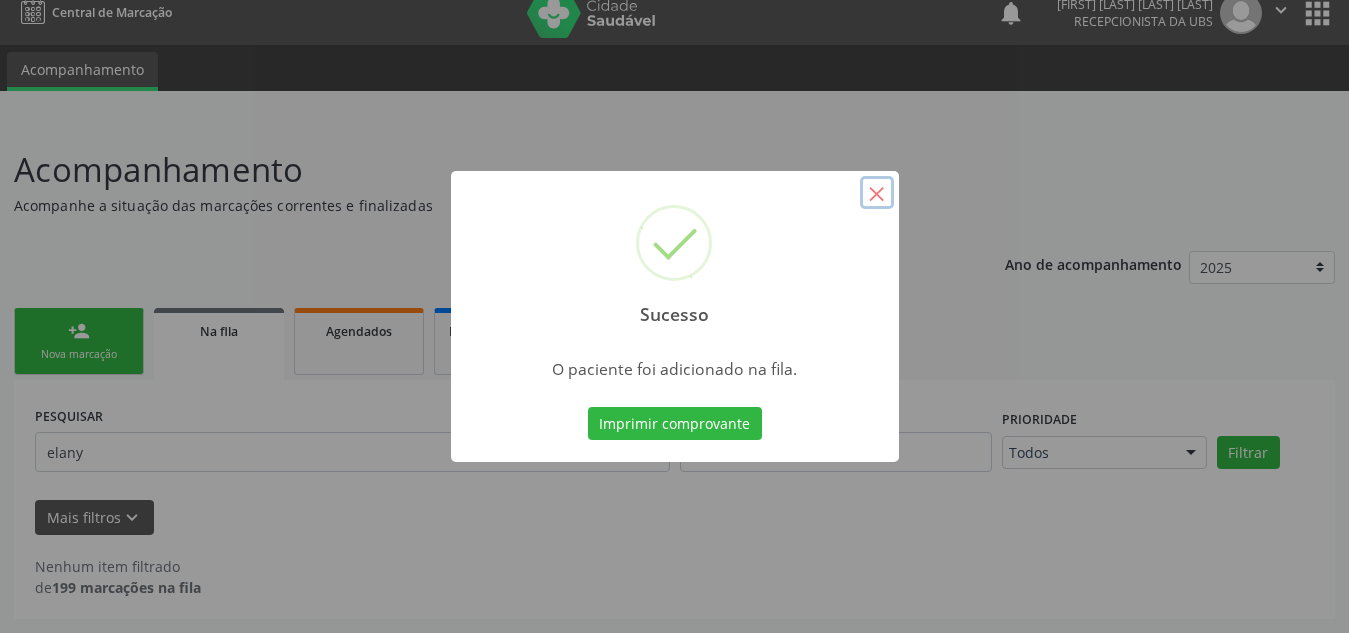 click on "×" at bounding box center [877, 193] 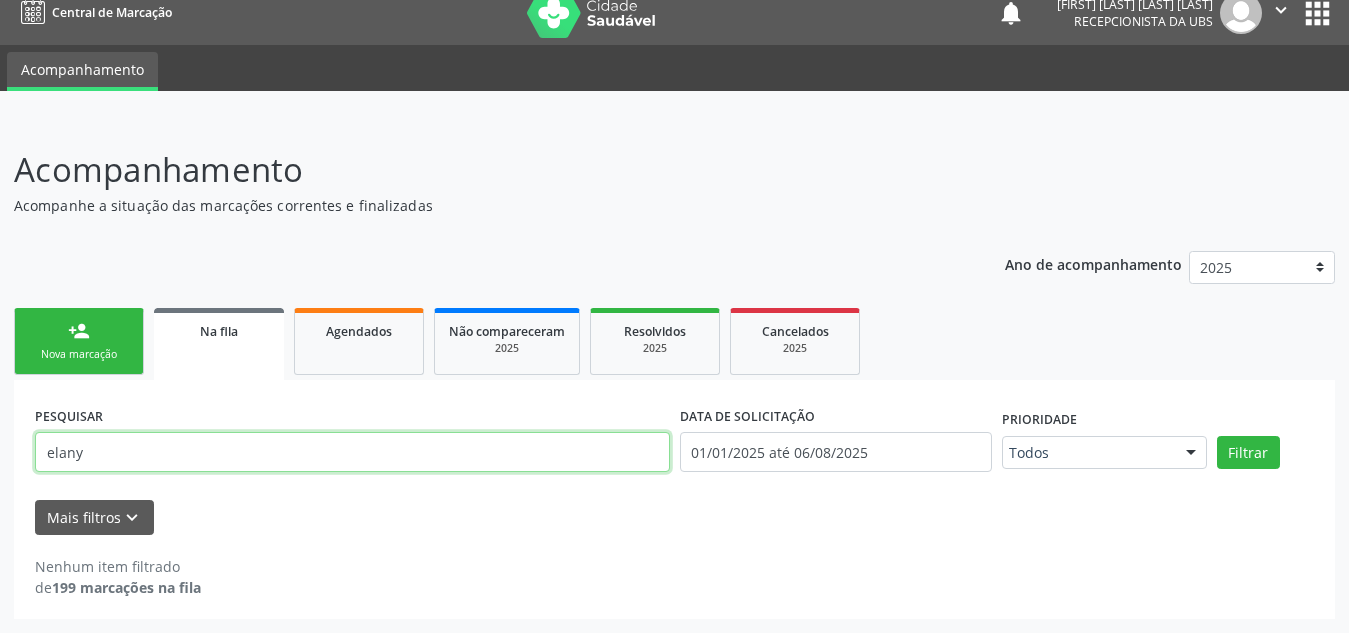 drag, startPoint x: 147, startPoint y: 468, endPoint x: 0, endPoint y: 459, distance: 147.27525 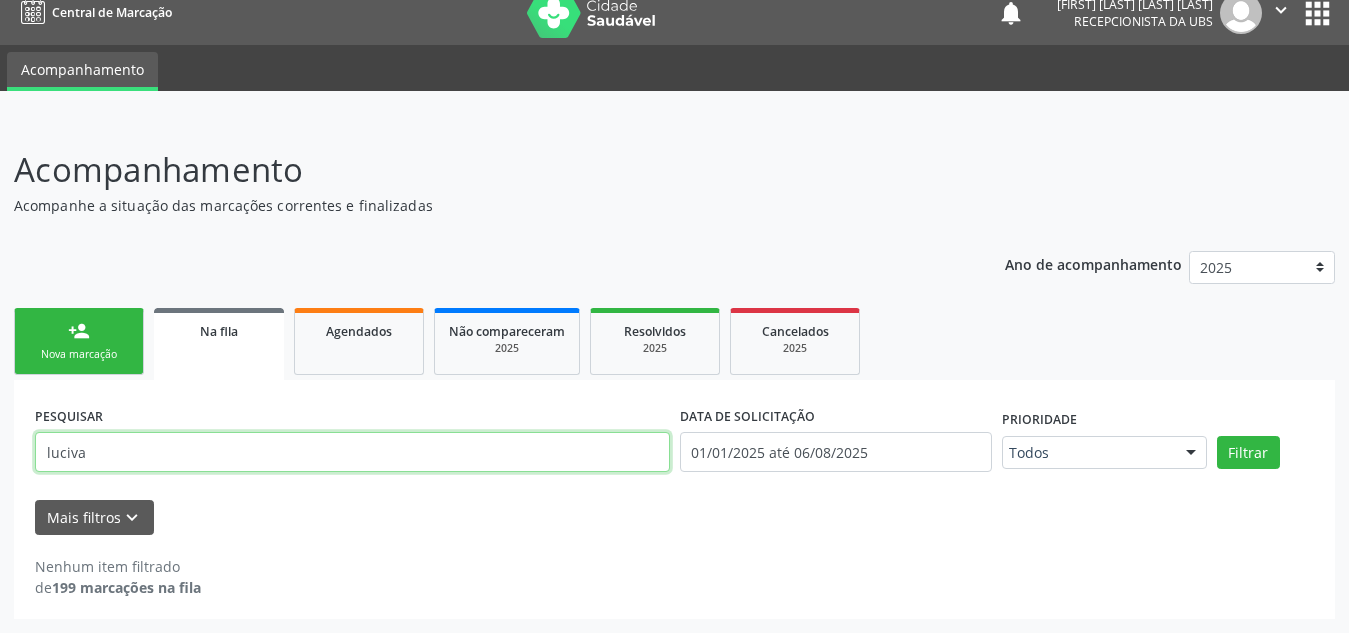 click on "Filtrar" at bounding box center (1248, 453) 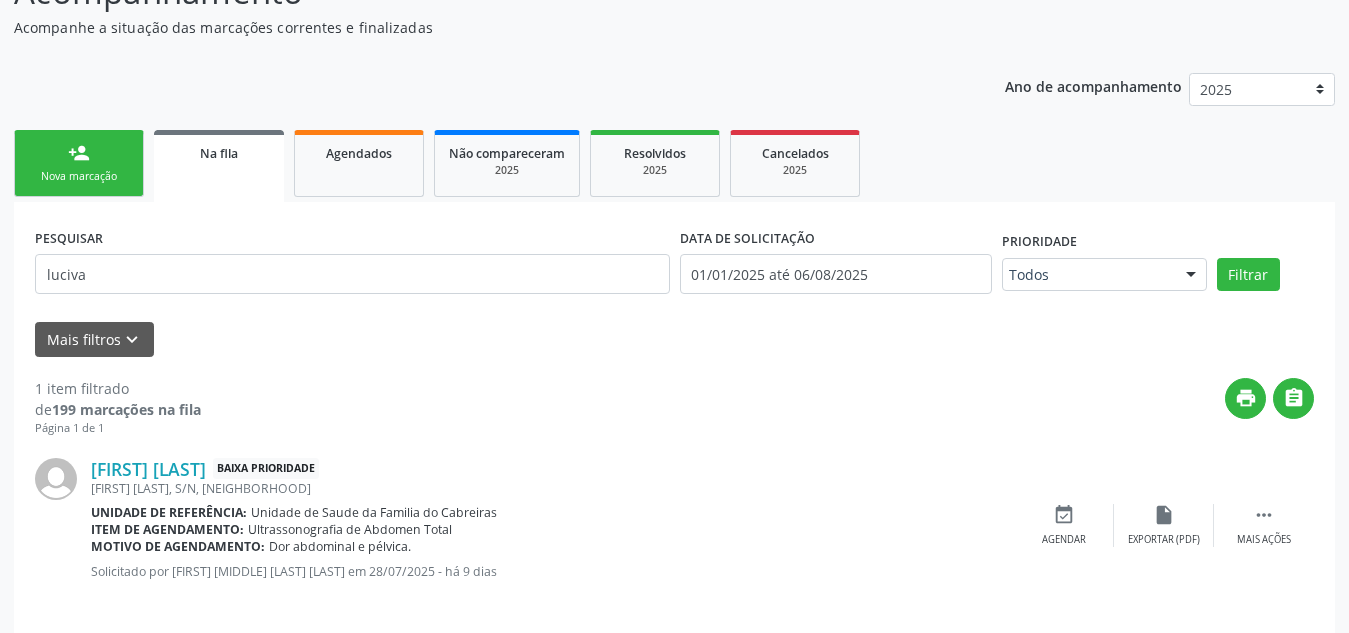 scroll, scrollTop: 198, scrollLeft: 0, axis: vertical 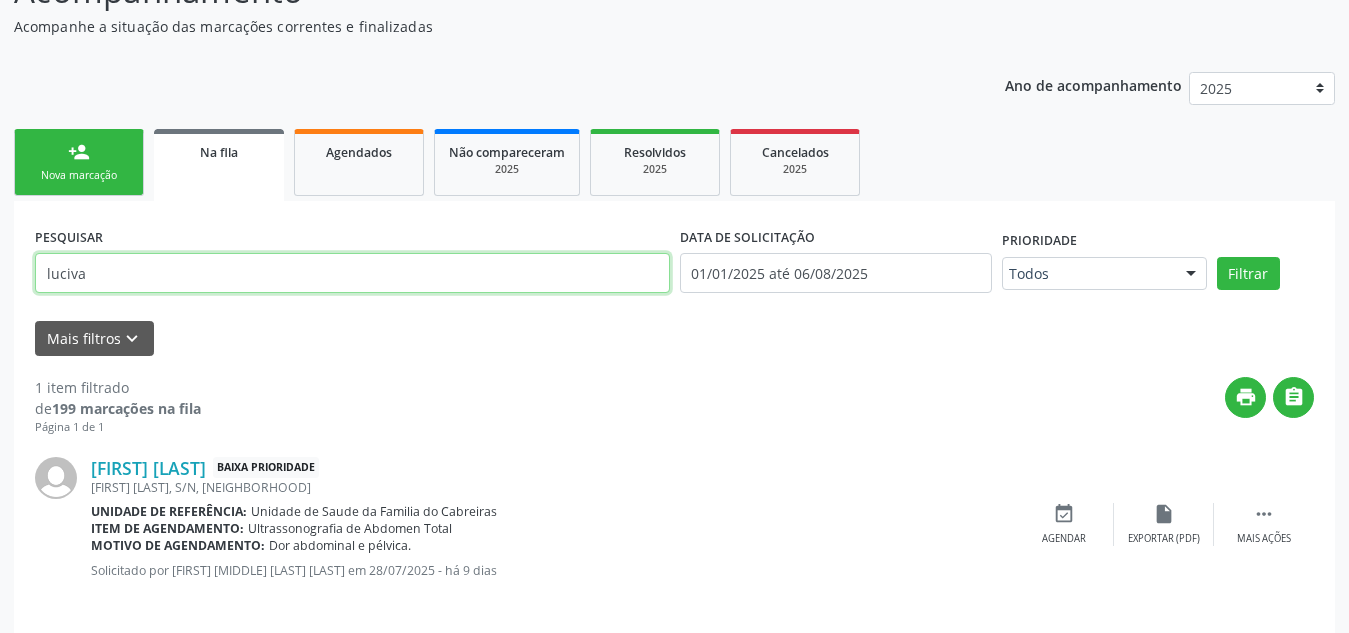 drag, startPoint x: 164, startPoint y: 279, endPoint x: 0, endPoint y: 268, distance: 164.36848 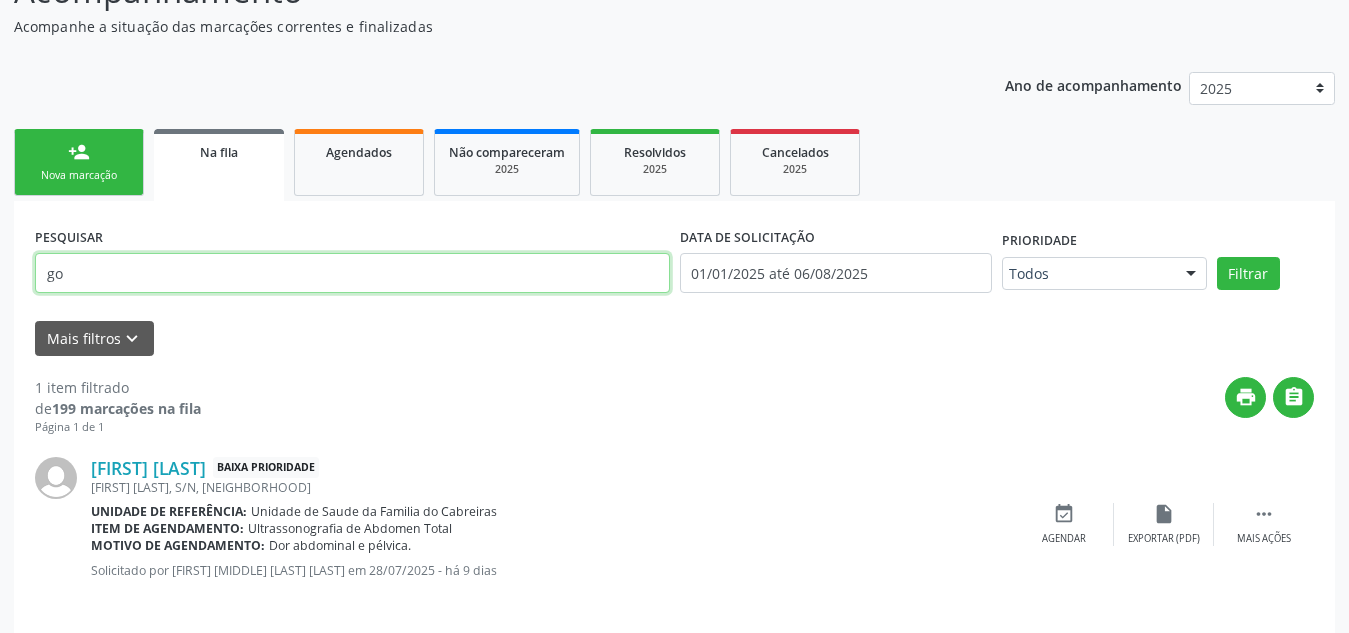 type on "g" 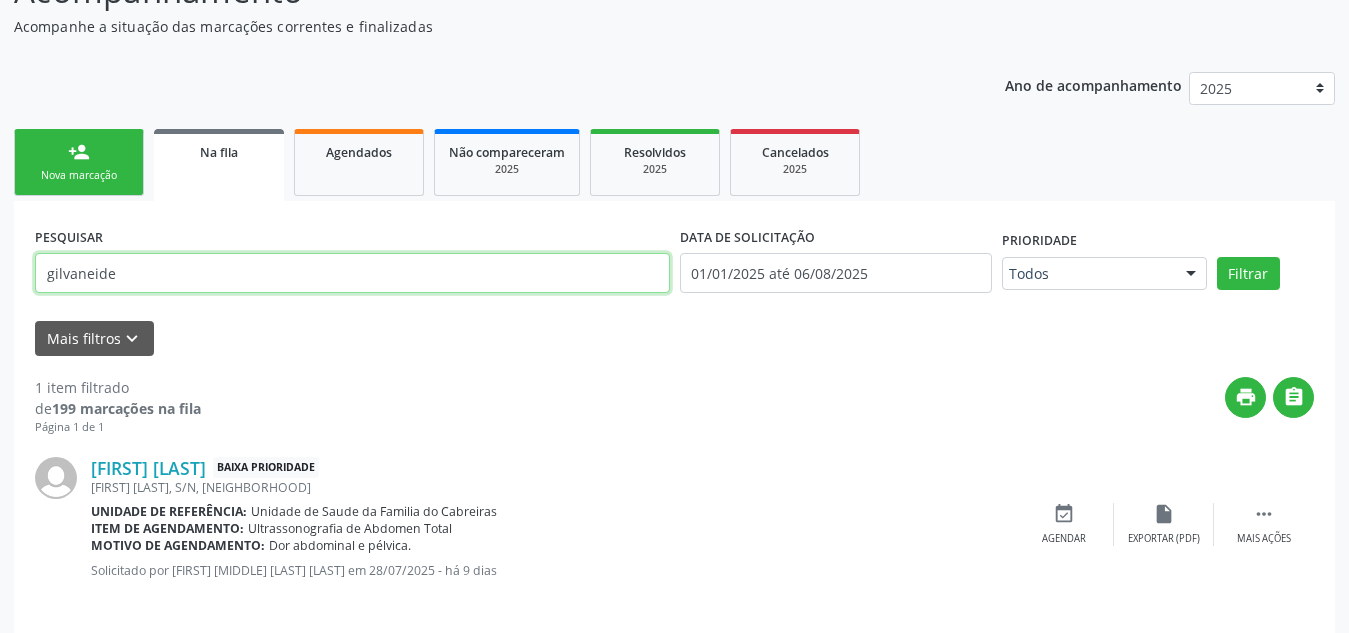 type on "gilvaneide" 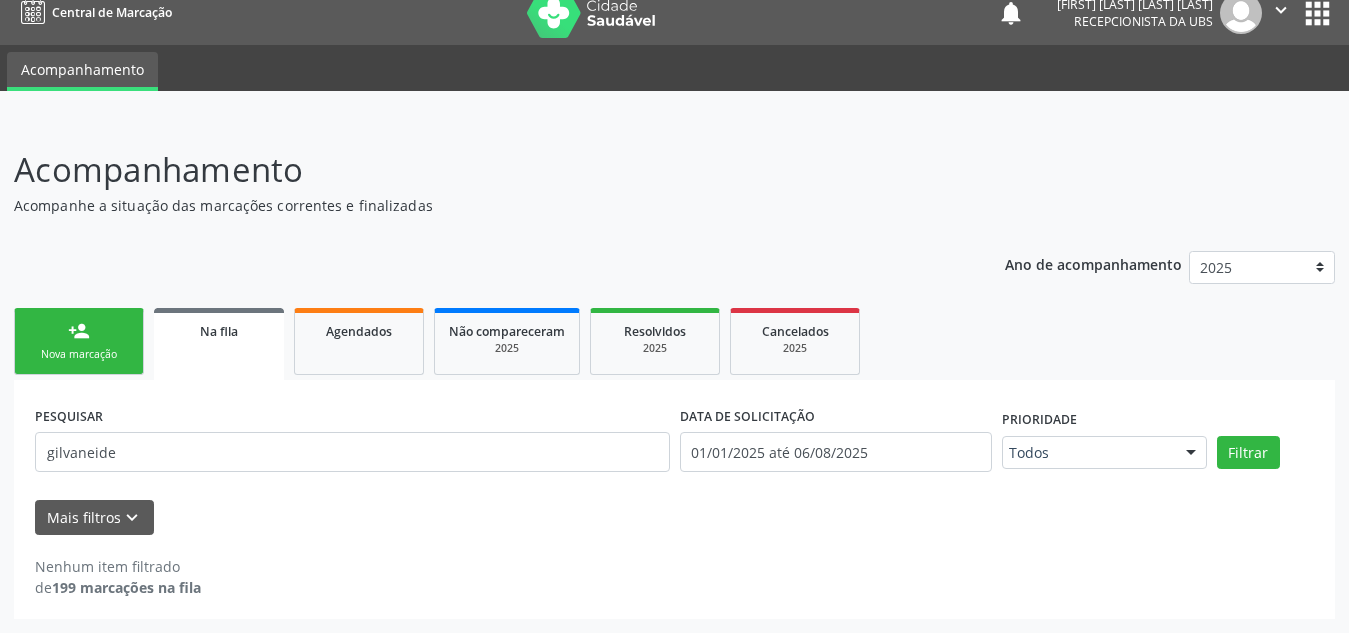 scroll, scrollTop: 19, scrollLeft: 0, axis: vertical 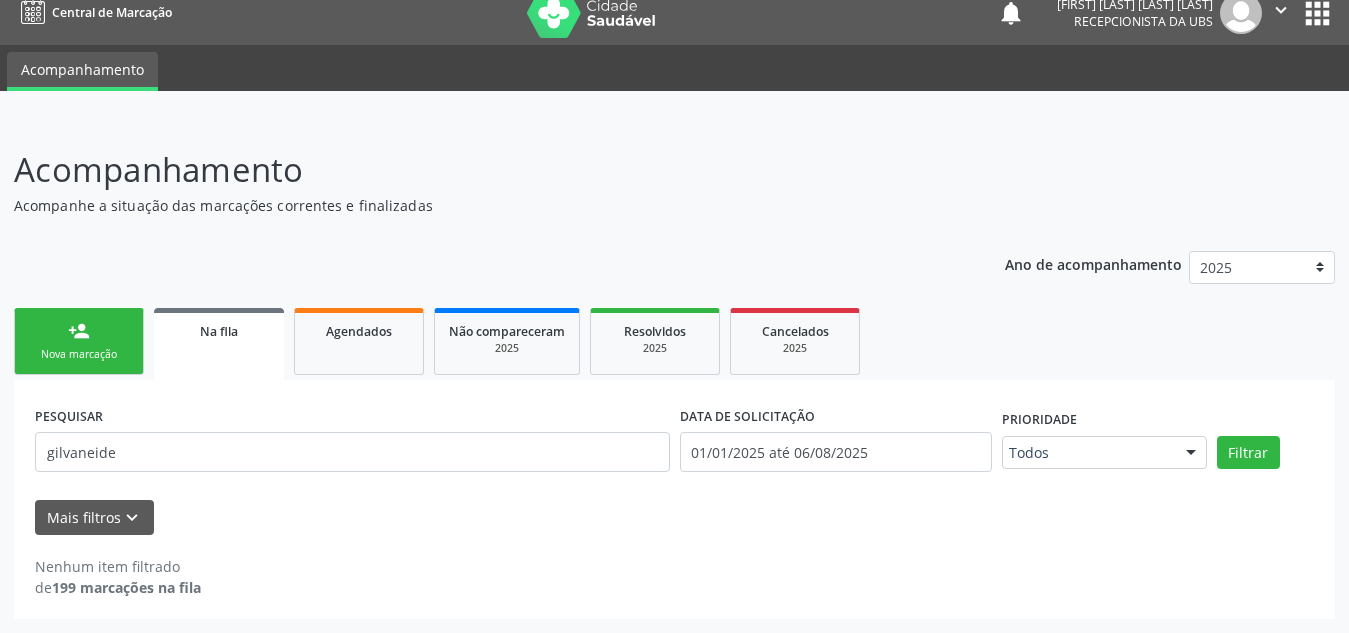 click on "person_add
Nova marcação" at bounding box center (79, 341) 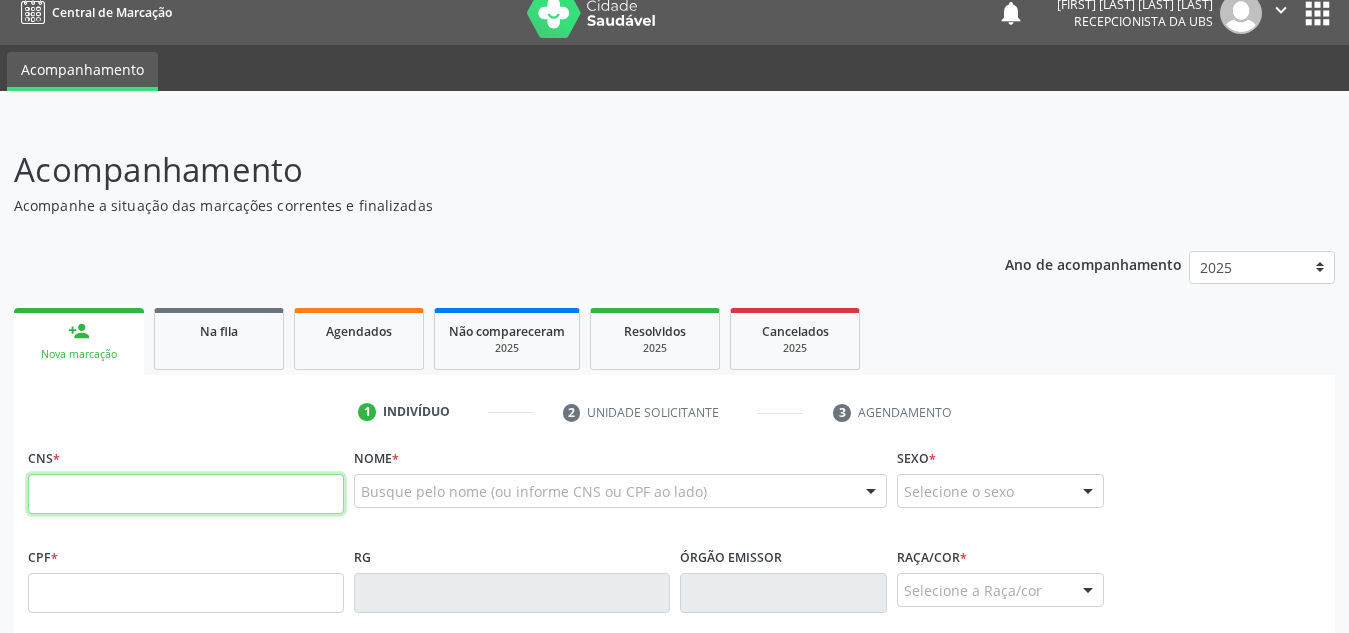 click at bounding box center [186, 494] 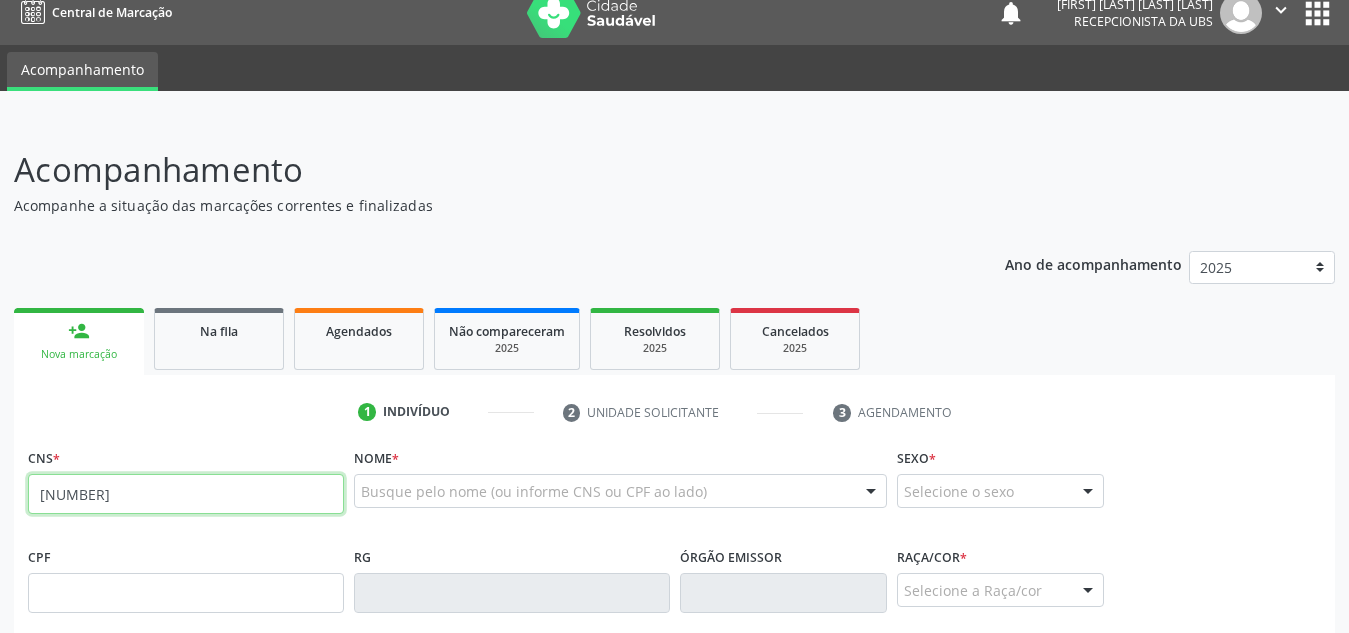 scroll, scrollTop: 479, scrollLeft: 0, axis: vertical 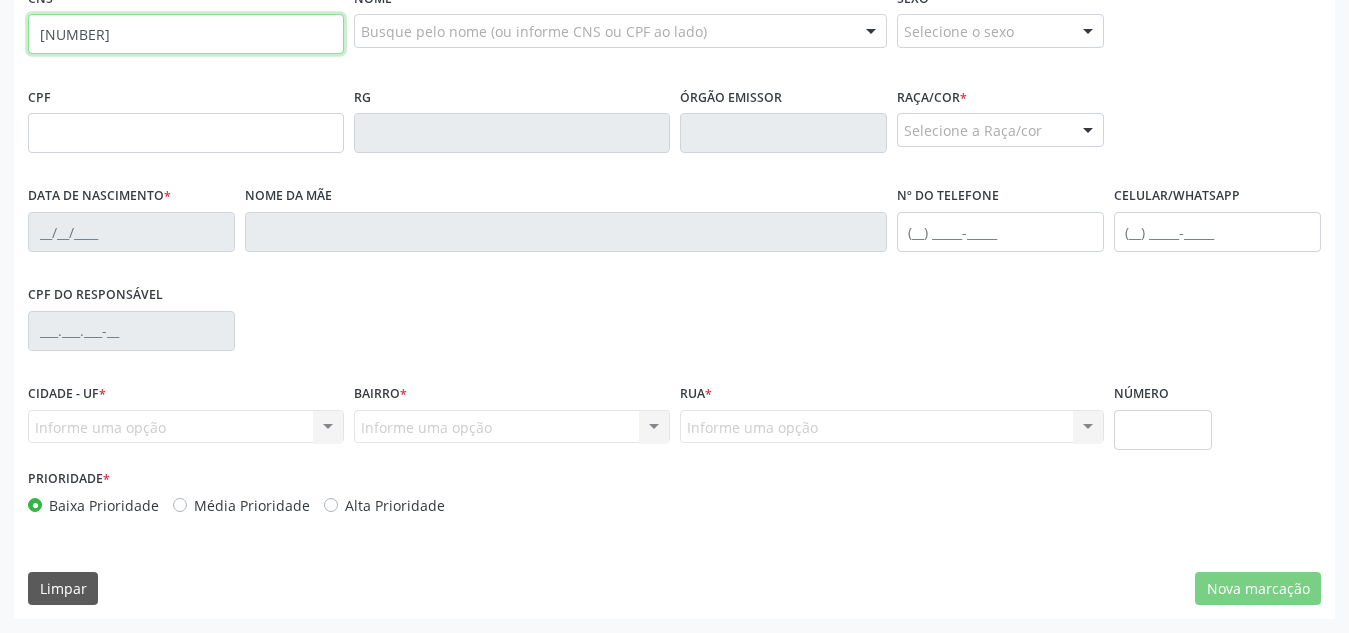 type on "[NUMBER]" 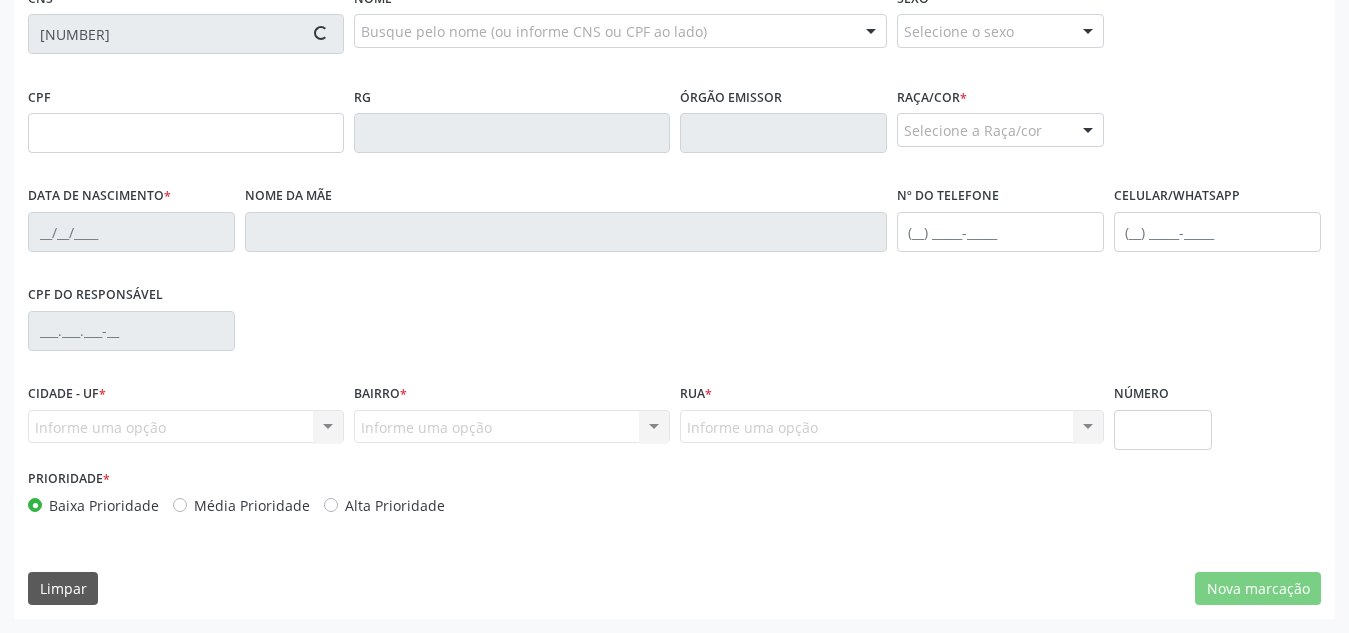 type on "[CPF]" 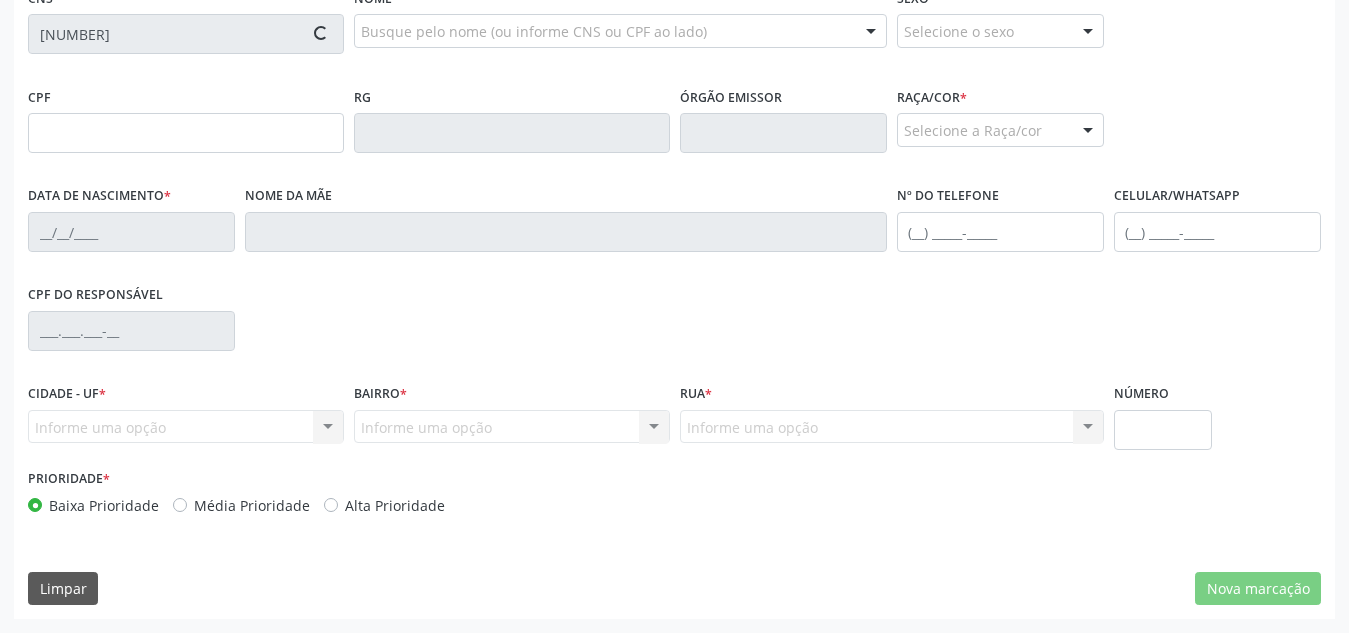 type on "[DATE]" 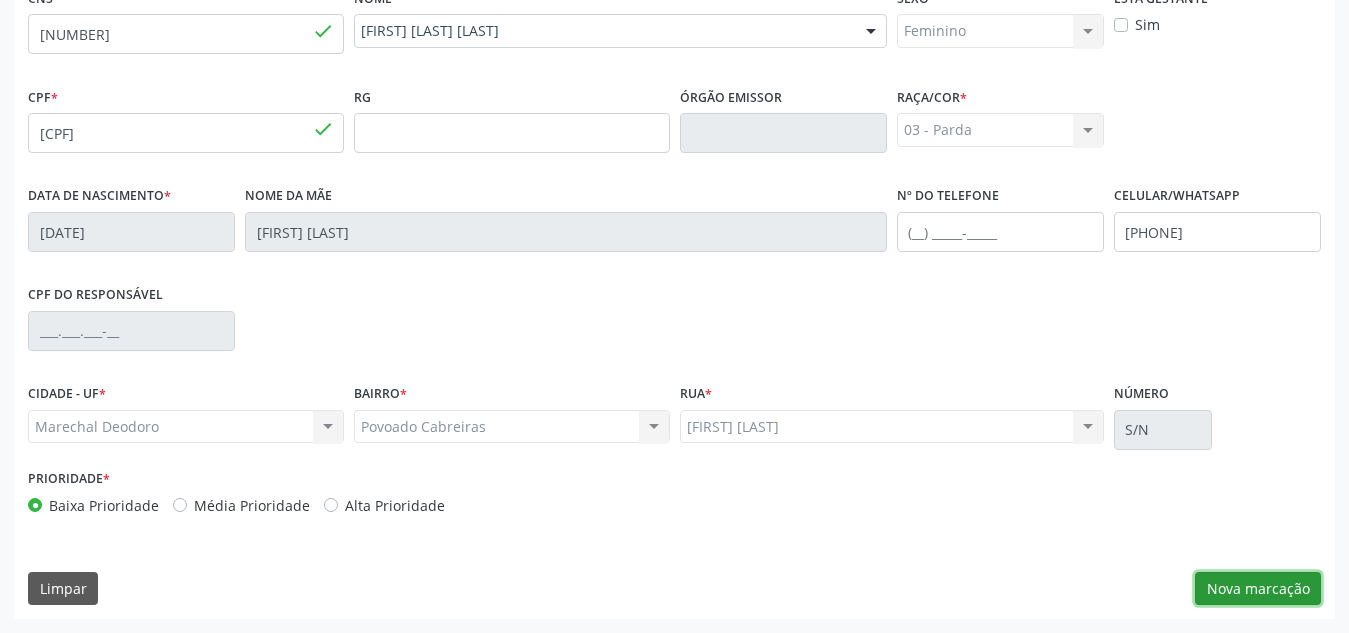 click on "Nova marcação" at bounding box center [1258, 589] 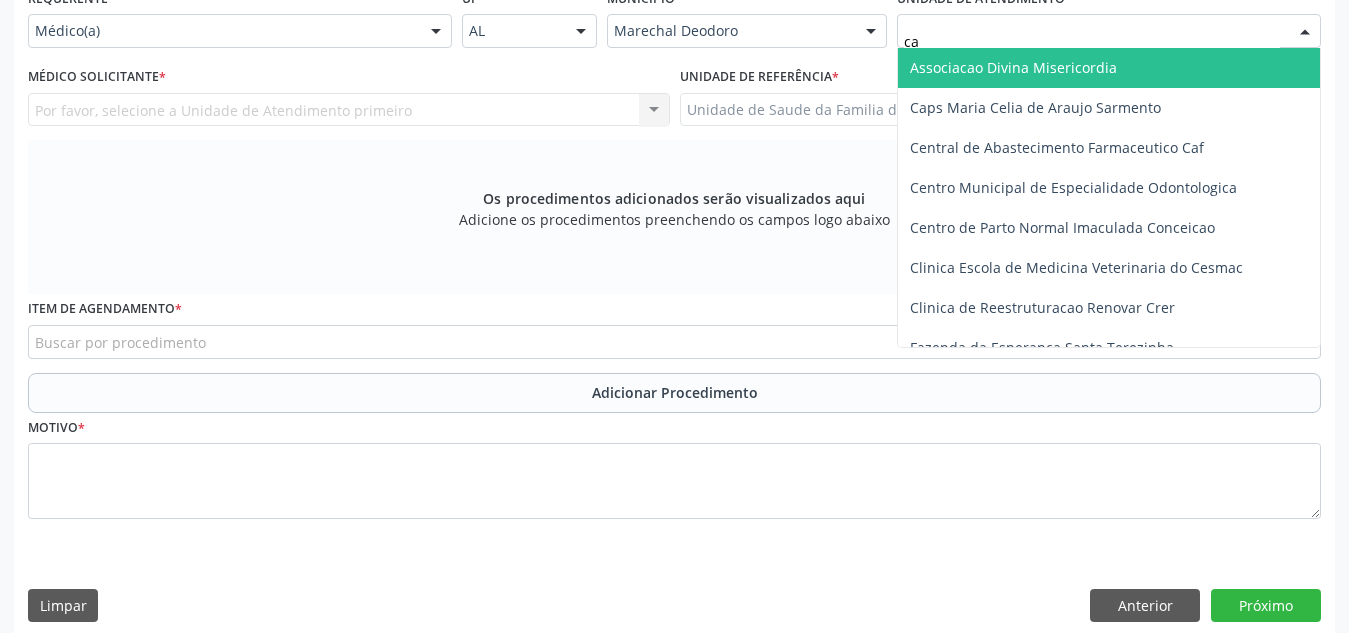 type on "cab" 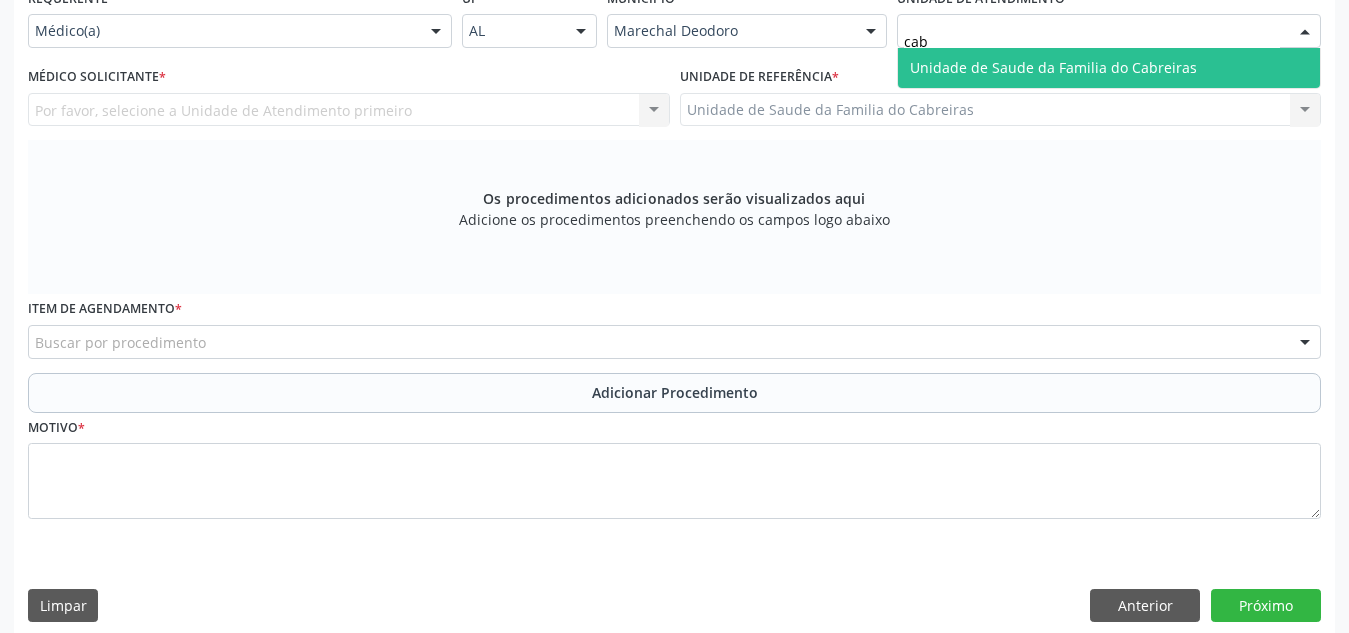 click on "Unidade de Saude da Familia do Cabreiras" at bounding box center [1109, 68] 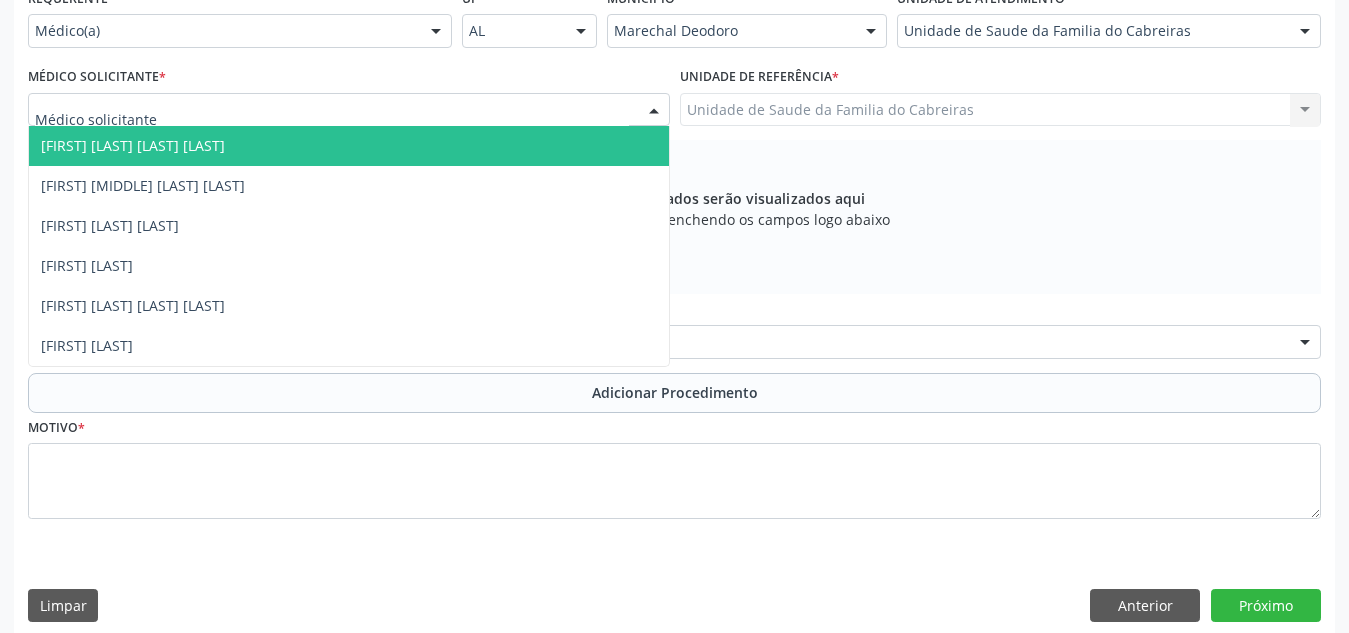 click at bounding box center (349, 110) 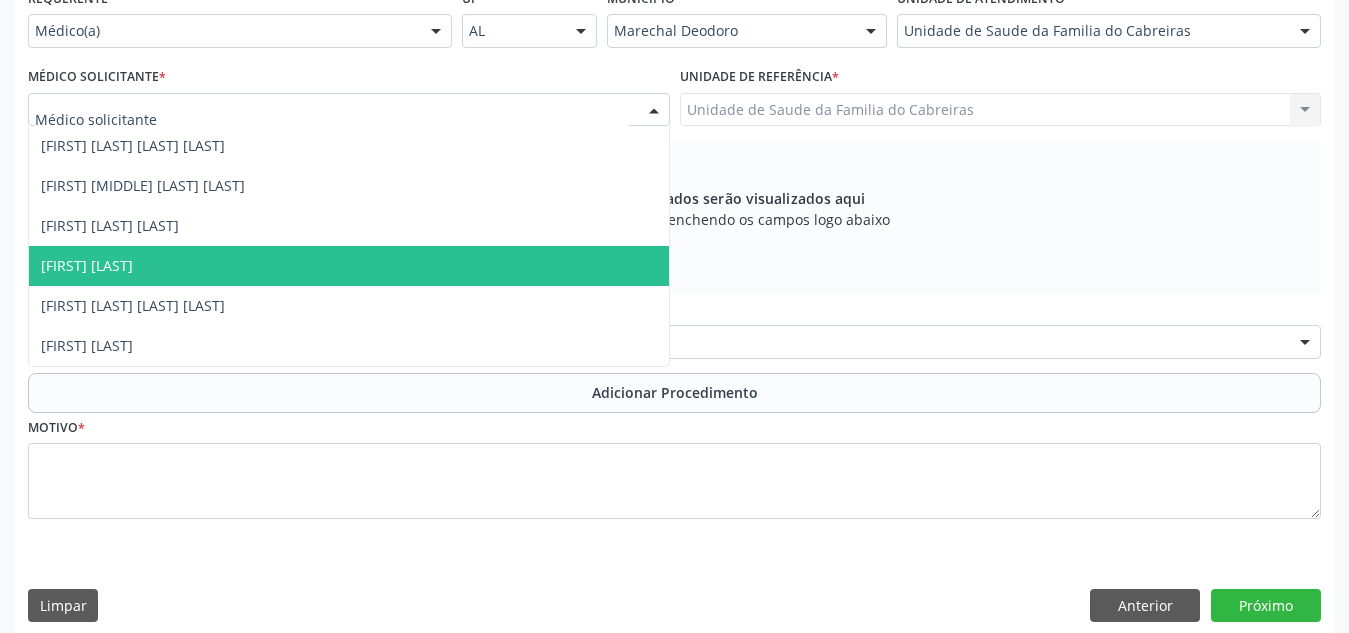 click on "[FIRST] [LAST]" at bounding box center [349, 266] 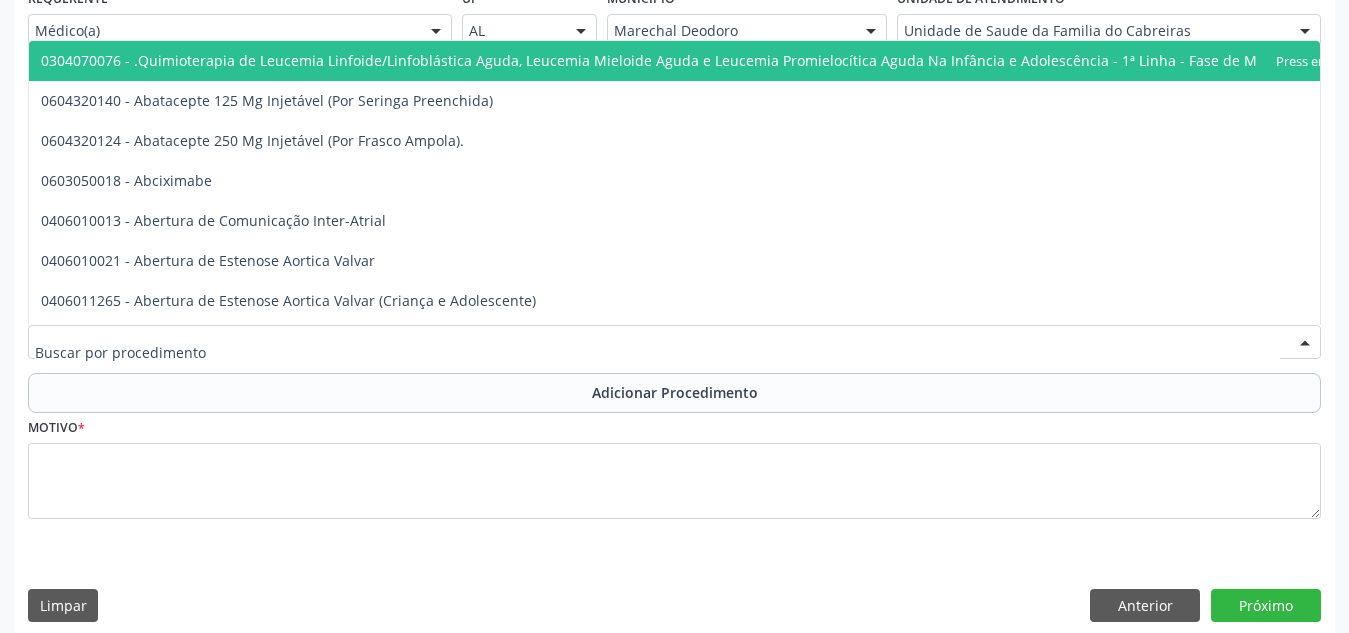 click at bounding box center [674, 342] 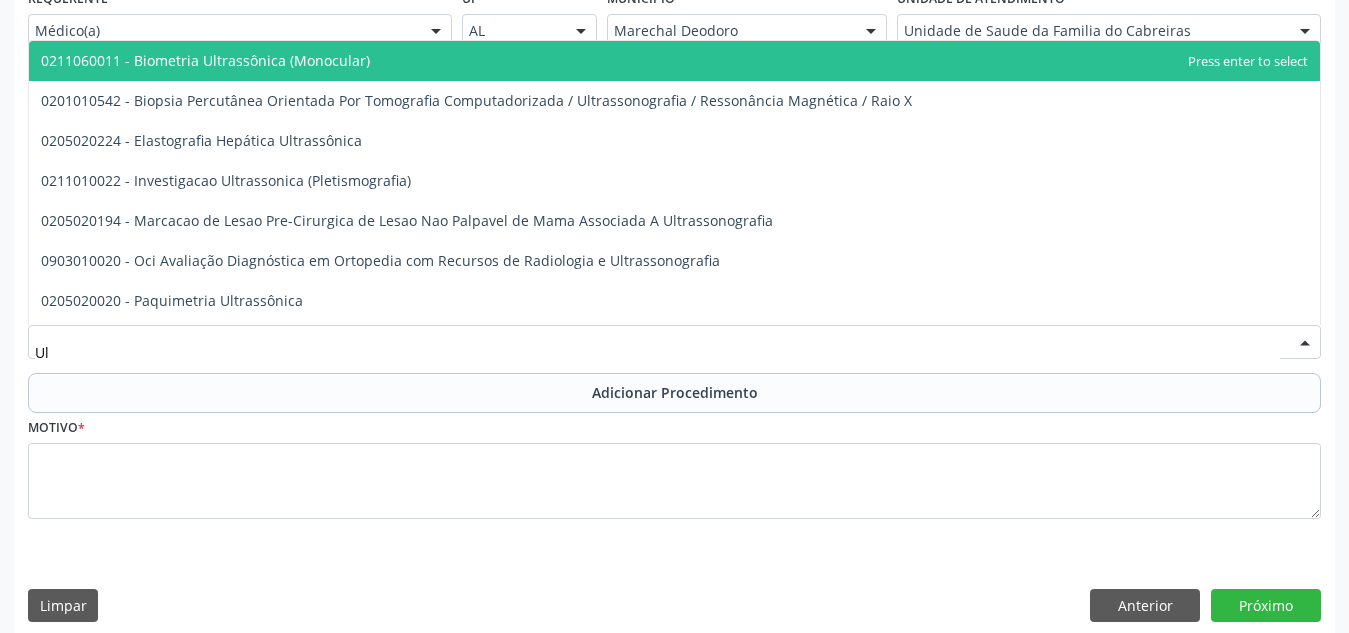type on "U" 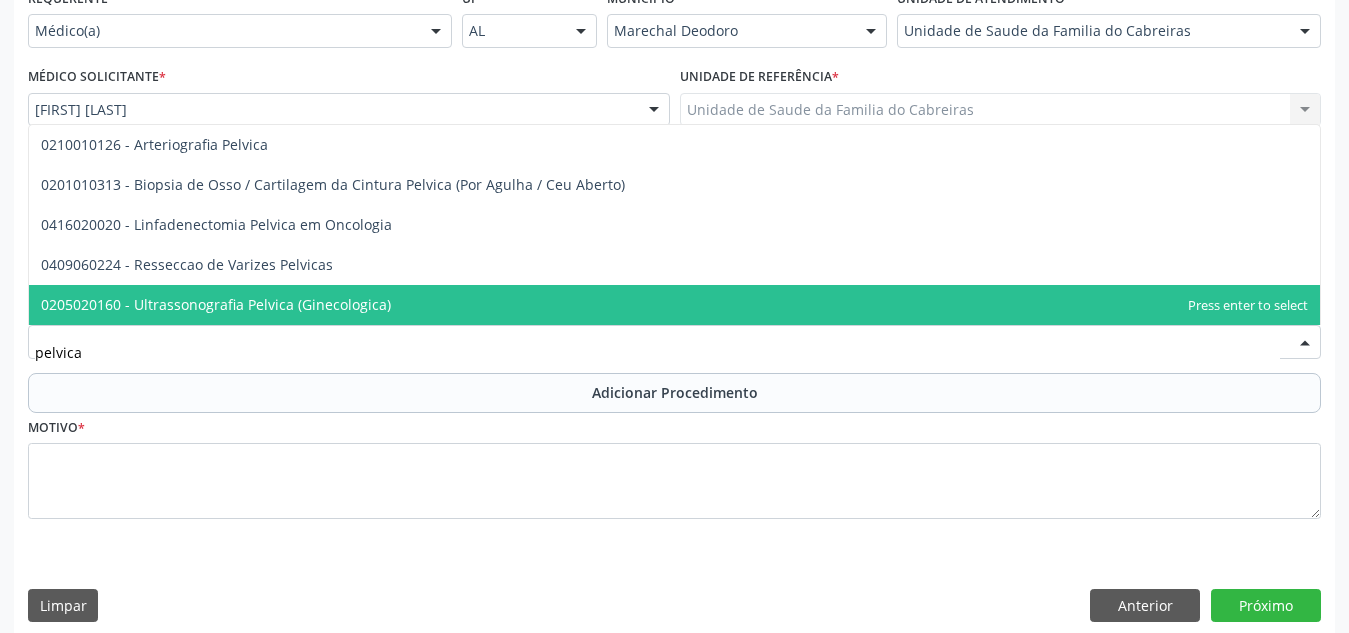 click on "0205020160 - Ultrassonografia Pelvica (Ginecologica)" at bounding box center (674, 305) 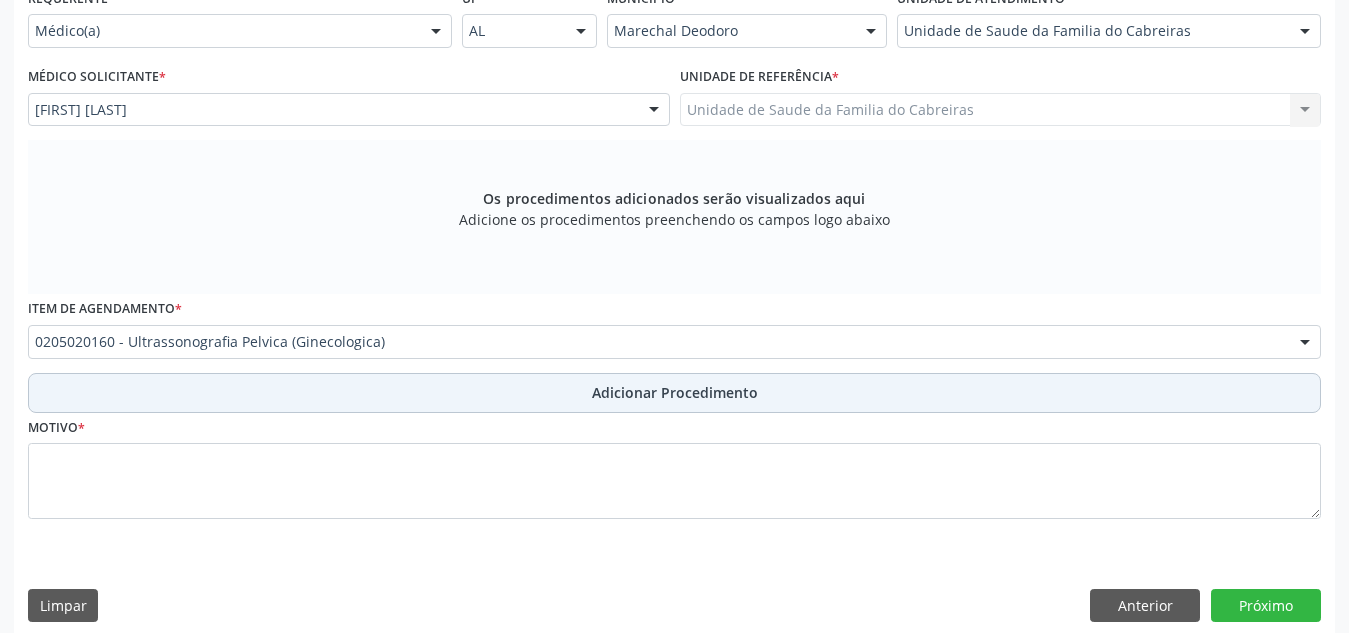 click on "Adicionar Procedimento" at bounding box center (674, 393) 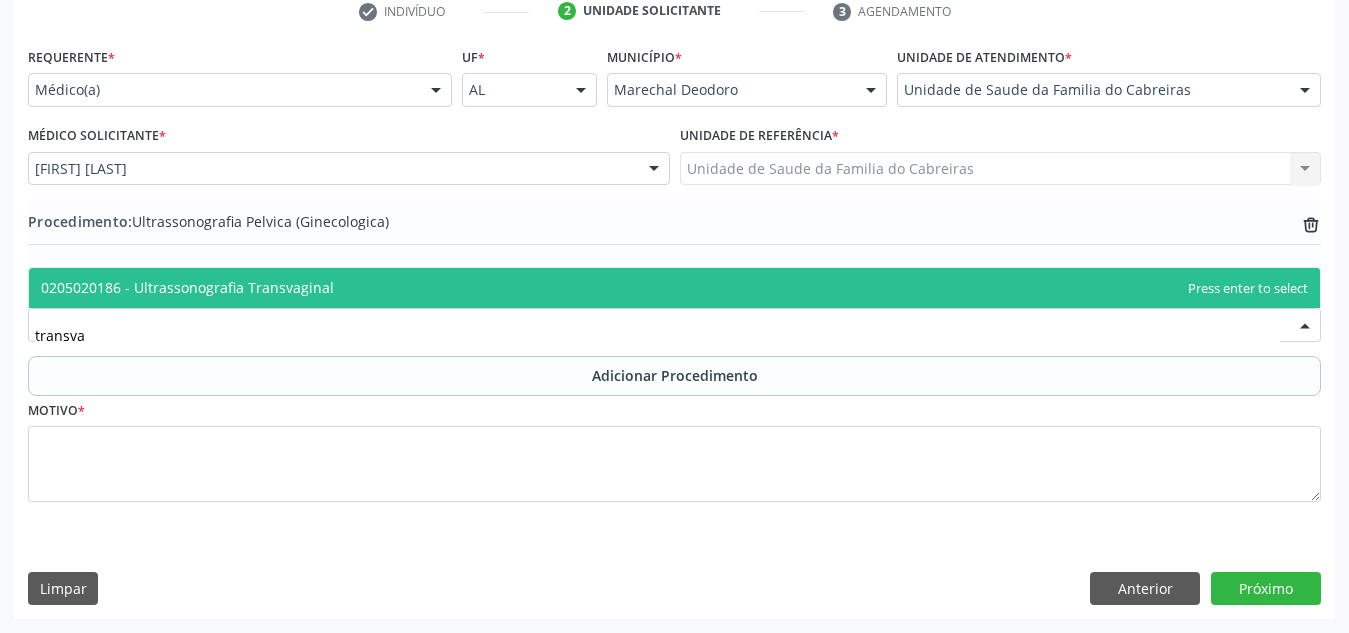 type on "transvag" 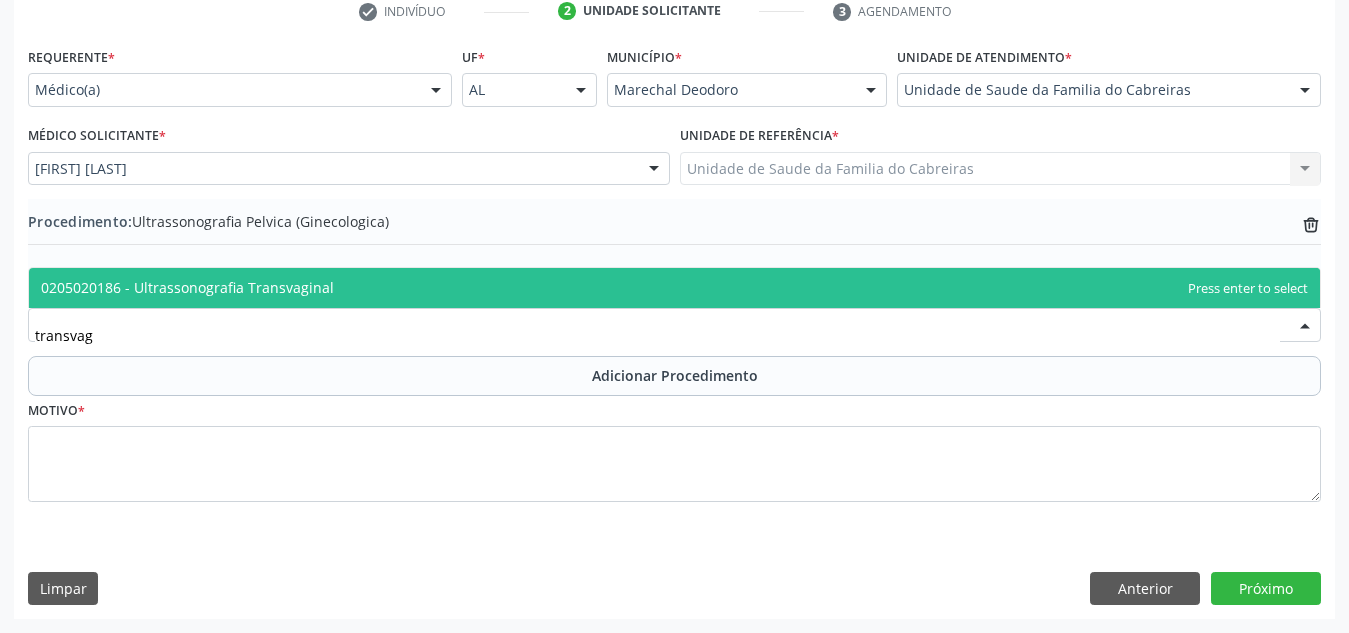 click on "0205020186 - Ultrassonografia Transvaginal" at bounding box center [674, 288] 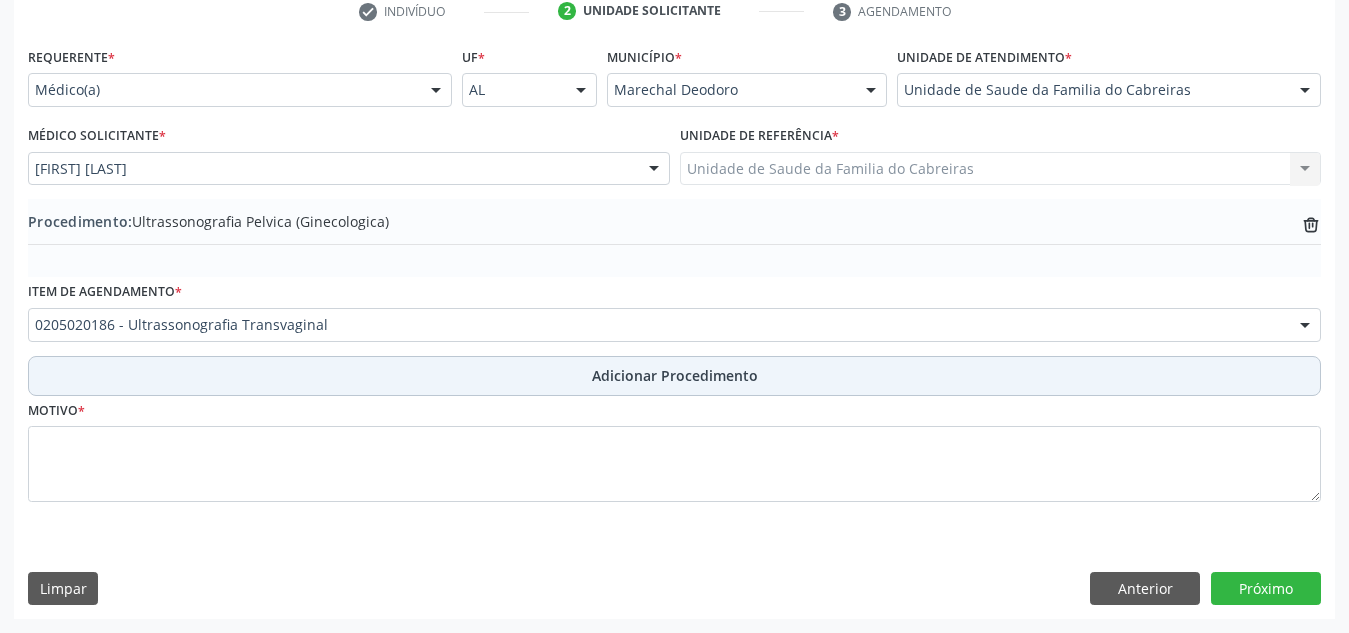 click on "Adicionar Procedimento" at bounding box center [674, 376] 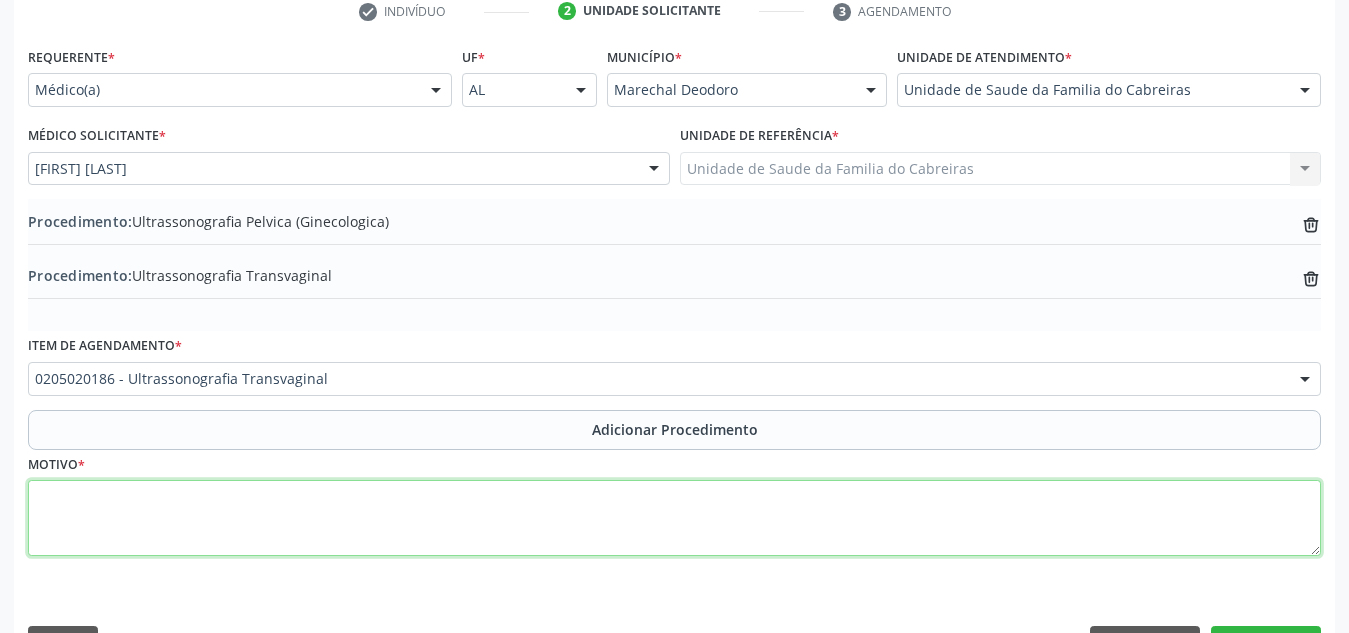 click at bounding box center [674, 518] 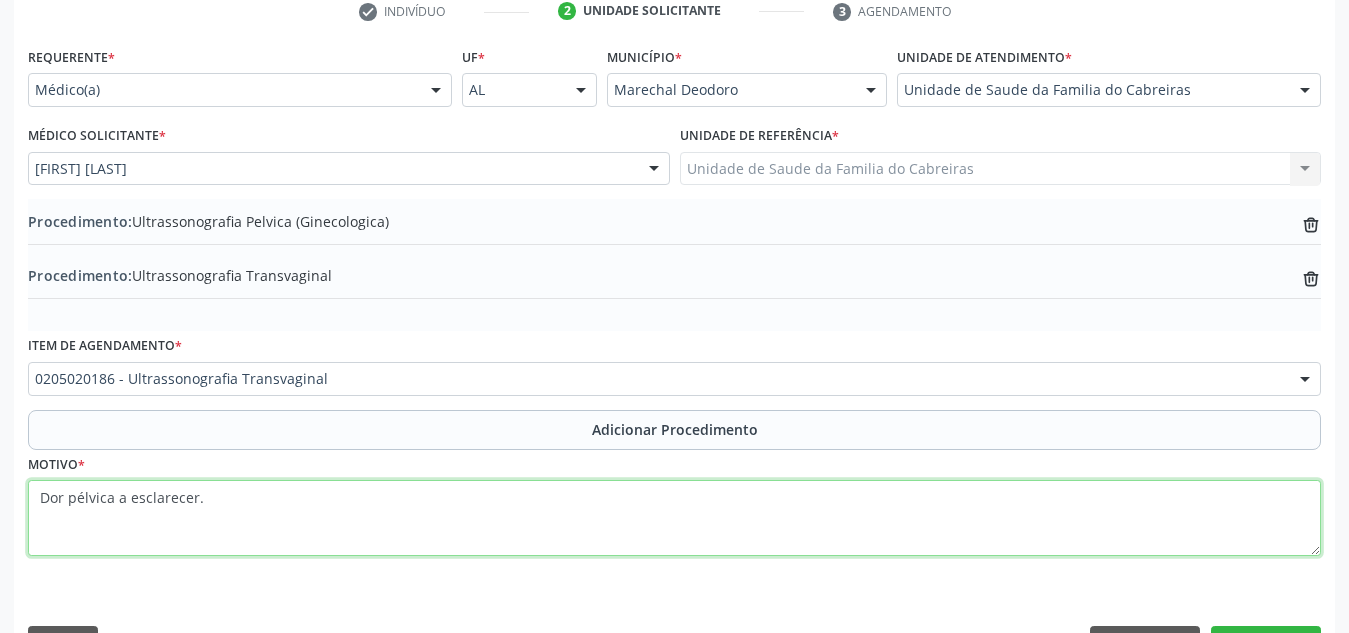 scroll, scrollTop: 474, scrollLeft: 0, axis: vertical 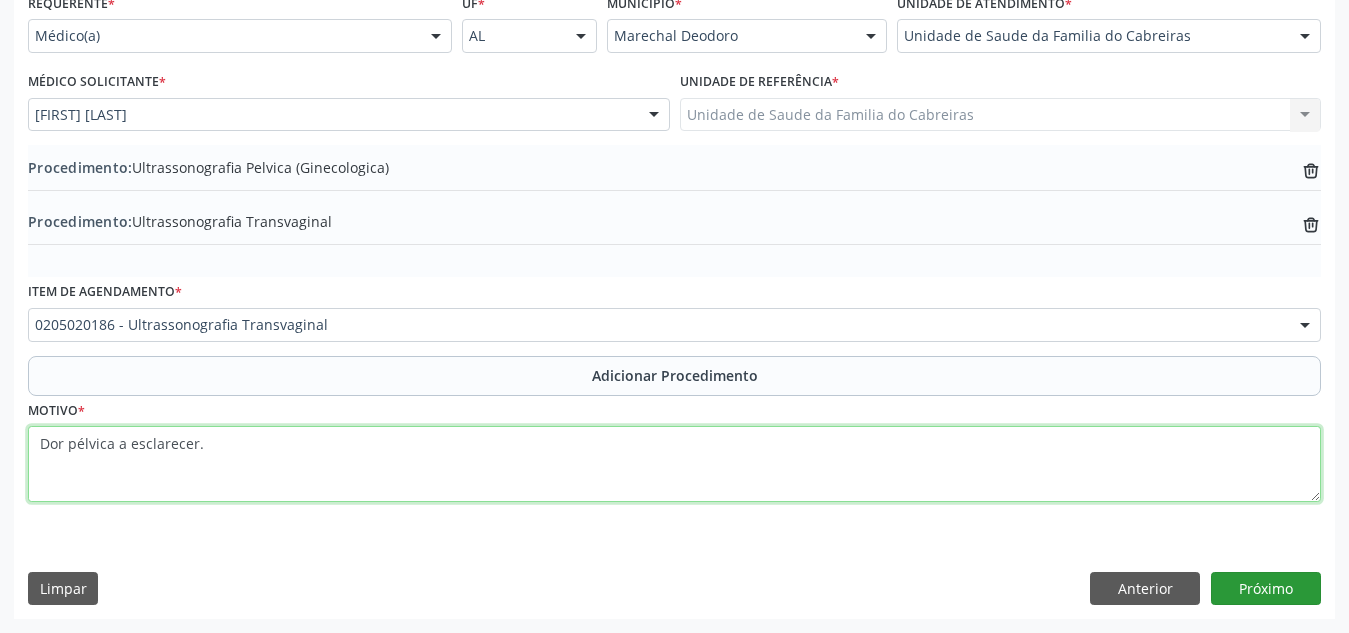 type on "Dor pélvica a esclarecer." 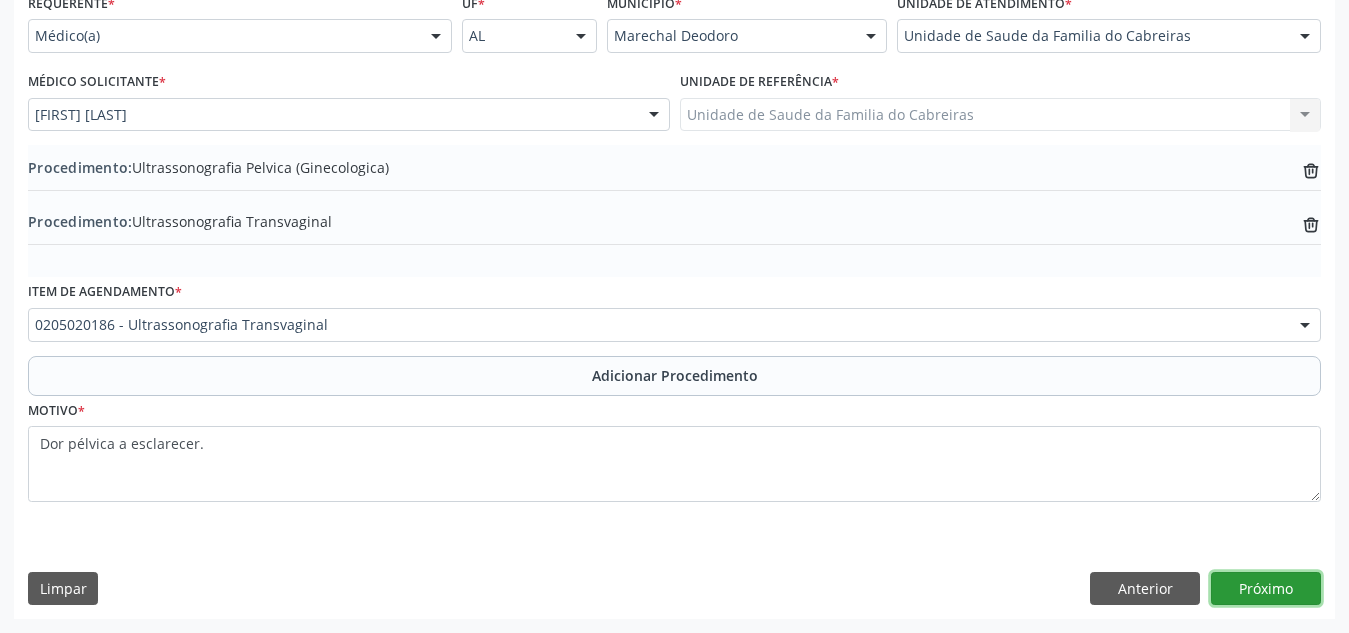 click on "Próximo" at bounding box center [1266, 589] 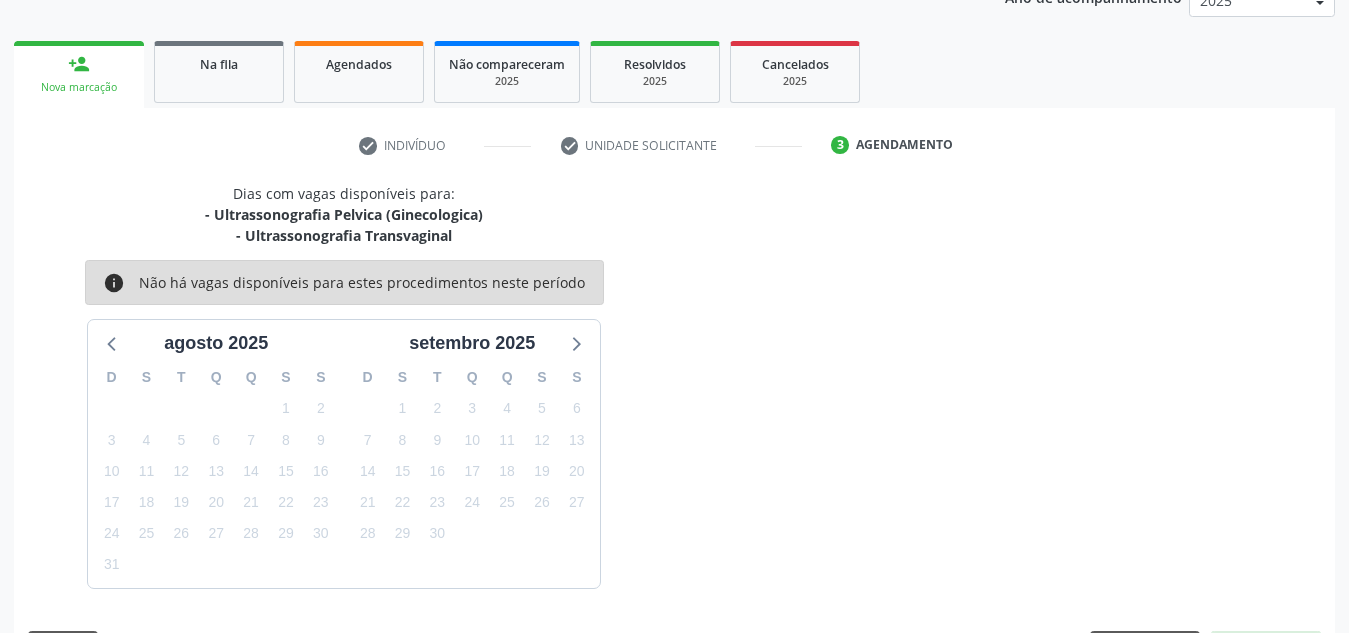 scroll, scrollTop: 345, scrollLeft: 0, axis: vertical 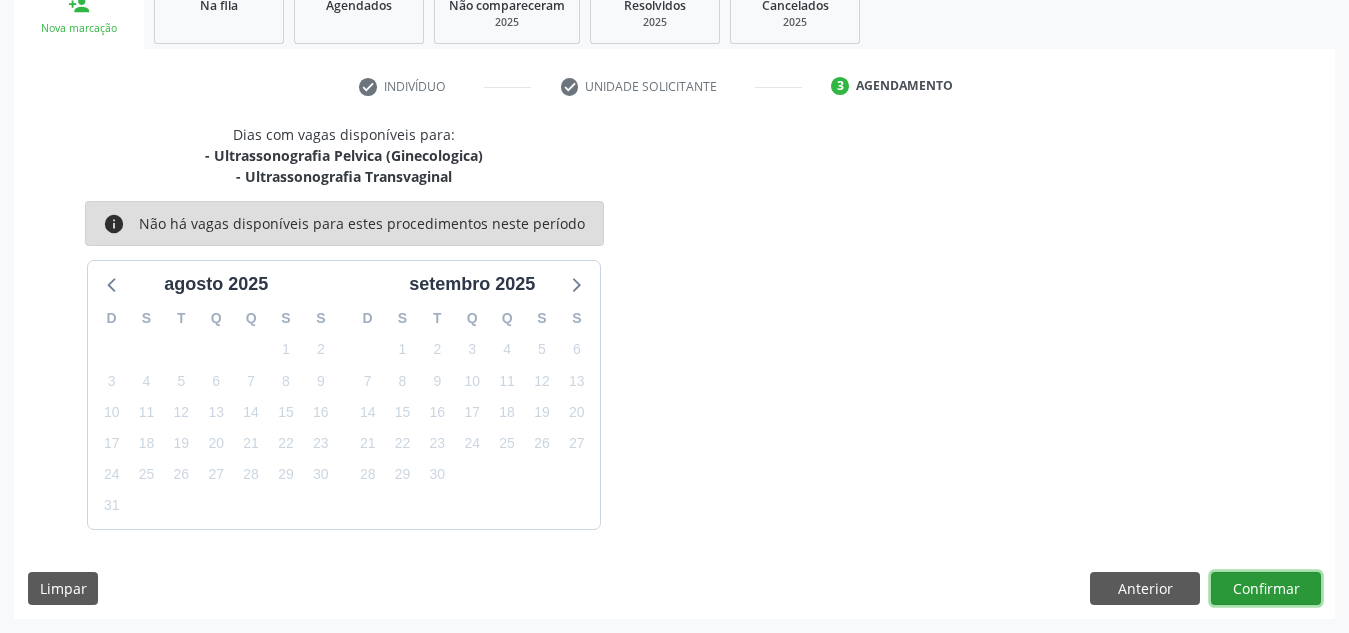 click on "Confirmar" at bounding box center [1266, 589] 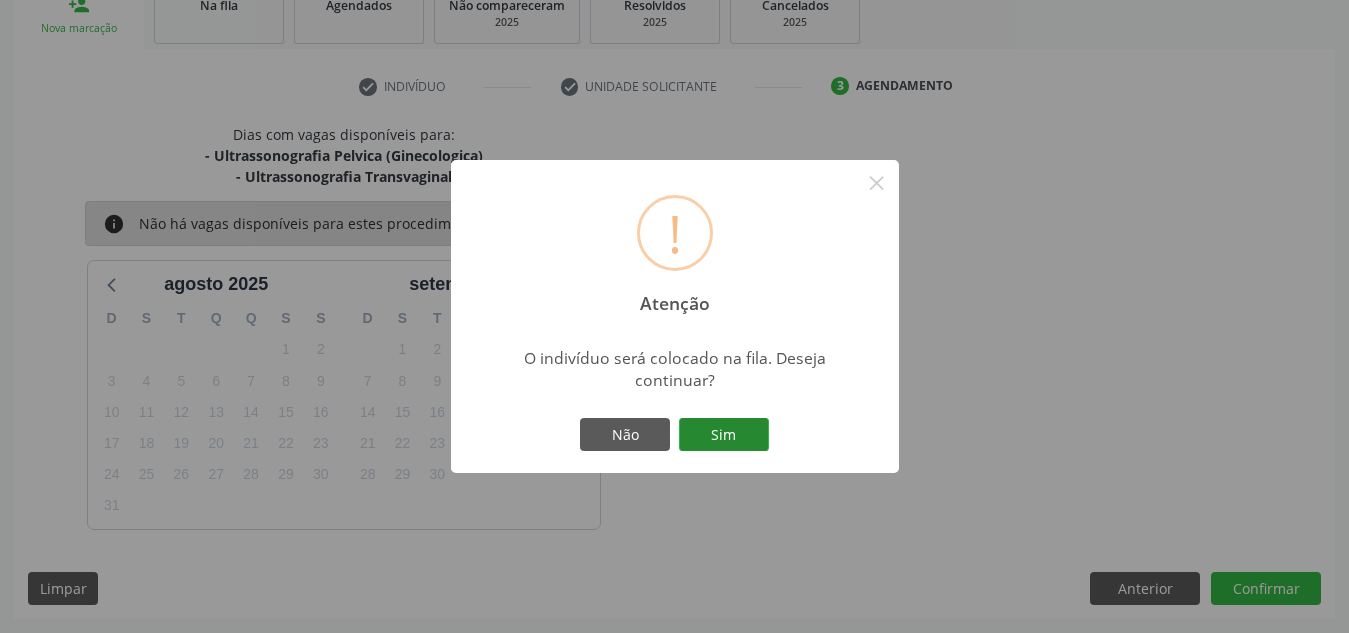 click on "Sim" at bounding box center (724, 435) 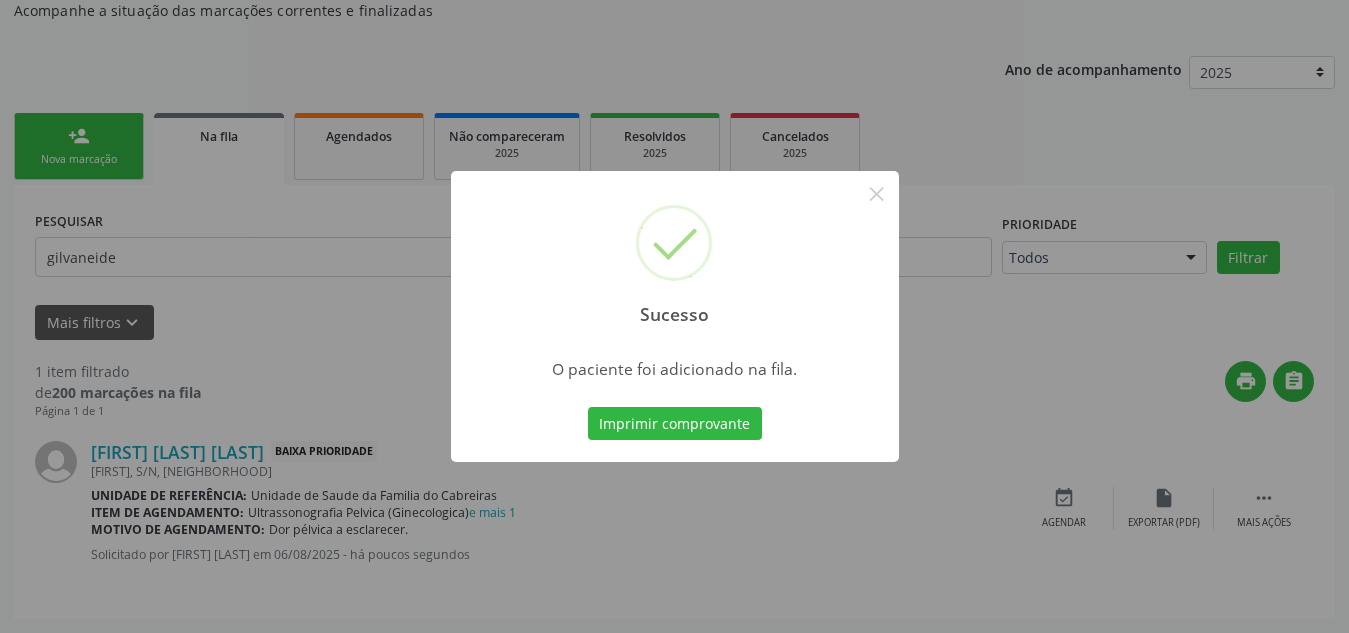 scroll, scrollTop: 62, scrollLeft: 0, axis: vertical 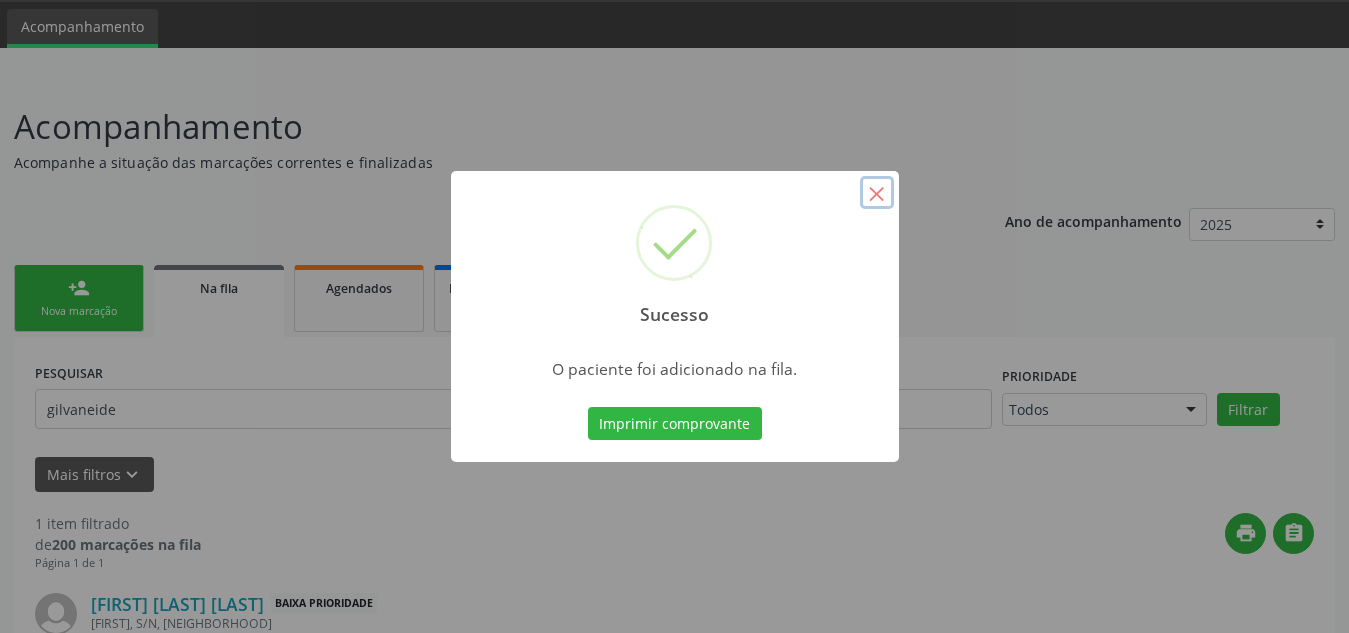 click on "×" at bounding box center (877, 193) 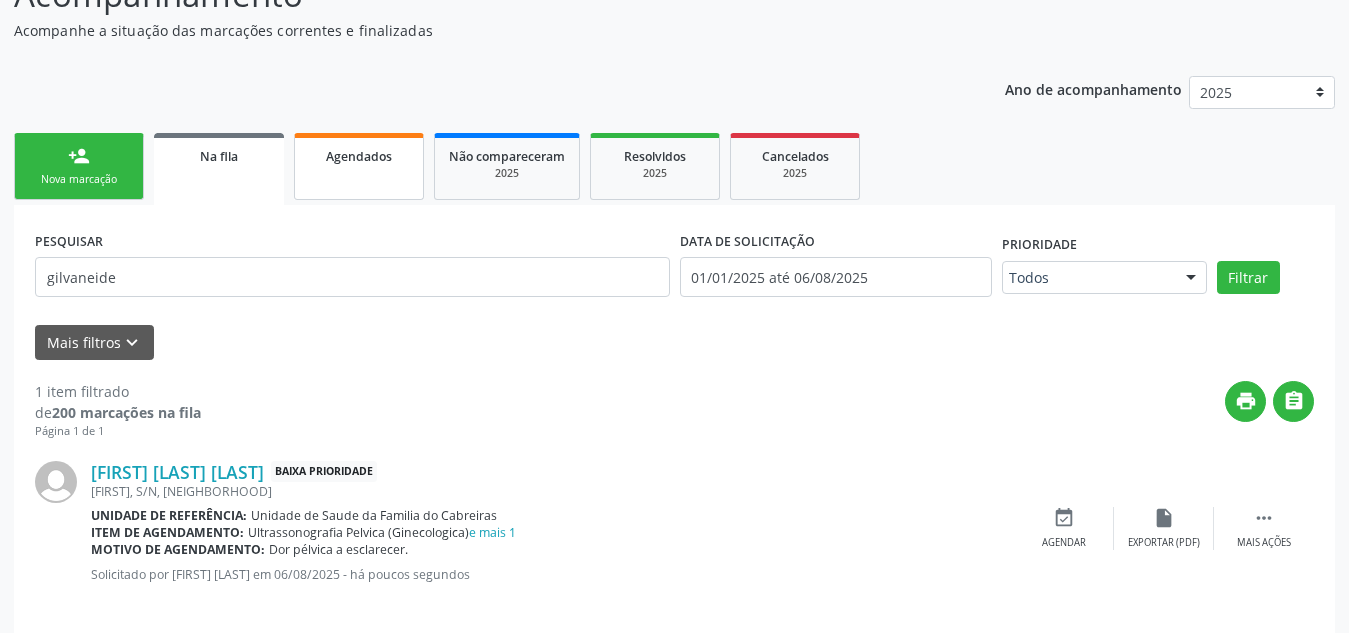 scroll, scrollTop: 214, scrollLeft: 0, axis: vertical 